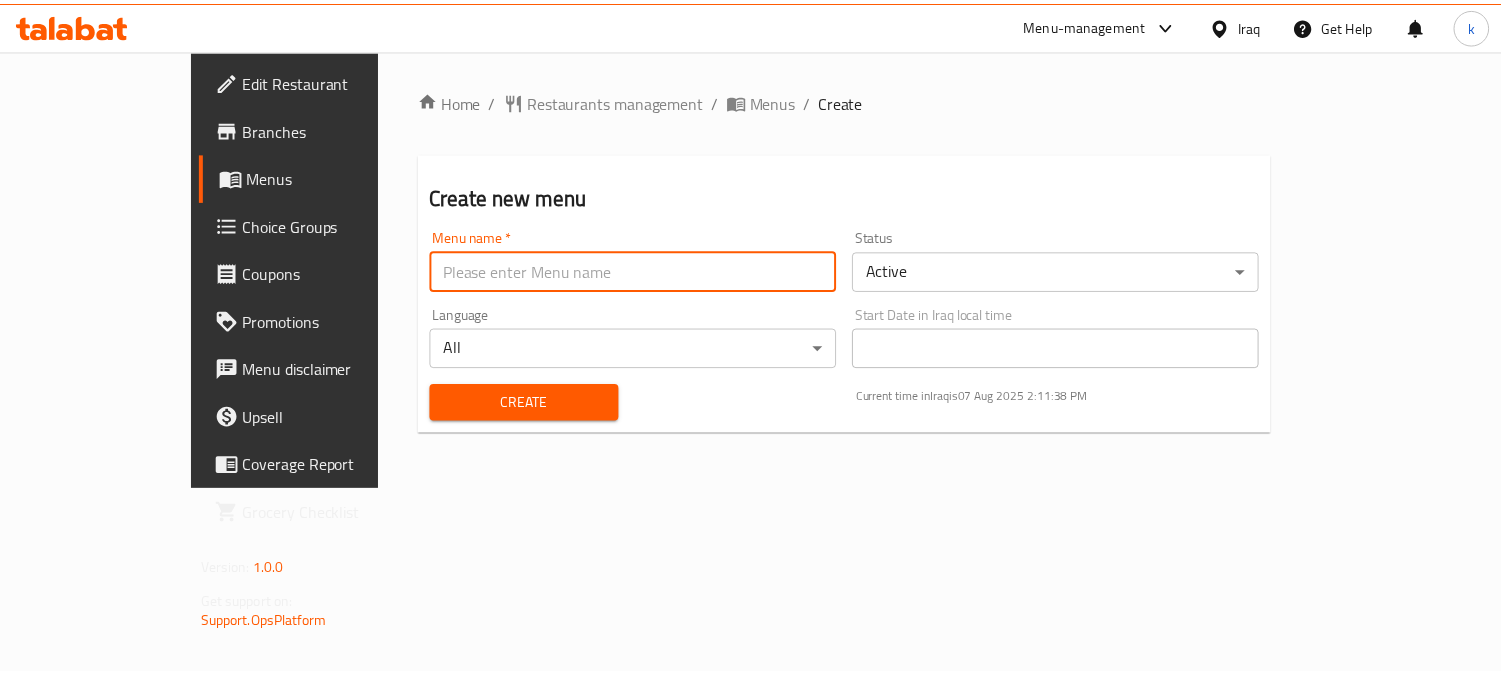 scroll, scrollTop: 0, scrollLeft: 0, axis: both 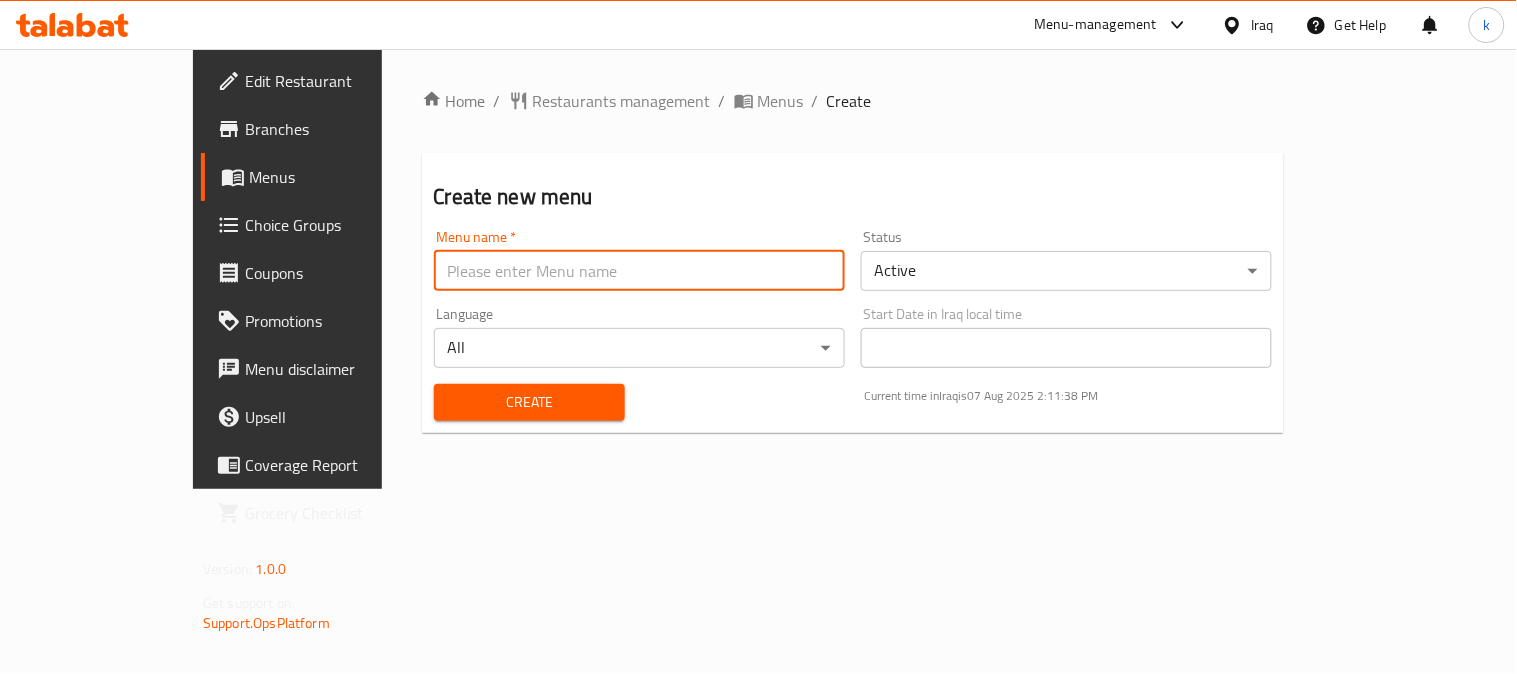 type on "Menu" 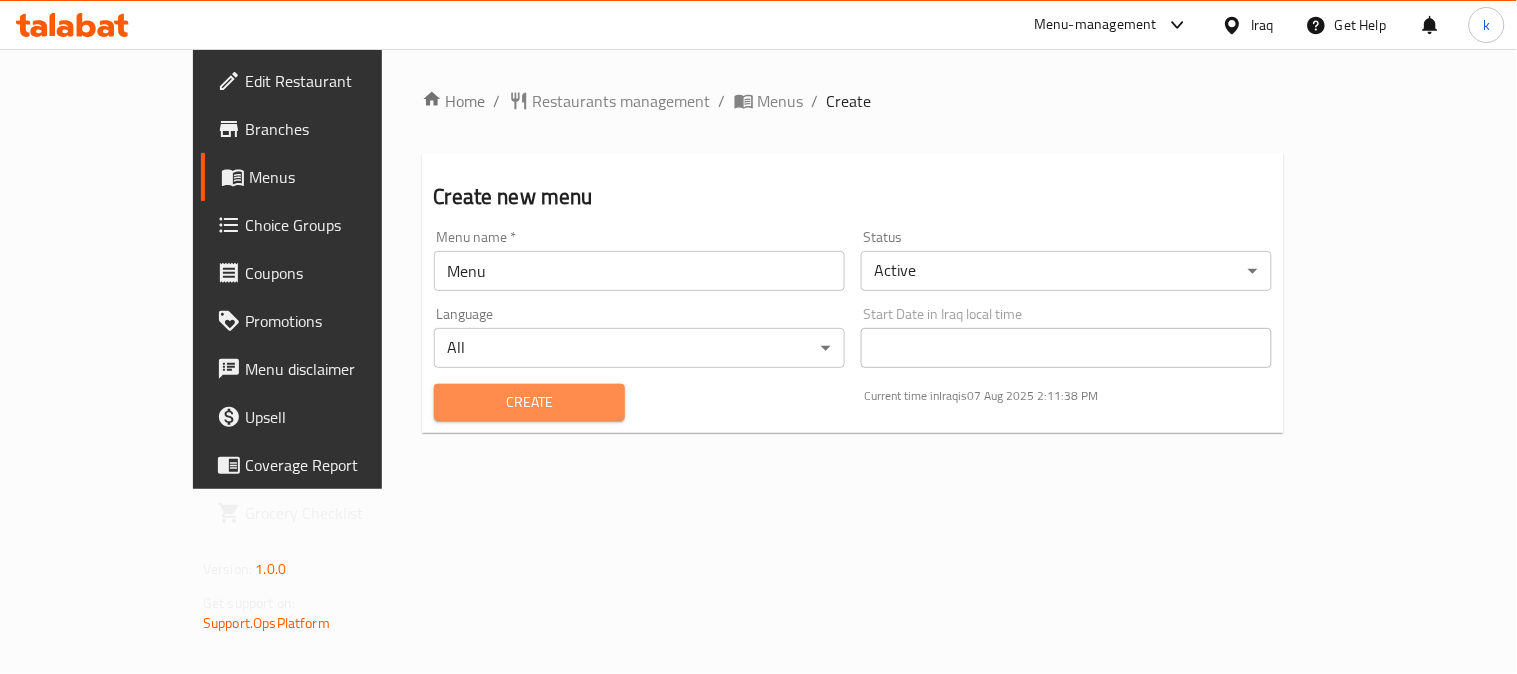 click on "Create" at bounding box center [530, 402] 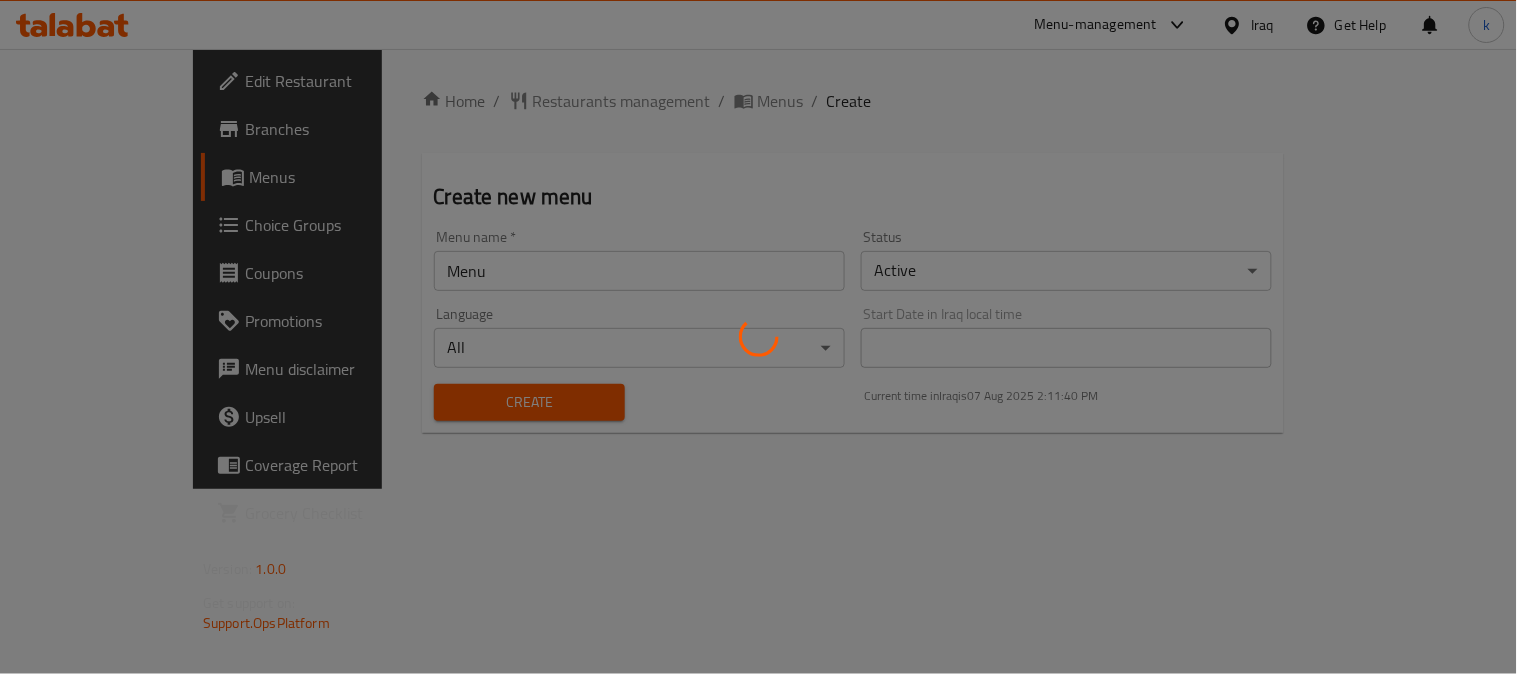 type 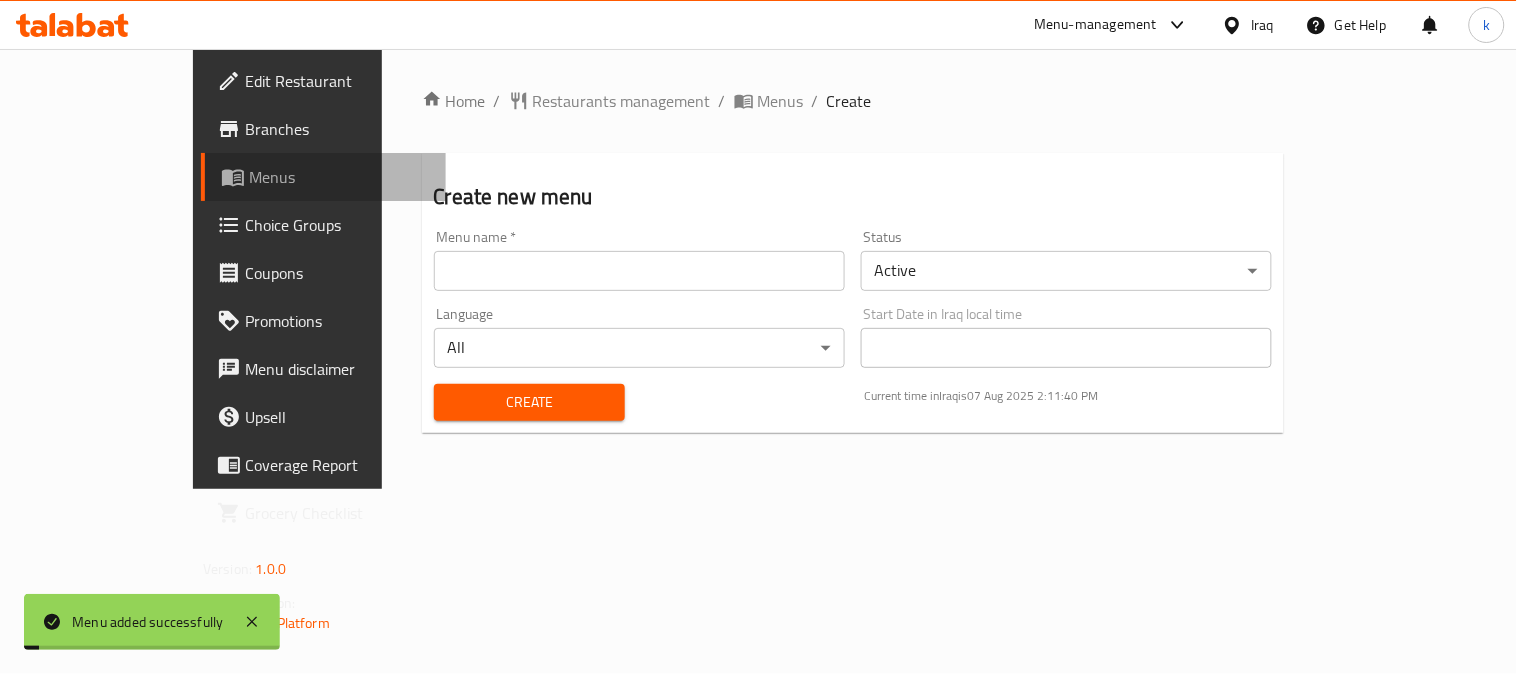 click on "Menus" at bounding box center (339, 177) 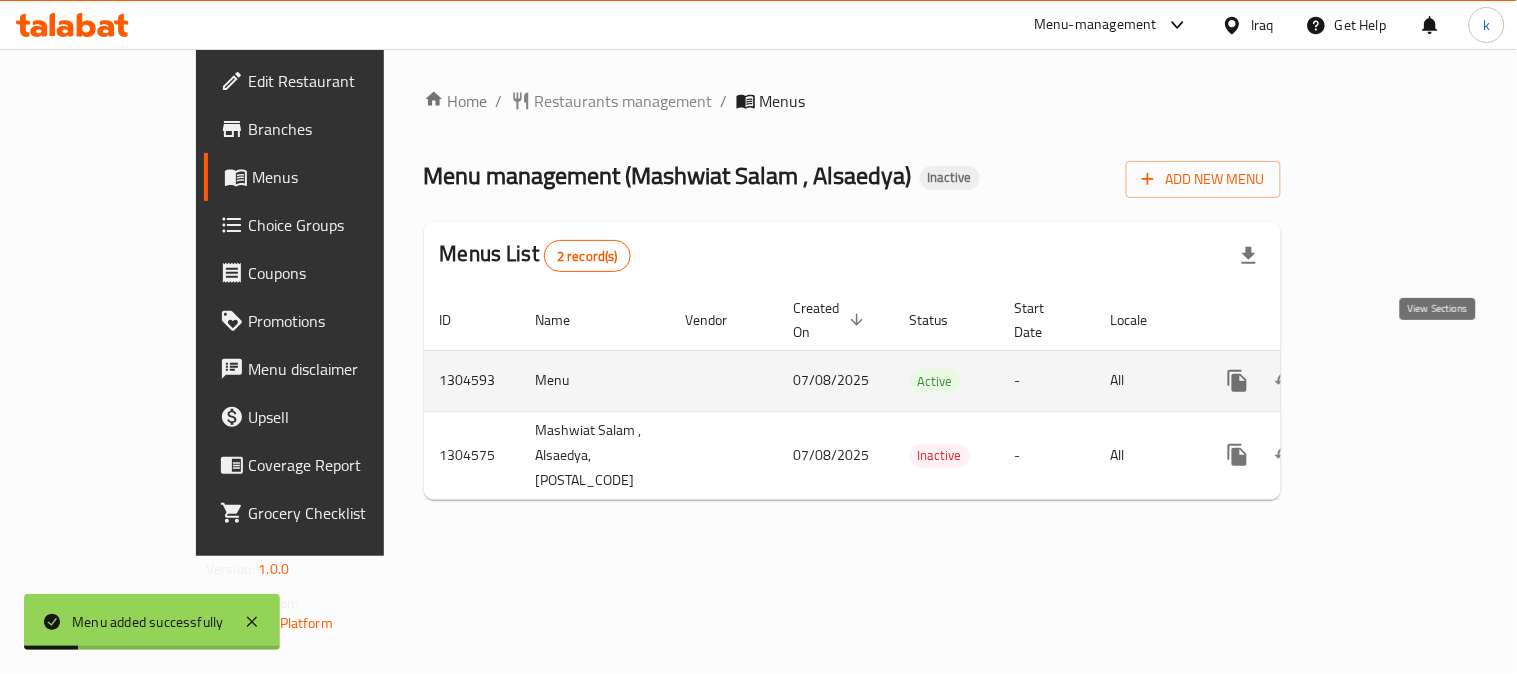 click 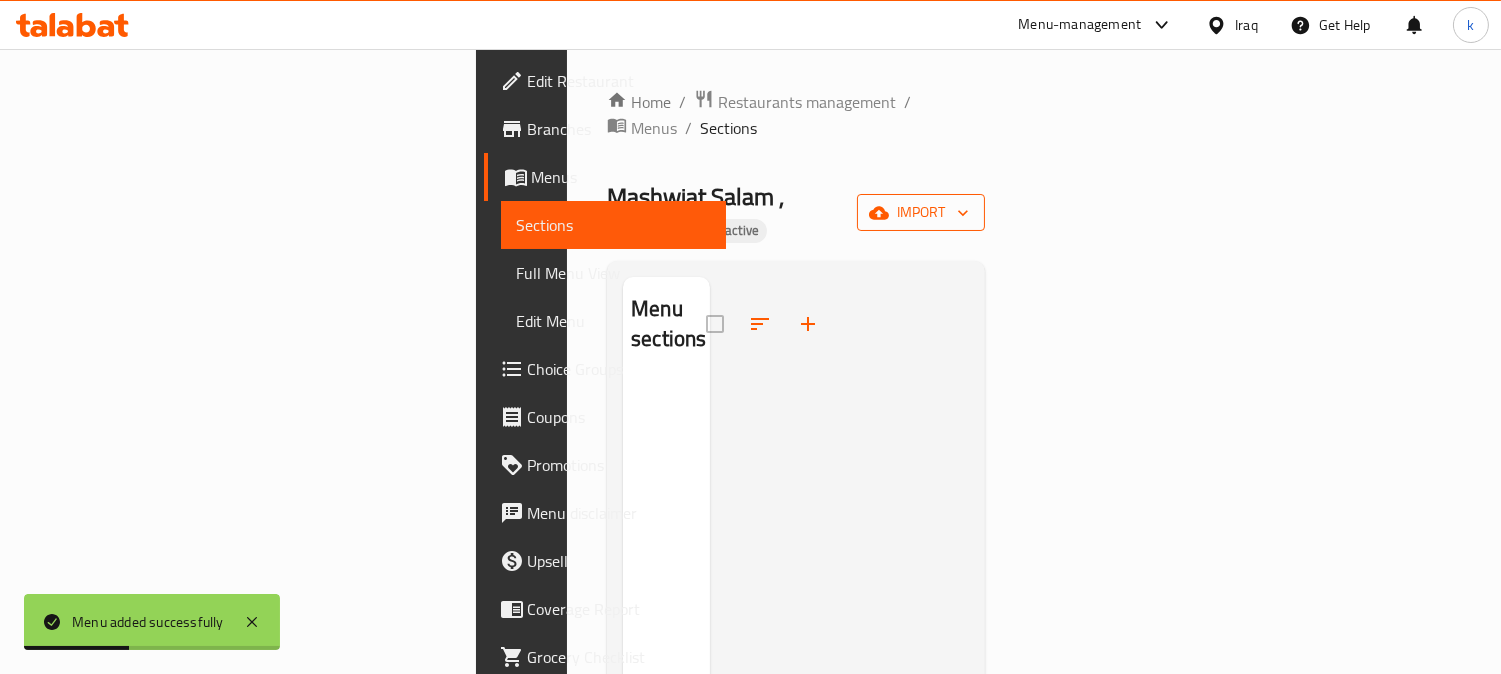 click on "import" at bounding box center [921, 212] 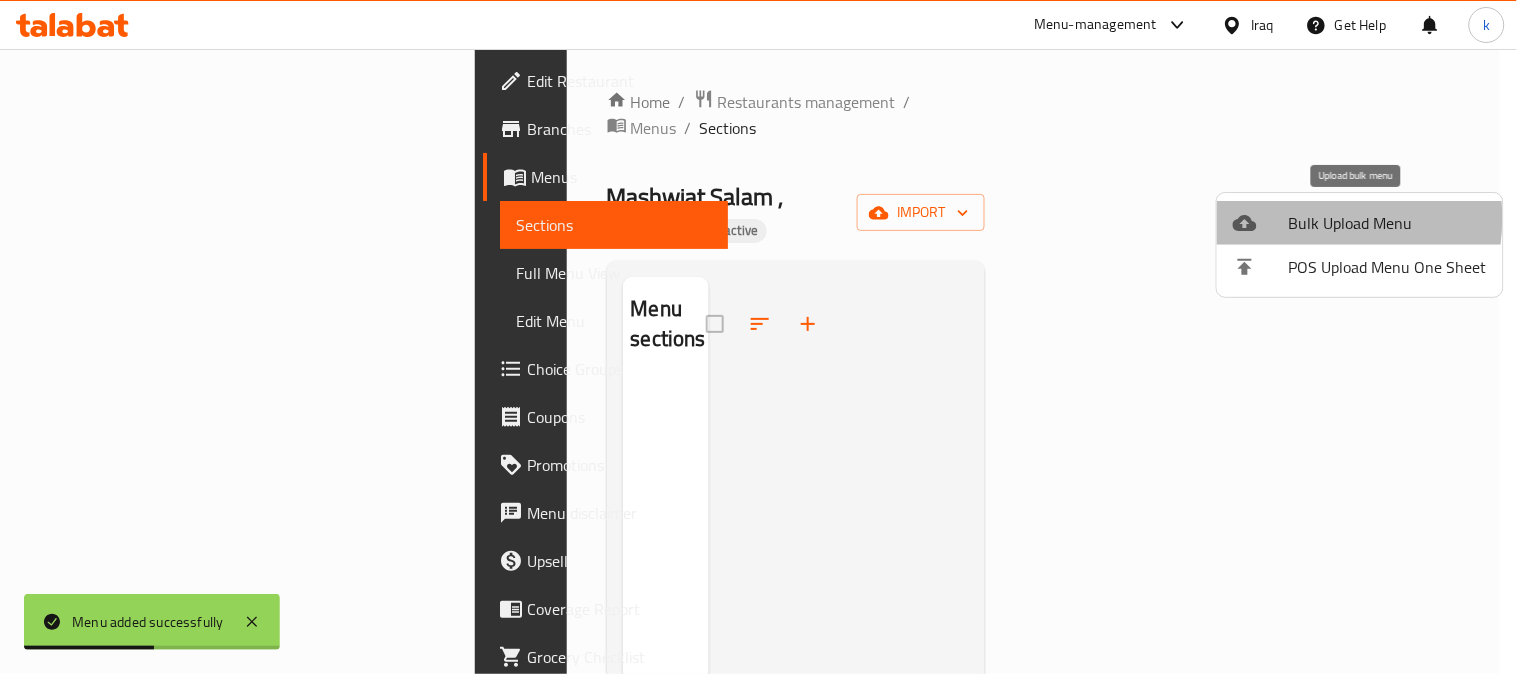 click on "Bulk Upload Menu" at bounding box center [1388, 223] 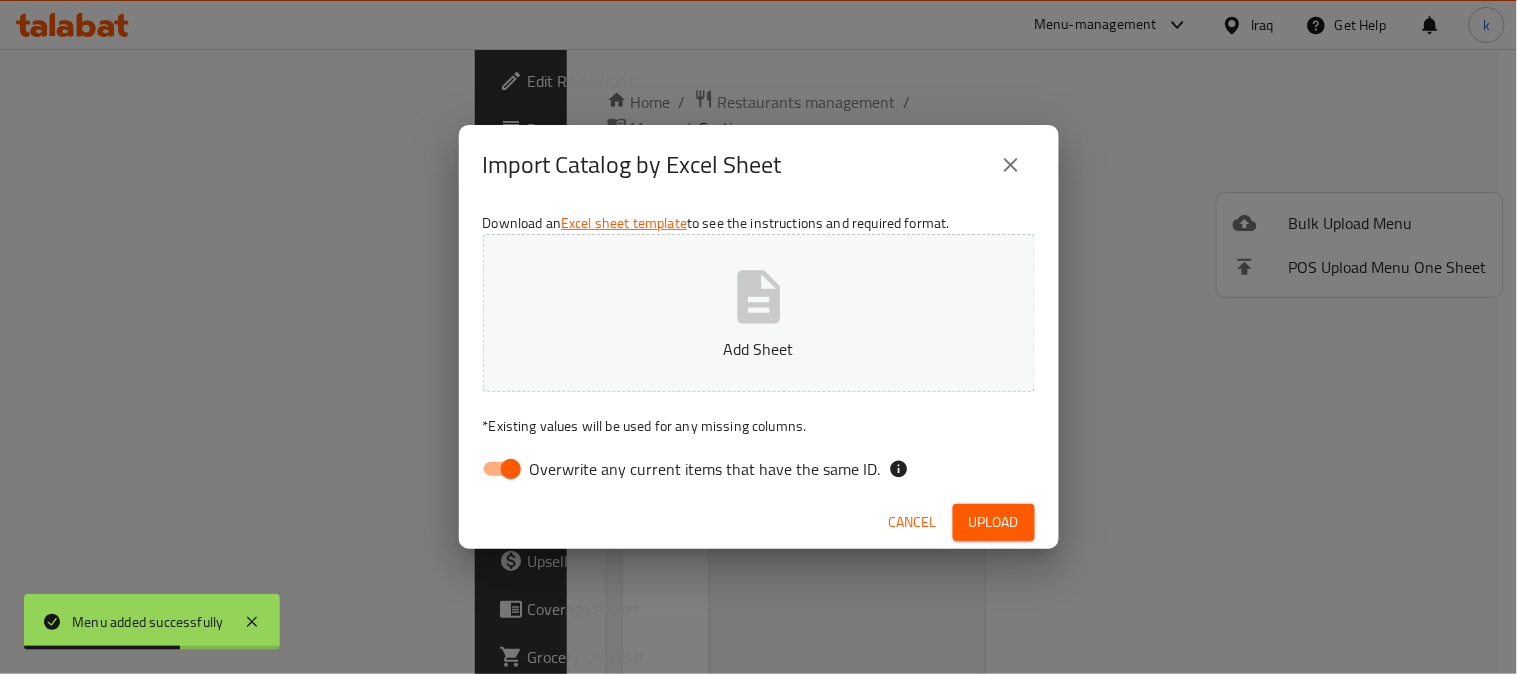 click on "Overwrite any current items that have the same ID." at bounding box center (511, 469) 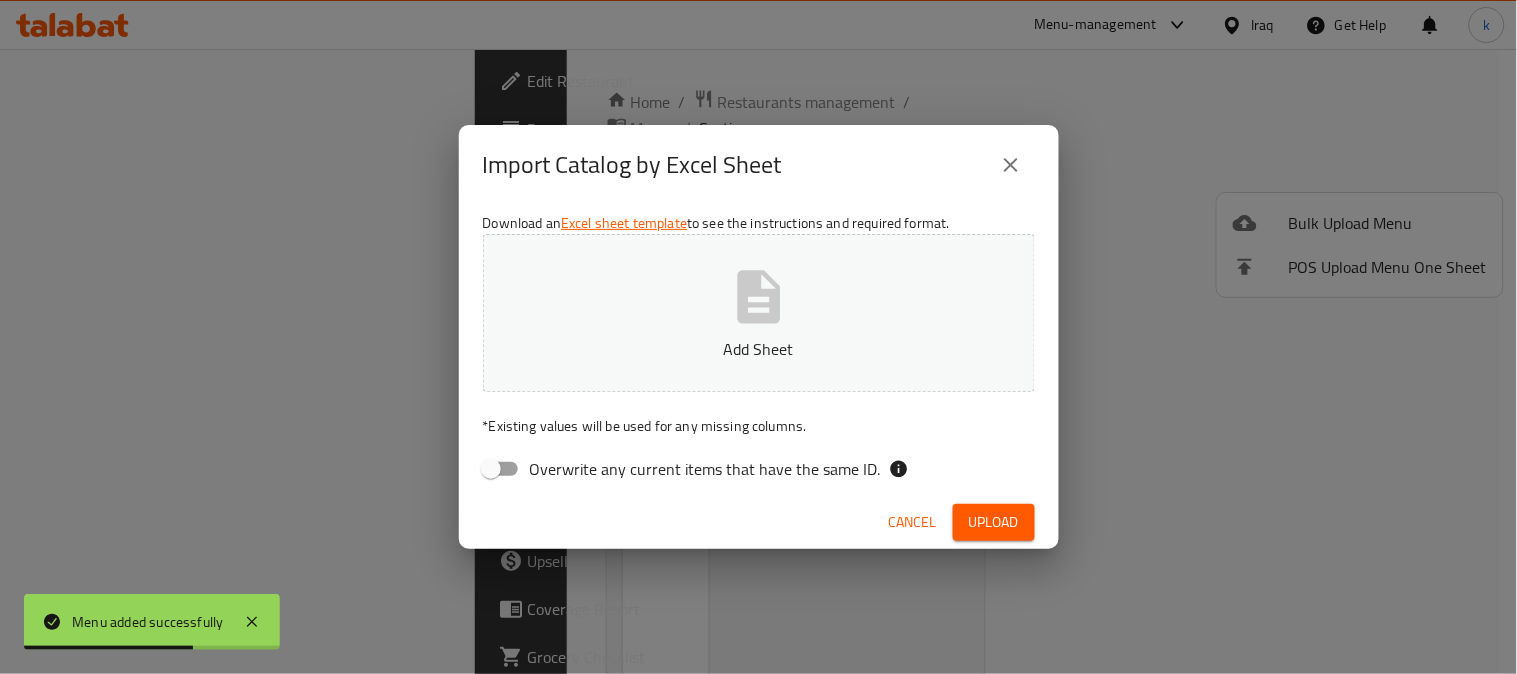 click on "Add Sheet" at bounding box center [759, 313] 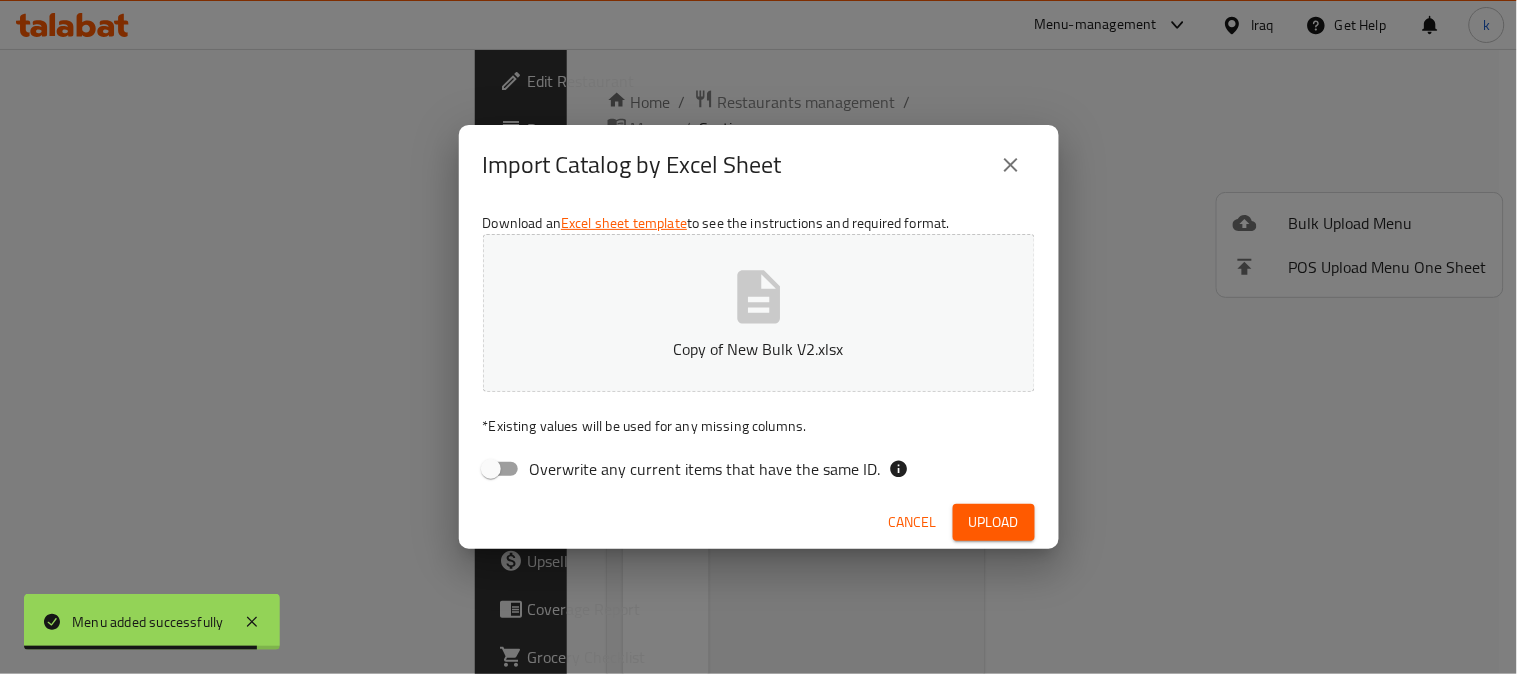 click on "Upload" at bounding box center [994, 522] 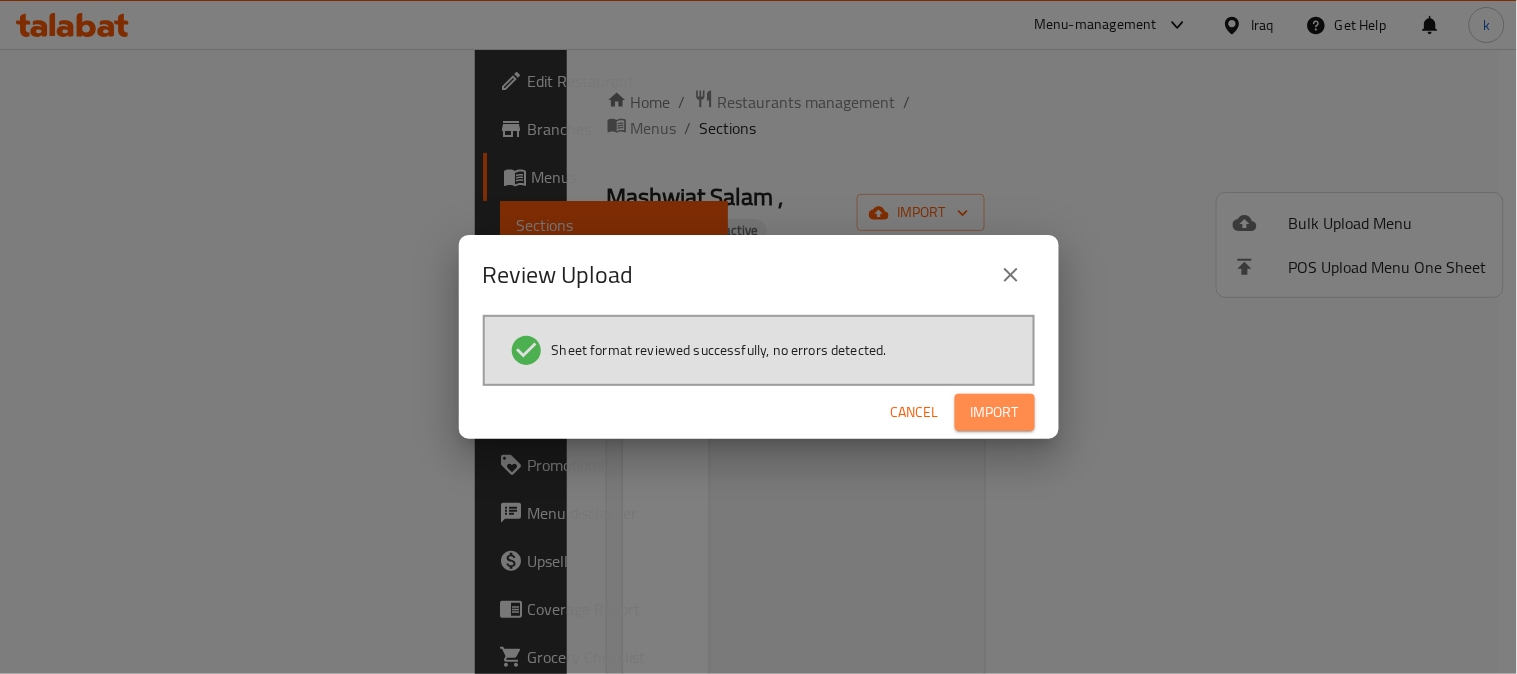 click on "Import" at bounding box center [995, 412] 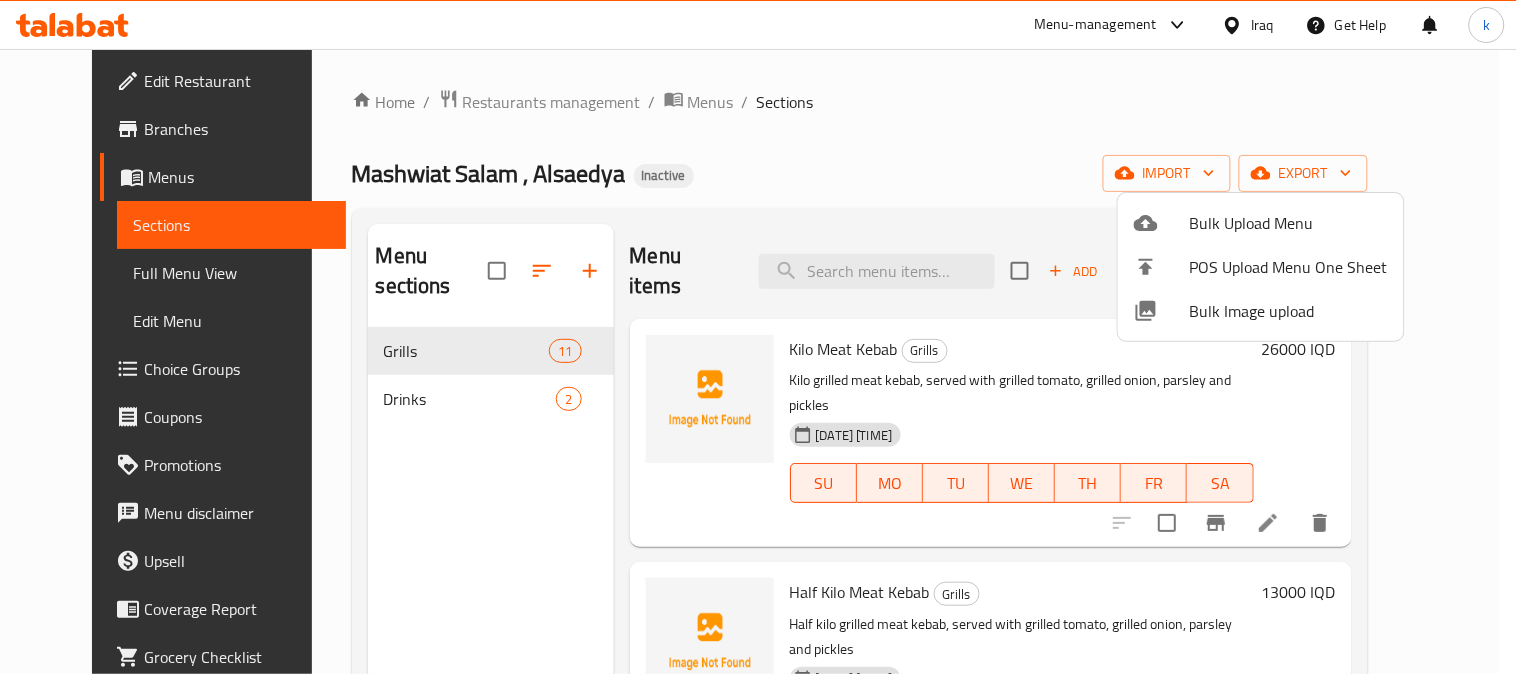 click at bounding box center [758, 337] 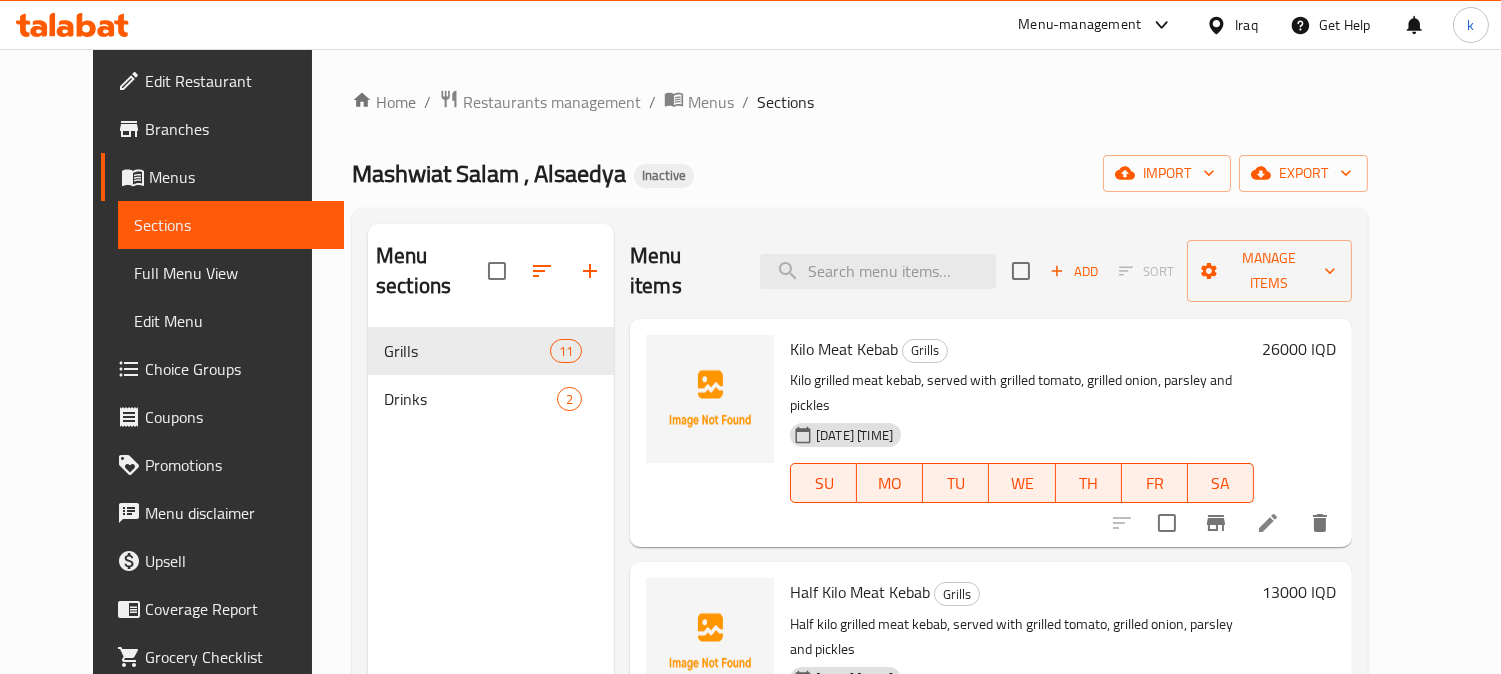 type 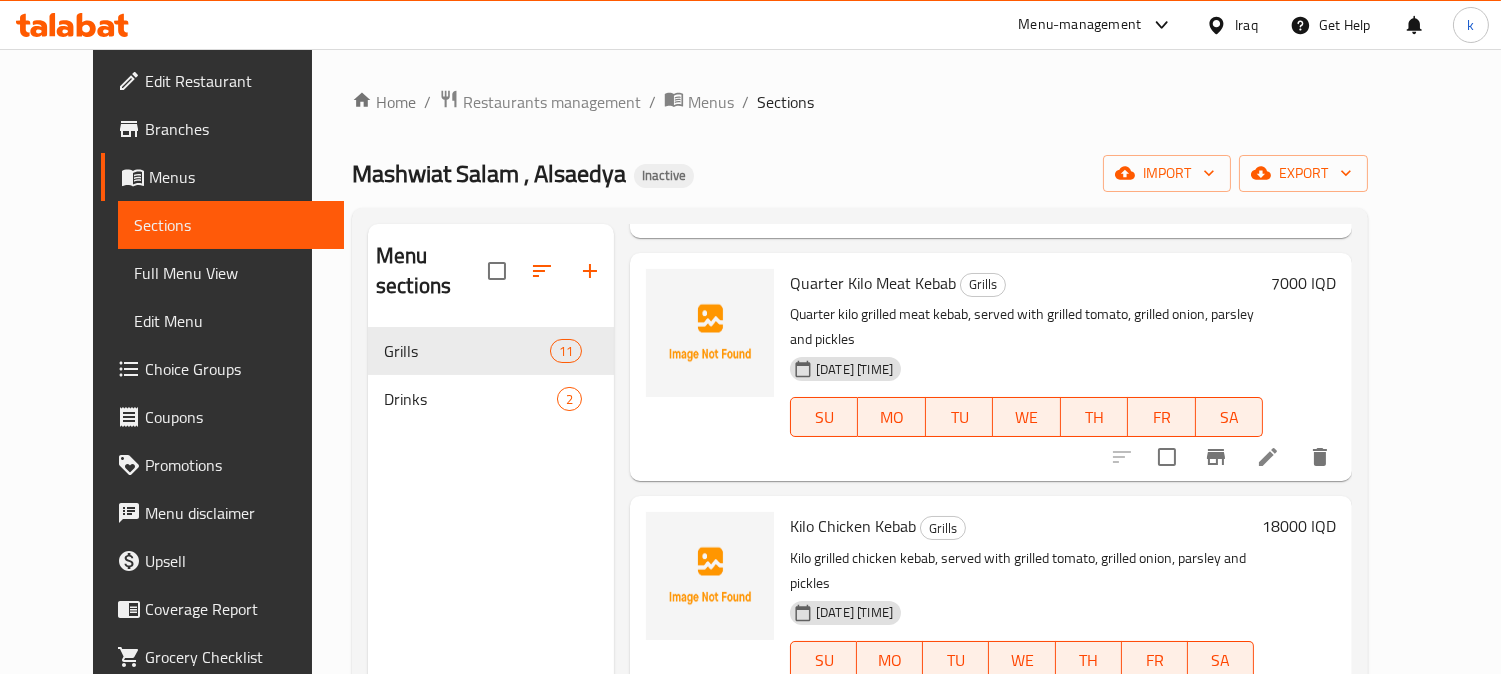 scroll, scrollTop: 555, scrollLeft: 0, axis: vertical 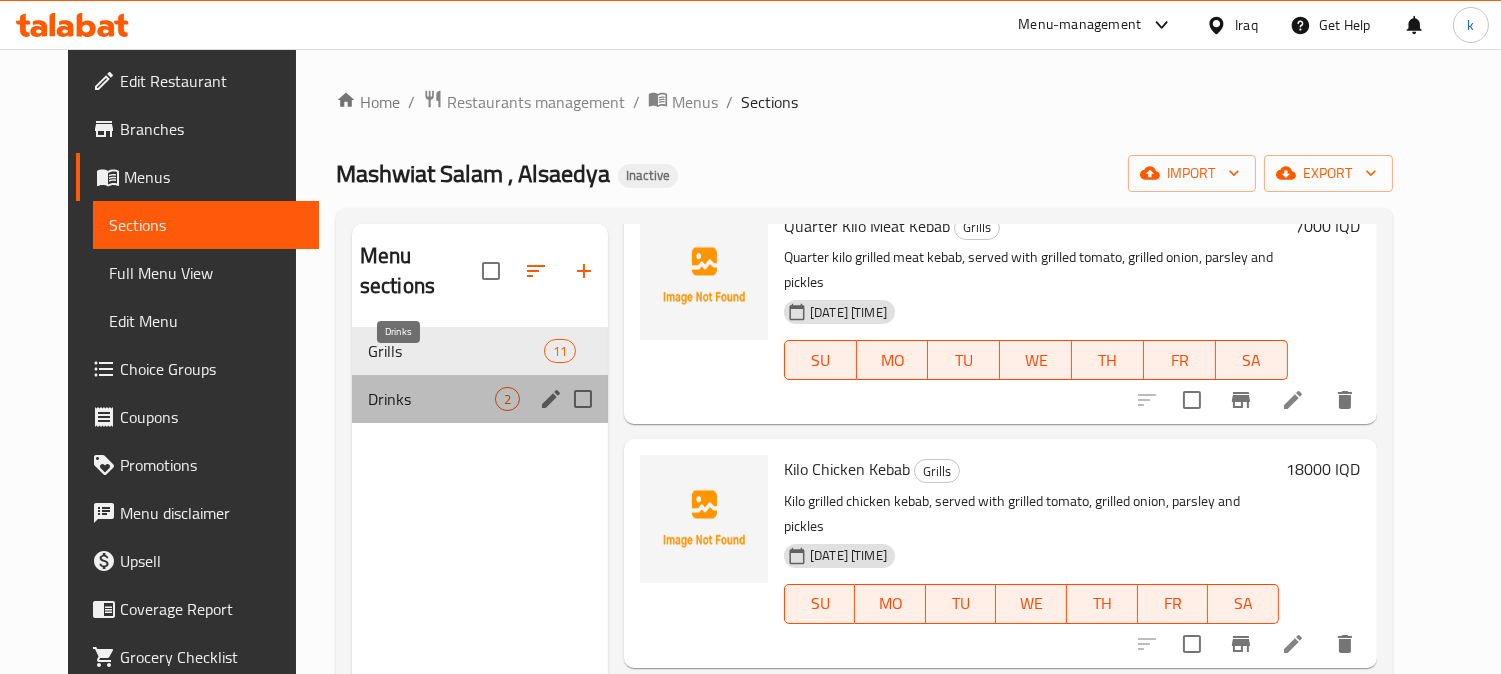 click on "Drinks" at bounding box center [431, 399] 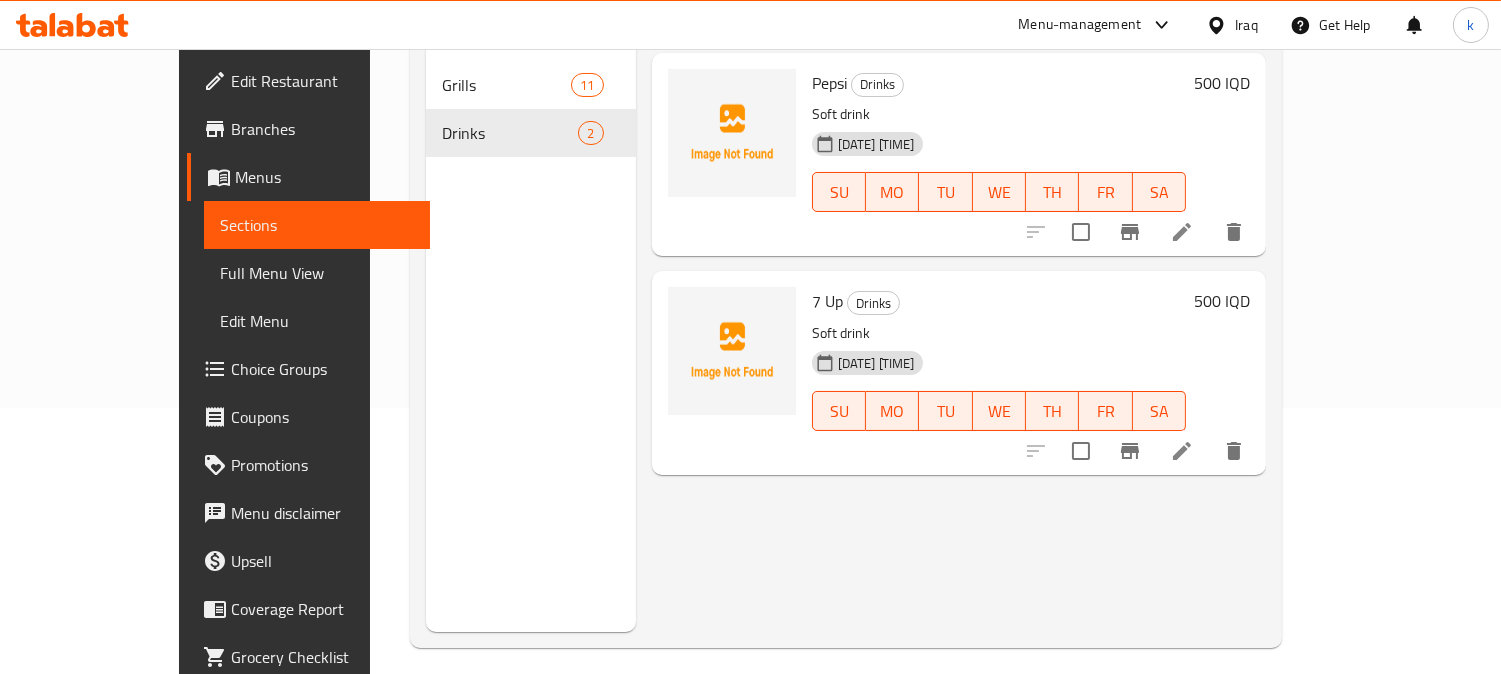 scroll, scrollTop: 280, scrollLeft: 0, axis: vertical 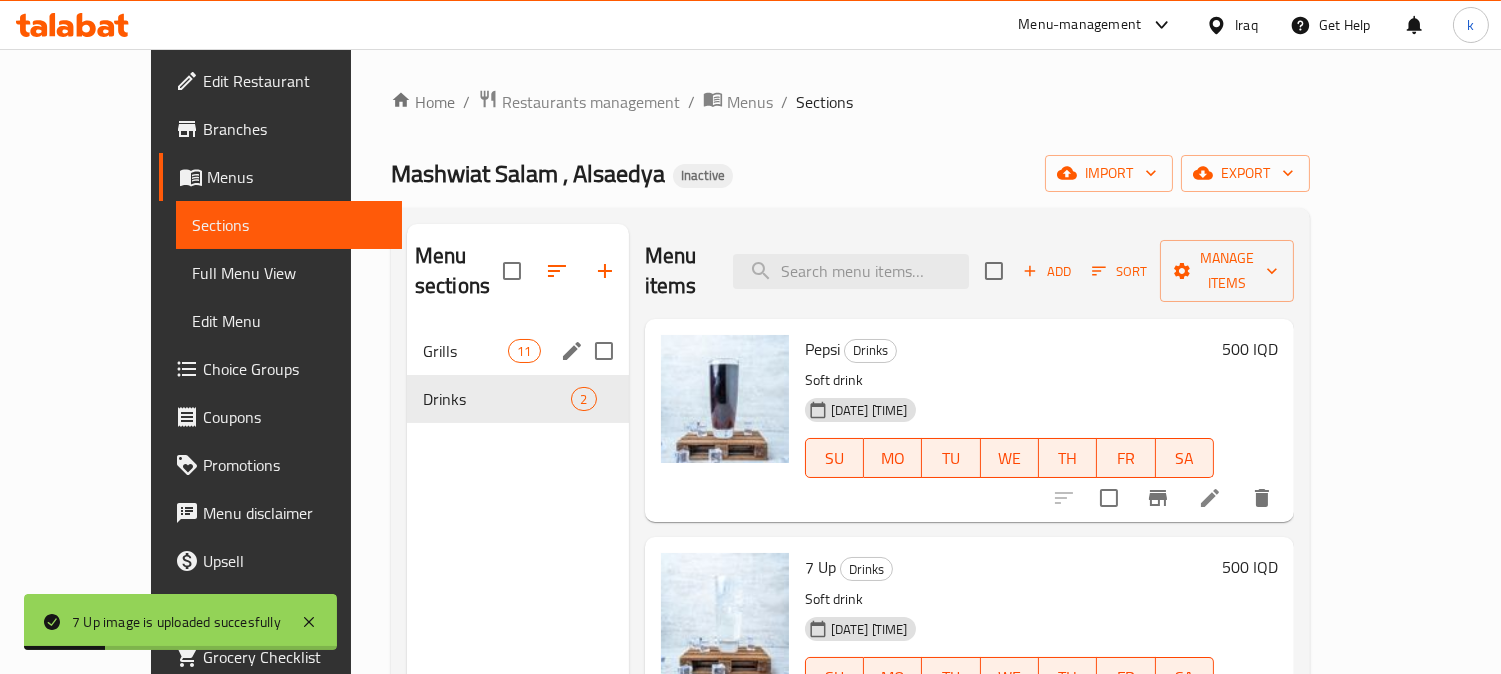 click on "Grills" at bounding box center [465, 351] 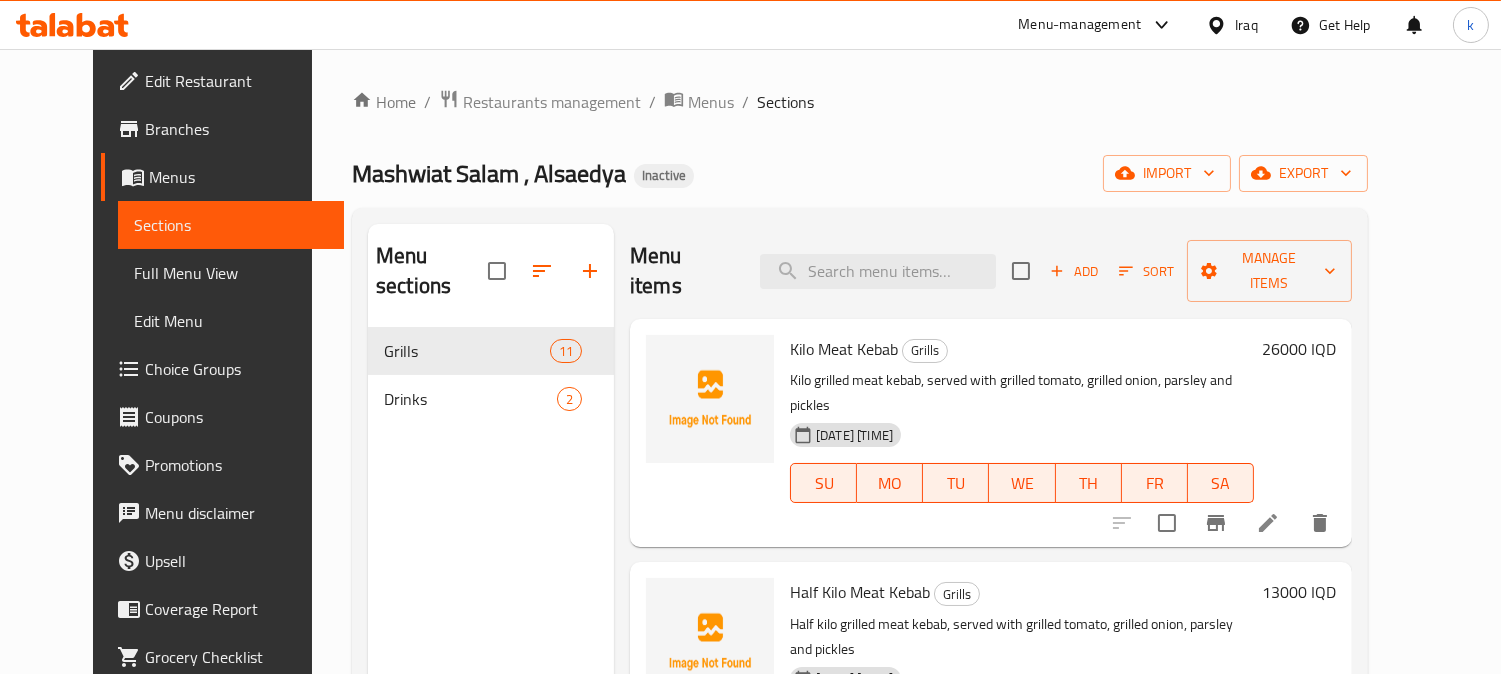 click on "Home / Restaurants management / Menus / Sections Mashwiat Salam , Alsaedya Inactive import export Menu sections Grills 11 Drinks 2 Menu items Add Sort Manage items Kilo Meat Kebab   Grills Kilo grilled meat kebab, served with grilled tomato, grilled onion, parsley and pickles 07-08-2025 11:12 AM SU MO TU WE TH FR SA 26000   IQD Half Kilo Meat Kebab   Grills Half kilo grilled meat kebab, served with grilled tomato, grilled onion, parsley and pickles 07-08-2025 11:12 AM SU MO TU WE TH FR SA 13000   IQD Quarter Kilo  Meat Kebab   Grills Quarter kilo grilled meat kebab, served with grilled tomato, grilled onion, parsley and pickles 07-08-2025 11:12 AM SU MO TU WE TH FR SA 7000   IQD Kilo Chicken Kebab   Grills Kilo grilled chicken kebab, served with grilled tomato, grilled onion, parsley and pickles 07-08-2025 11:12 AM SU MO TU WE TH FR SA 18000   IQD Half Kilo Chicken Kebab   Grills Half kilo grilled chicken kebab, served with grilled tomato, grilled onion, parsley and pickles 07-08-2025 11:12 AM SU MO TU WE TH" at bounding box center [860, 501] 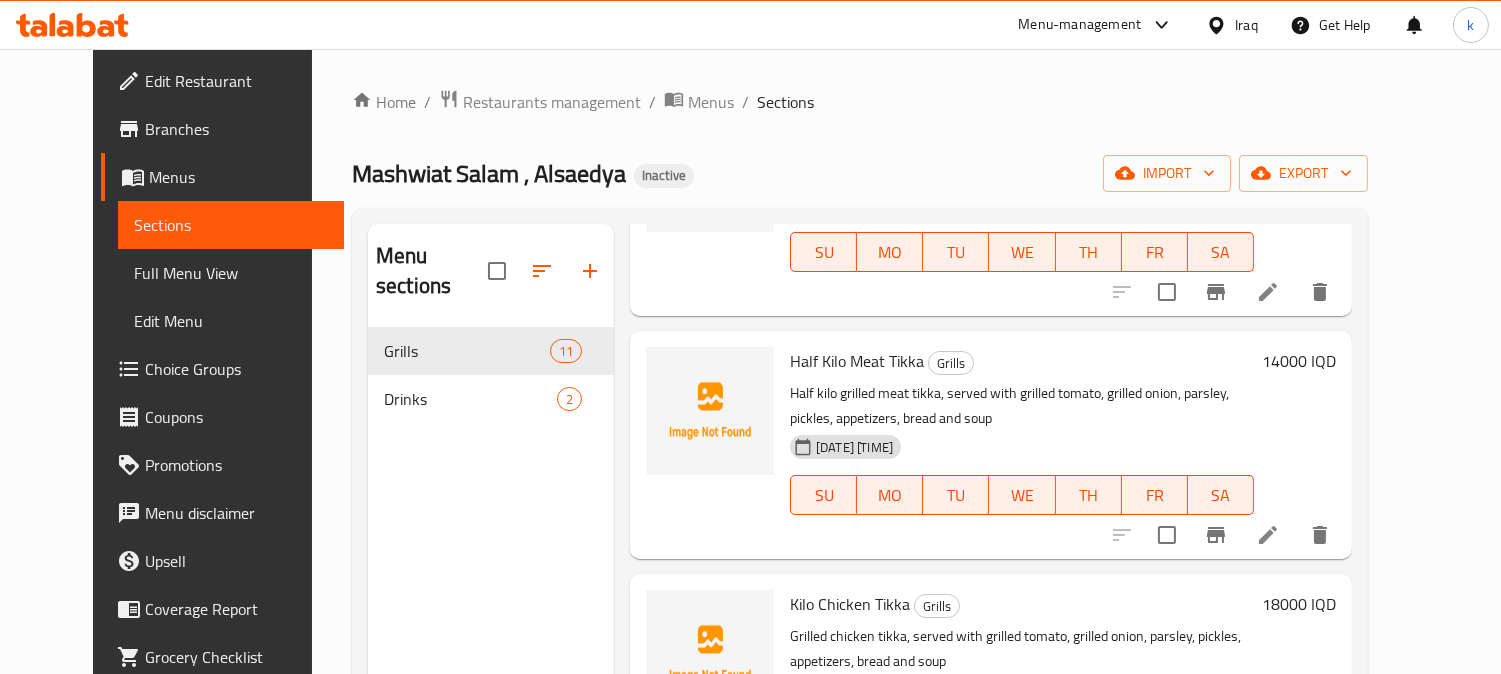 scroll, scrollTop: 1877, scrollLeft: 0, axis: vertical 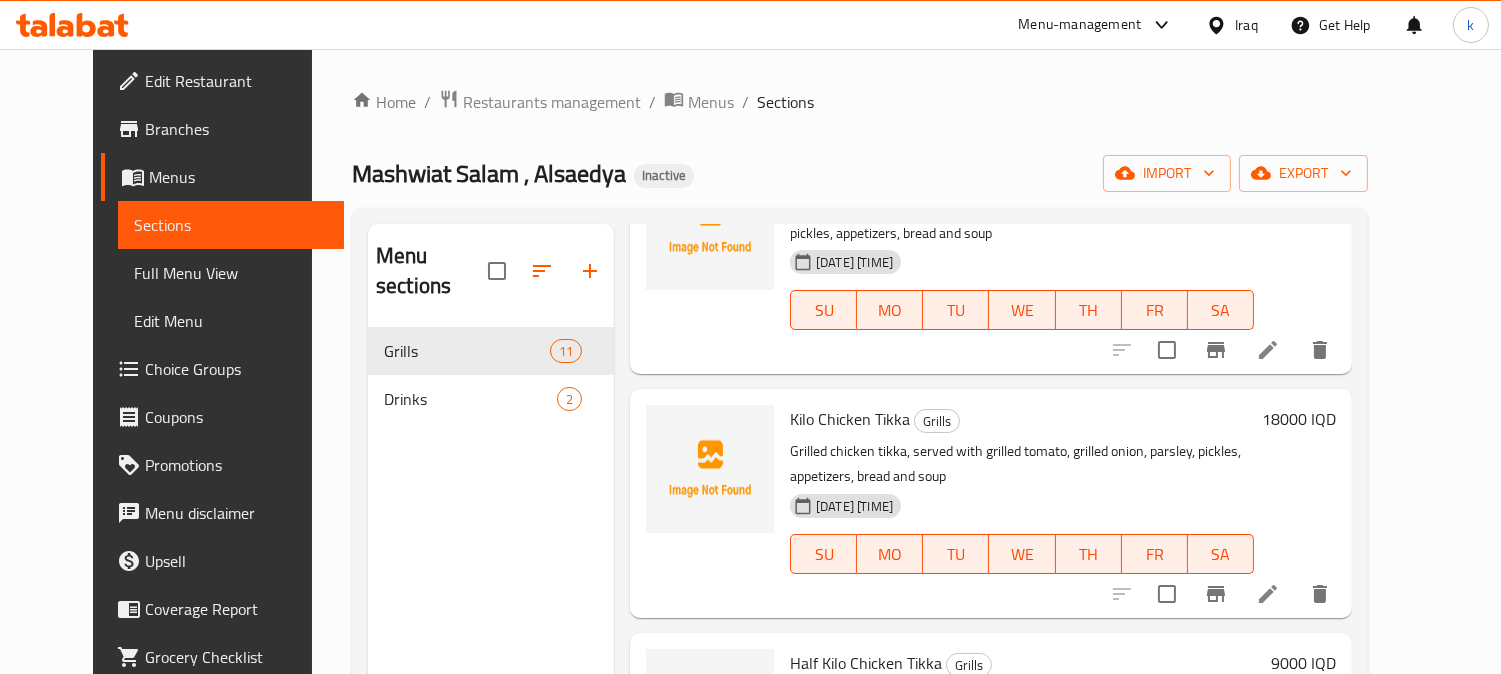 drag, startPoint x: 942, startPoint y: 147, endPoint x: 922, endPoint y: 178, distance: 36.891735 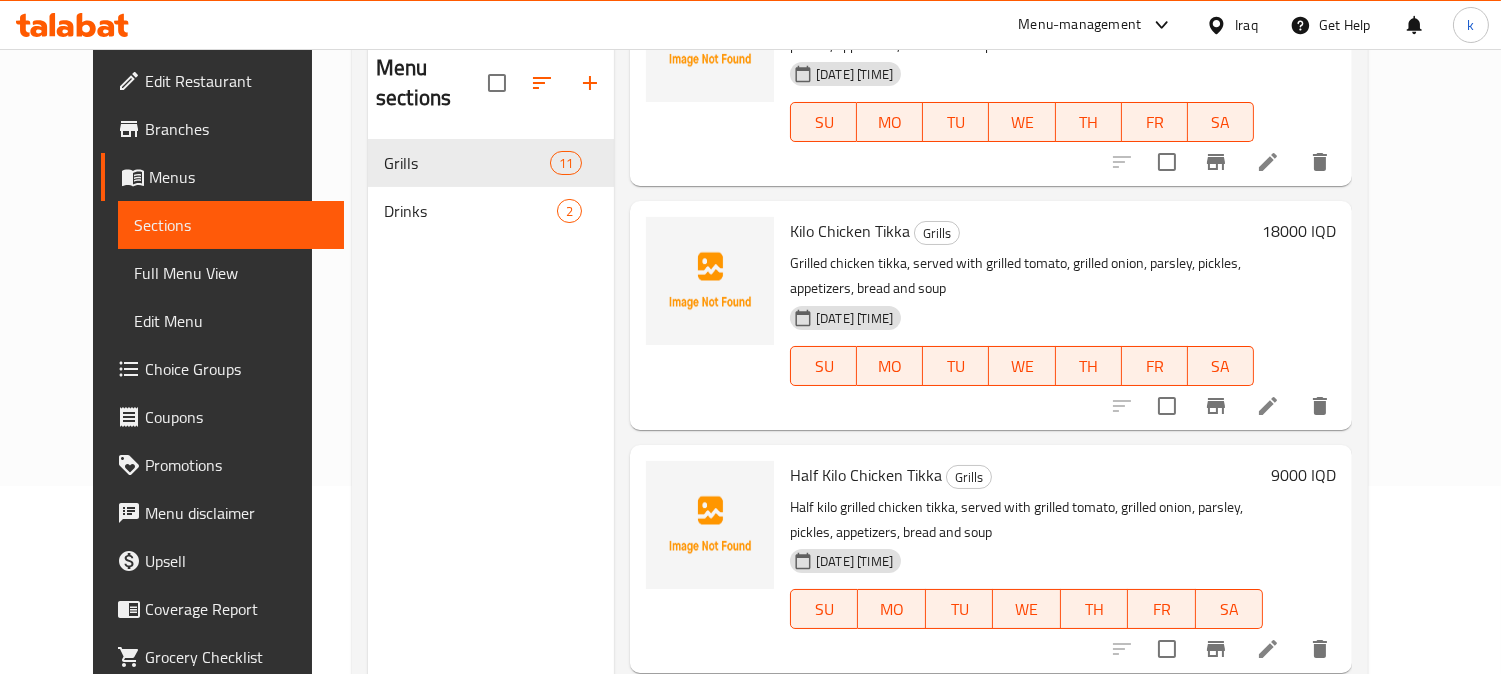 scroll, scrollTop: 280, scrollLeft: 0, axis: vertical 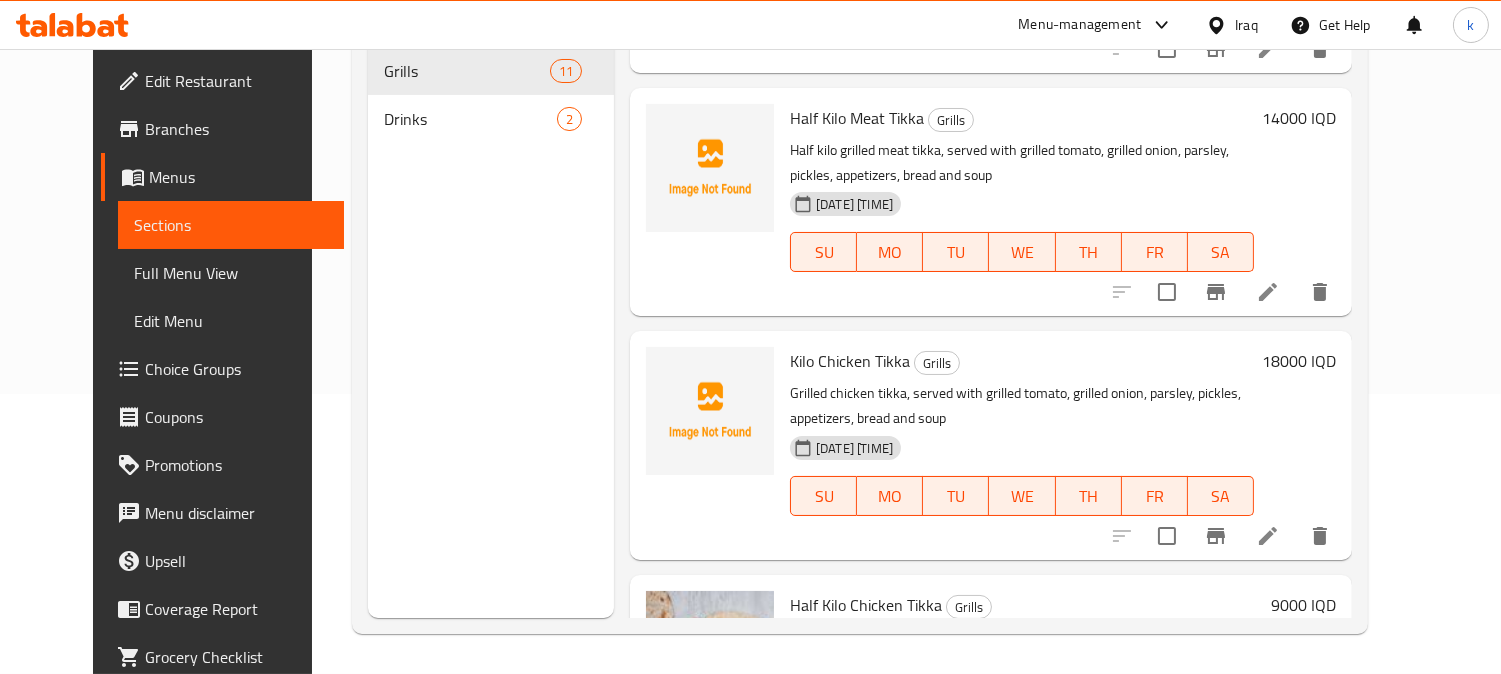 click on "Kilo Chicken Tikka   Grills Grilled chicken tikka, served with grilled tomato, grilled onion, parsley, pickles, appetizers, bread and soup 07-08-2025 11:12 AM SU MO TU WE TH FR SA" at bounding box center (1022, 445) 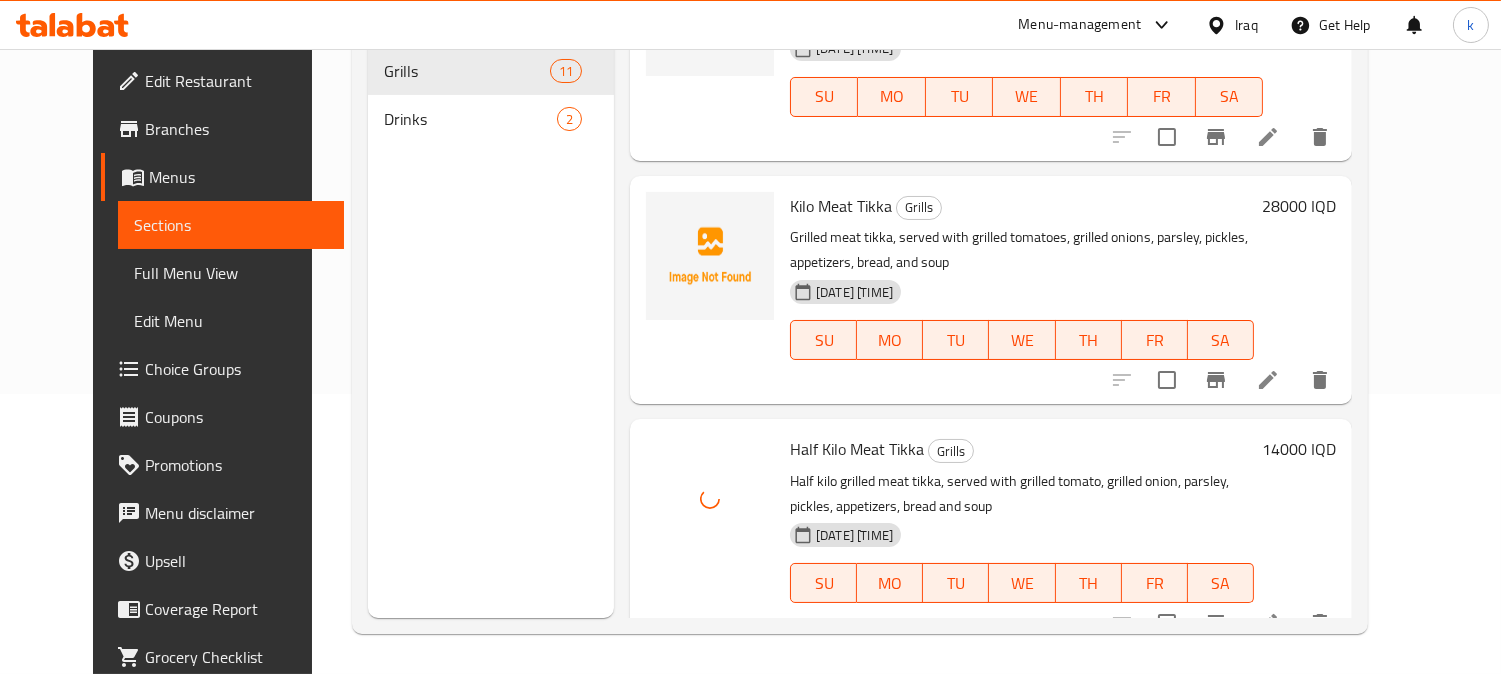 scroll, scrollTop: 1322, scrollLeft: 0, axis: vertical 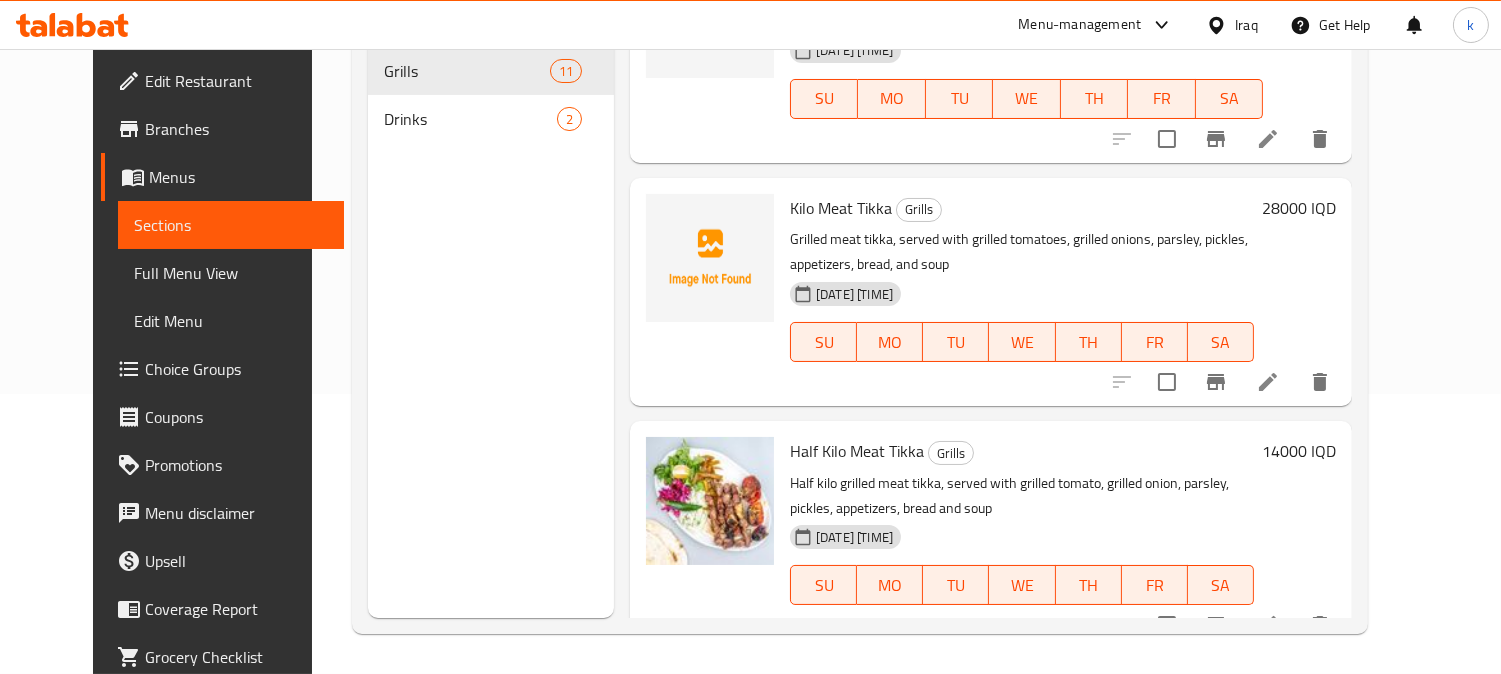 drag, startPoint x: 541, startPoint y: 210, endPoint x: 626, endPoint y: 302, distance: 125.25574 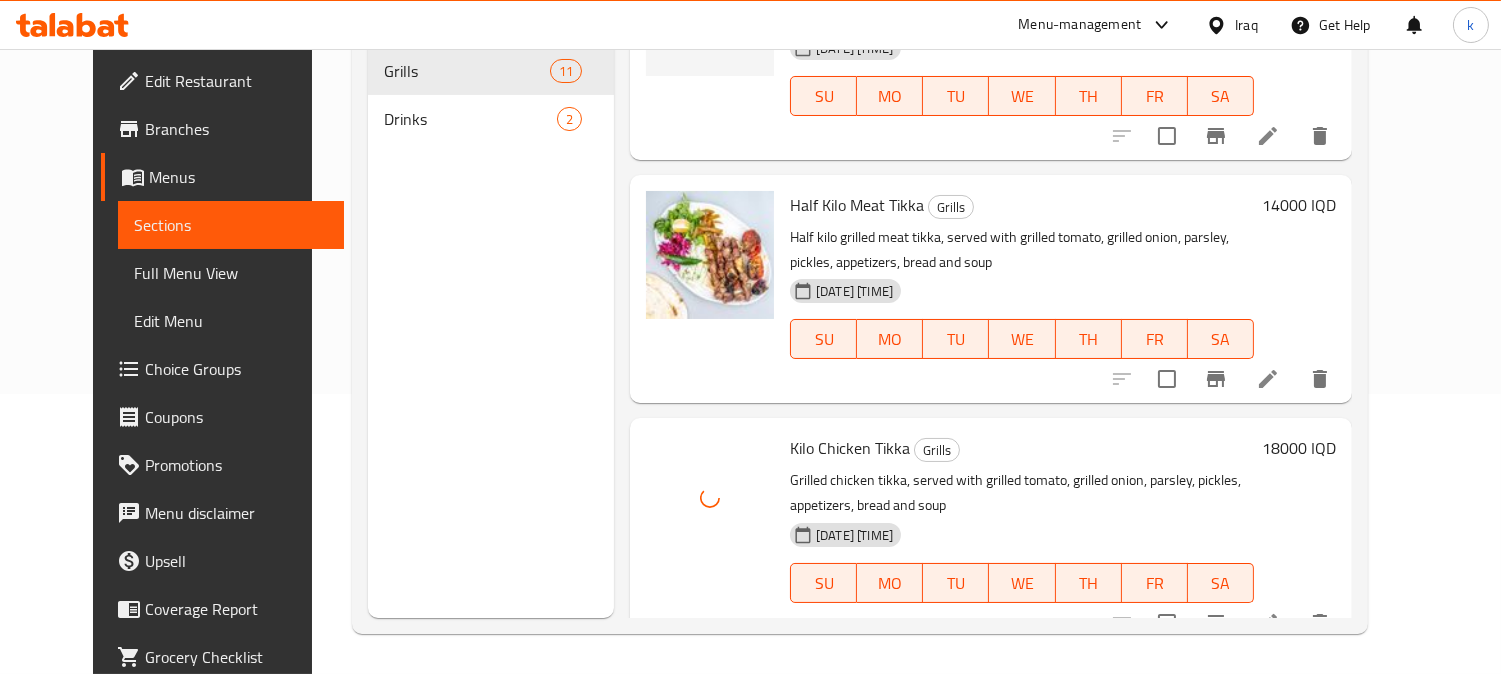 scroll, scrollTop: 1544, scrollLeft: 0, axis: vertical 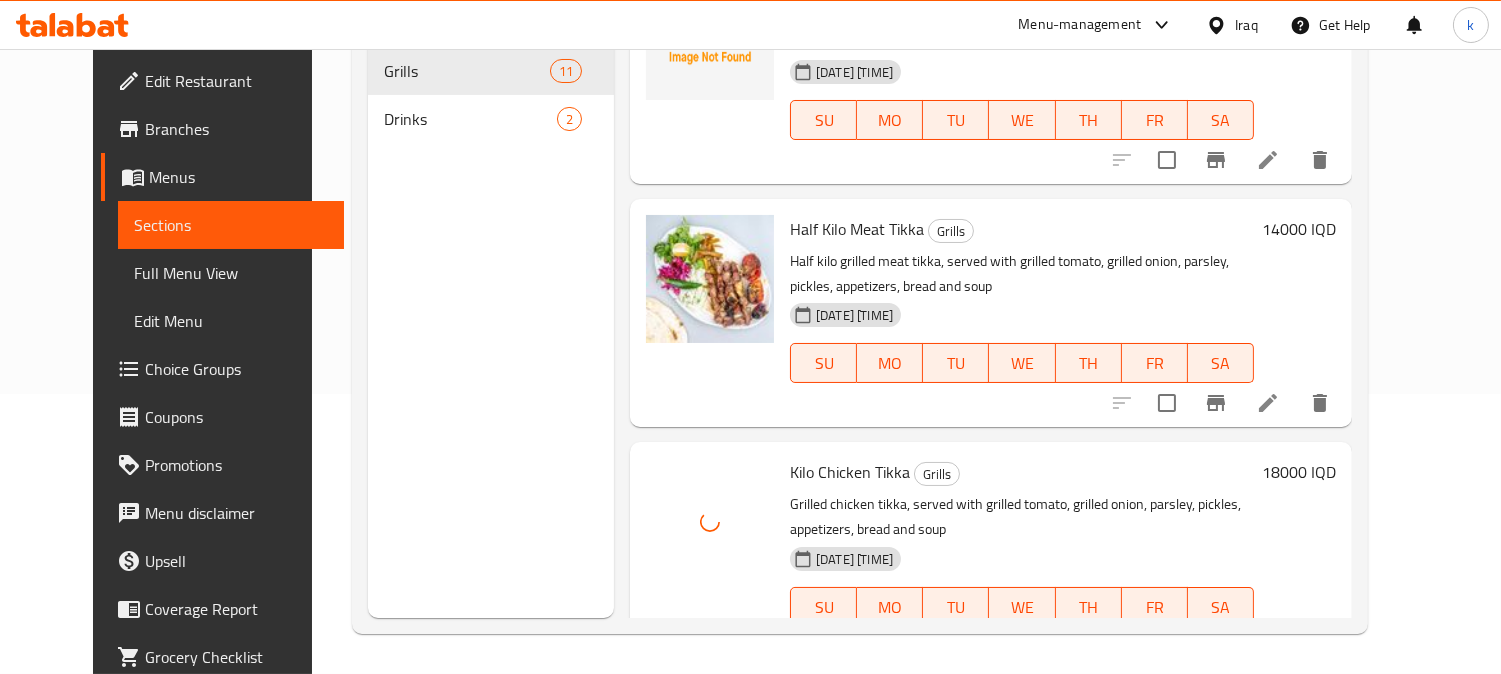 click on "Half Kilo Meat Tikka   Grills Half kilo grilled meat tikka, served with grilled tomato, grilled onion, parsley, pickles, appetizers, bread and soup 07-08-2025 11:12 AM SU MO TU WE TH FR SA" at bounding box center (1022, 313) 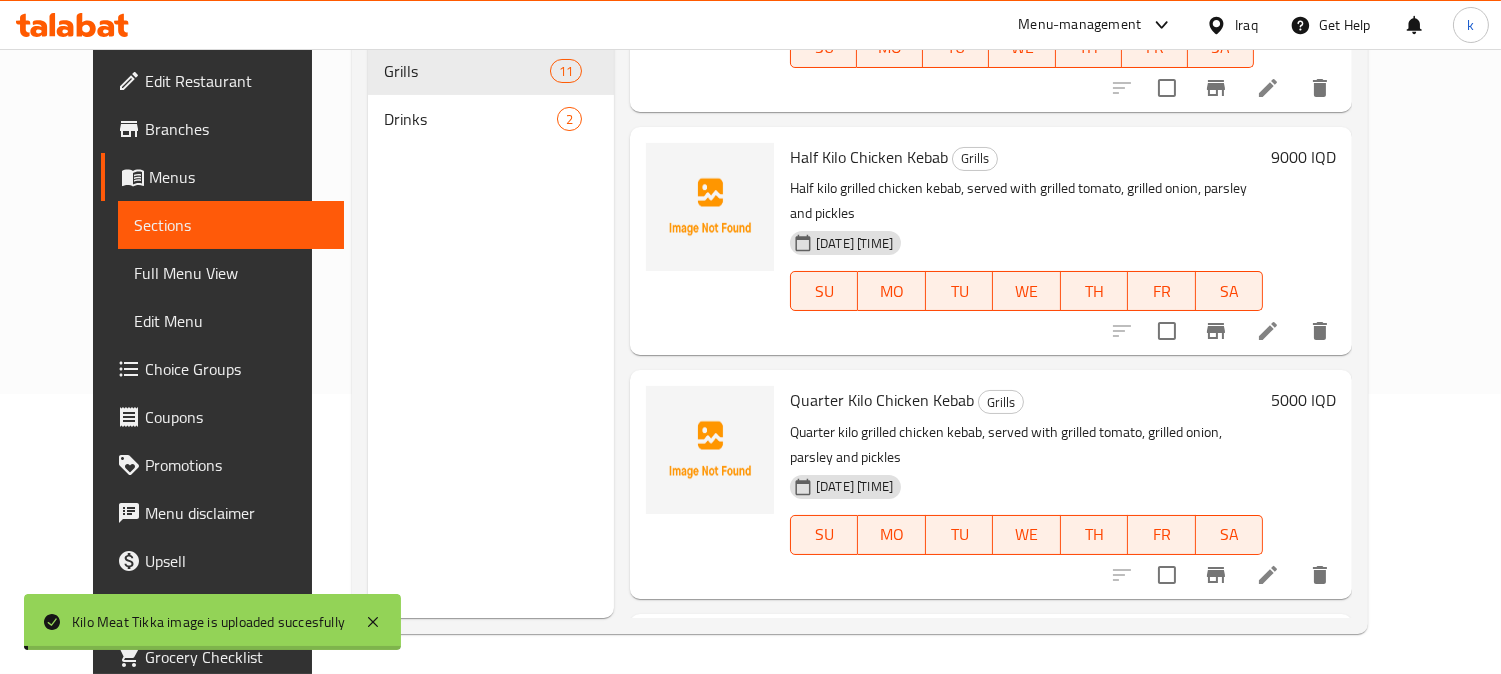 scroll, scrollTop: 877, scrollLeft: 0, axis: vertical 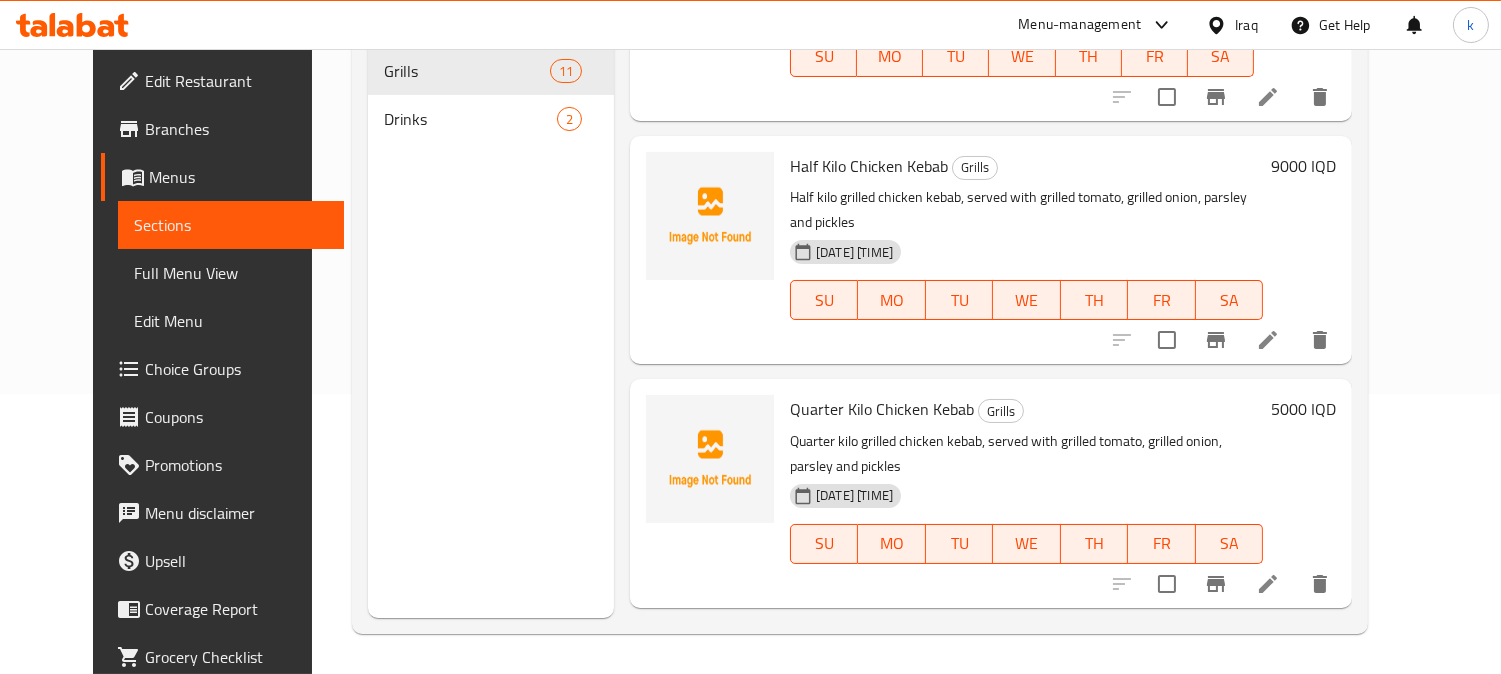 click on "Half Kilo Chicken Kebab   Grills Half kilo grilled chicken kebab, served with grilled tomato, grilled onion, parsley and pickles 07-08-2025 11:12 AM SU MO TU WE TH FR SA 9000   IQD" at bounding box center [991, 250] 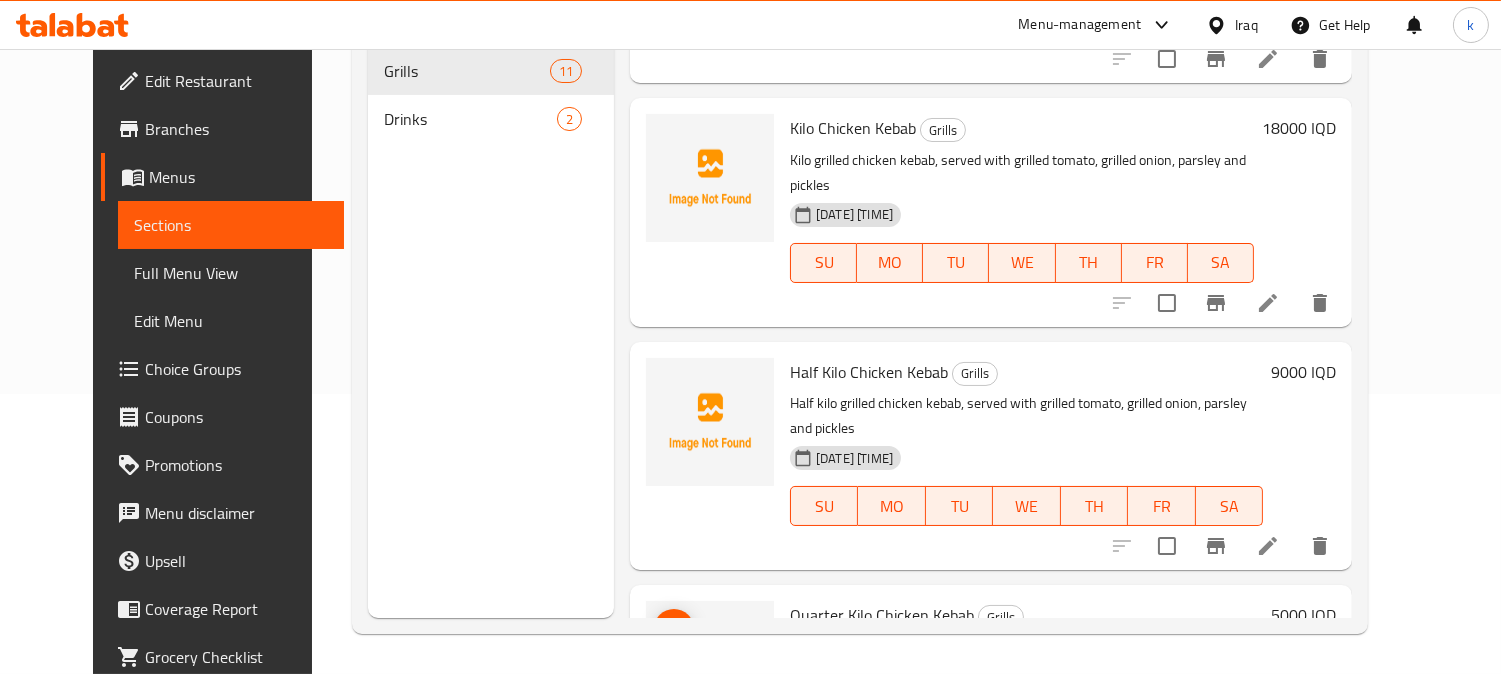 scroll, scrollTop: 655, scrollLeft: 0, axis: vertical 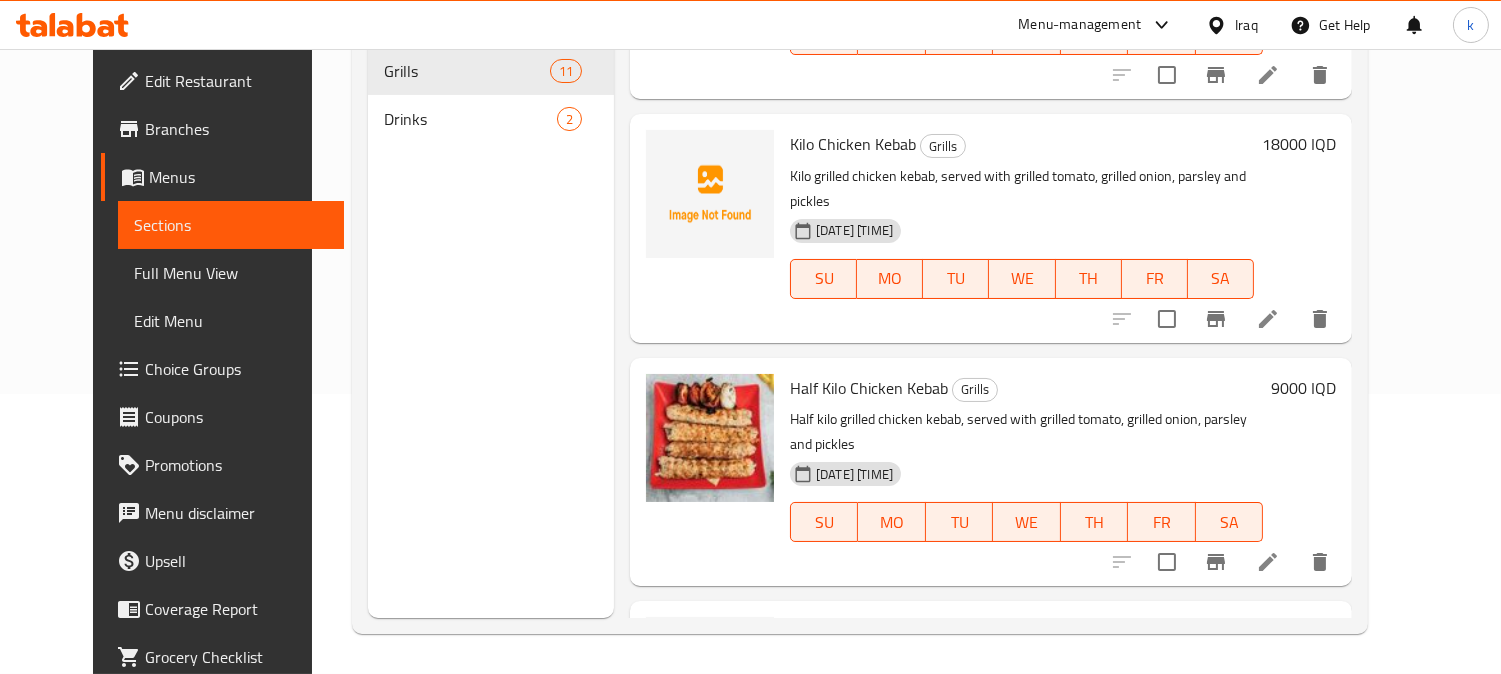 click on "Quarter Kilo Chicken Kebab   Grills Quarter kilo grilled chicken kebab, served with grilled tomato, grilled onion, parsley and pickles 07-08-2025 11:12 AM SU MO TU WE TH FR SA" at bounding box center [1026, 715] 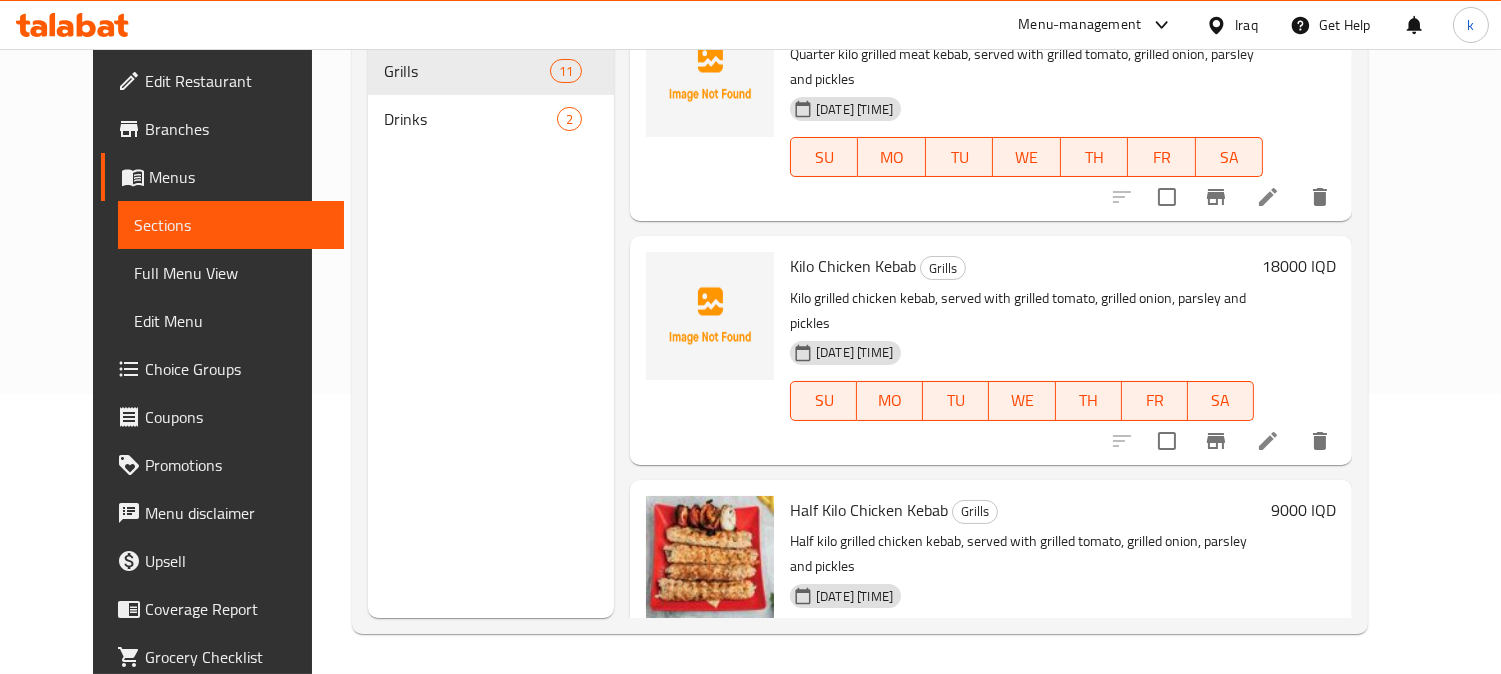 scroll, scrollTop: 433, scrollLeft: 0, axis: vertical 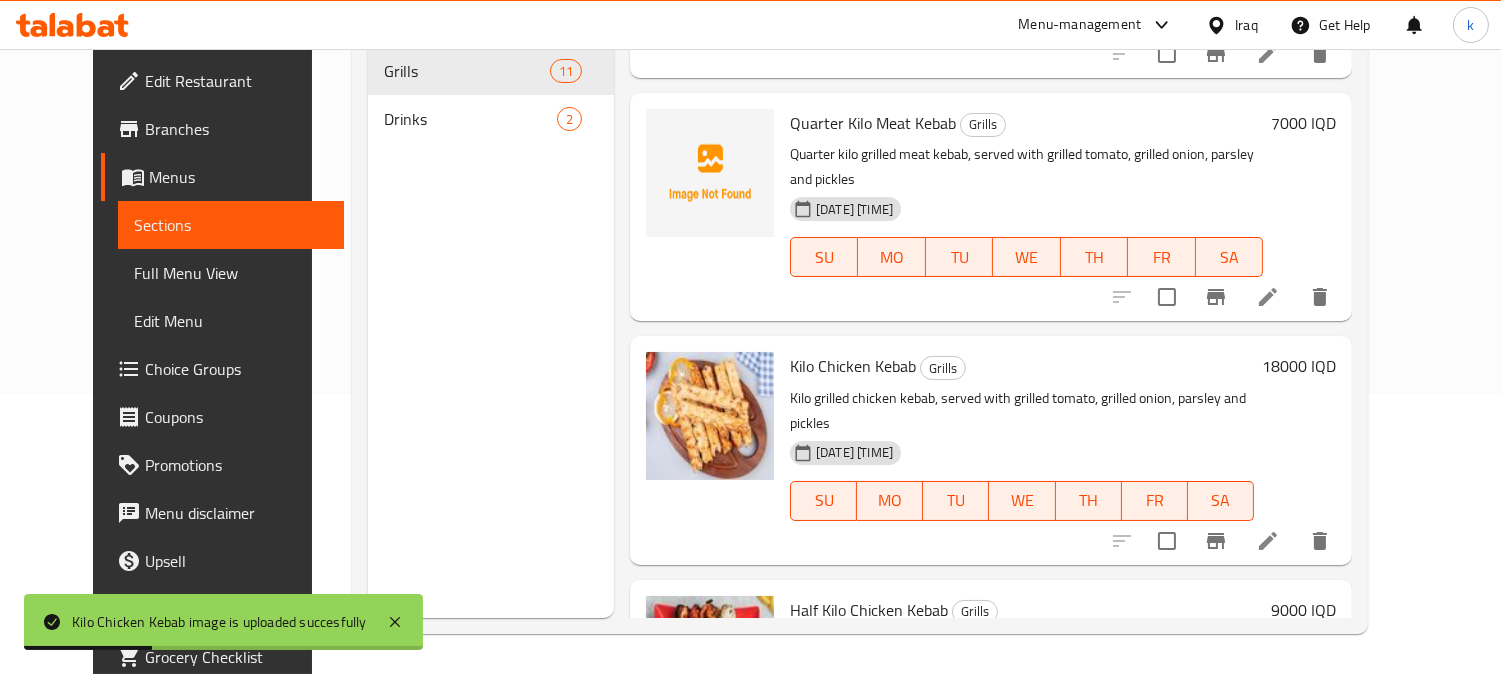 click on "Menu items Add Sort Manage items Kilo Meat Kebab   Grills Kilo grilled meat kebab, served with grilled tomato, grilled onion, parsley and pickles 07-08-2025 11:12 AM SU MO TU WE TH FR SA 26000   IQD Half Kilo Meat Kebab   Grills Half kilo grilled meat kebab, served with grilled tomato, grilled onion, parsley and pickles 07-08-2025 11:12 AM SU MO TU WE TH FR SA 13000   IQD Quarter Kilo  Meat Kebab   Grills Quarter kilo grilled meat kebab, served with grilled tomato, grilled onion, parsley and pickles 07-08-2025 11:12 AM SU MO TU WE TH FR SA 7000   IQD Kilo Chicken Kebab   Grills Kilo grilled chicken kebab, served with grilled tomato, grilled onion, parsley and pickles 07-08-2025 11:12 AM SU MO TU WE TH FR SA 18000   IQD Half Kilo Chicken Kebab   Grills Half kilo grilled chicken kebab, served with grilled tomato, grilled onion, parsley and pickles 07-08-2025 11:12 AM SU MO TU WE TH FR SA 9000   IQD Quarter Kilo Chicken Kebab   Grills 07-08-2025 11:12 AM SU MO TU WE TH FR SA 5000   IQD Kilo Meat Tikka   Grills" at bounding box center [983, 281] 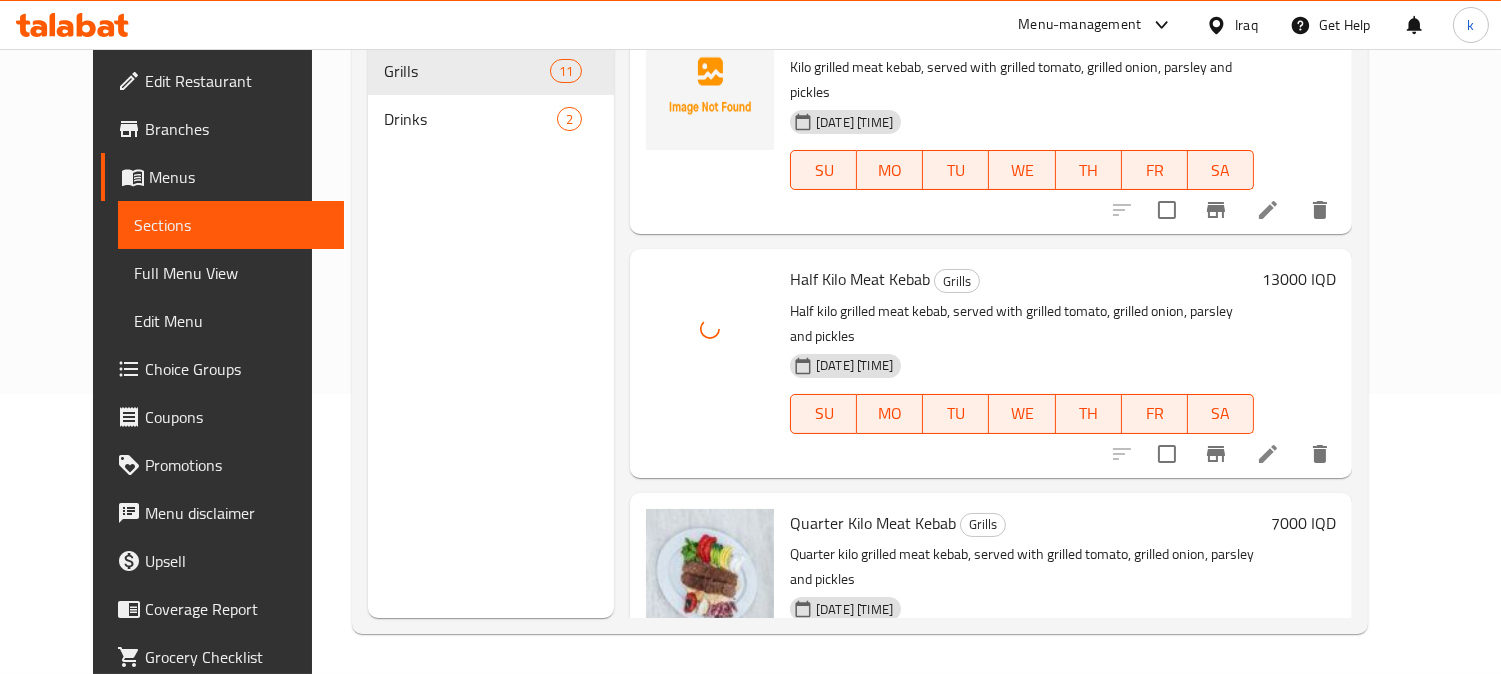 scroll, scrollTop: 0, scrollLeft: 0, axis: both 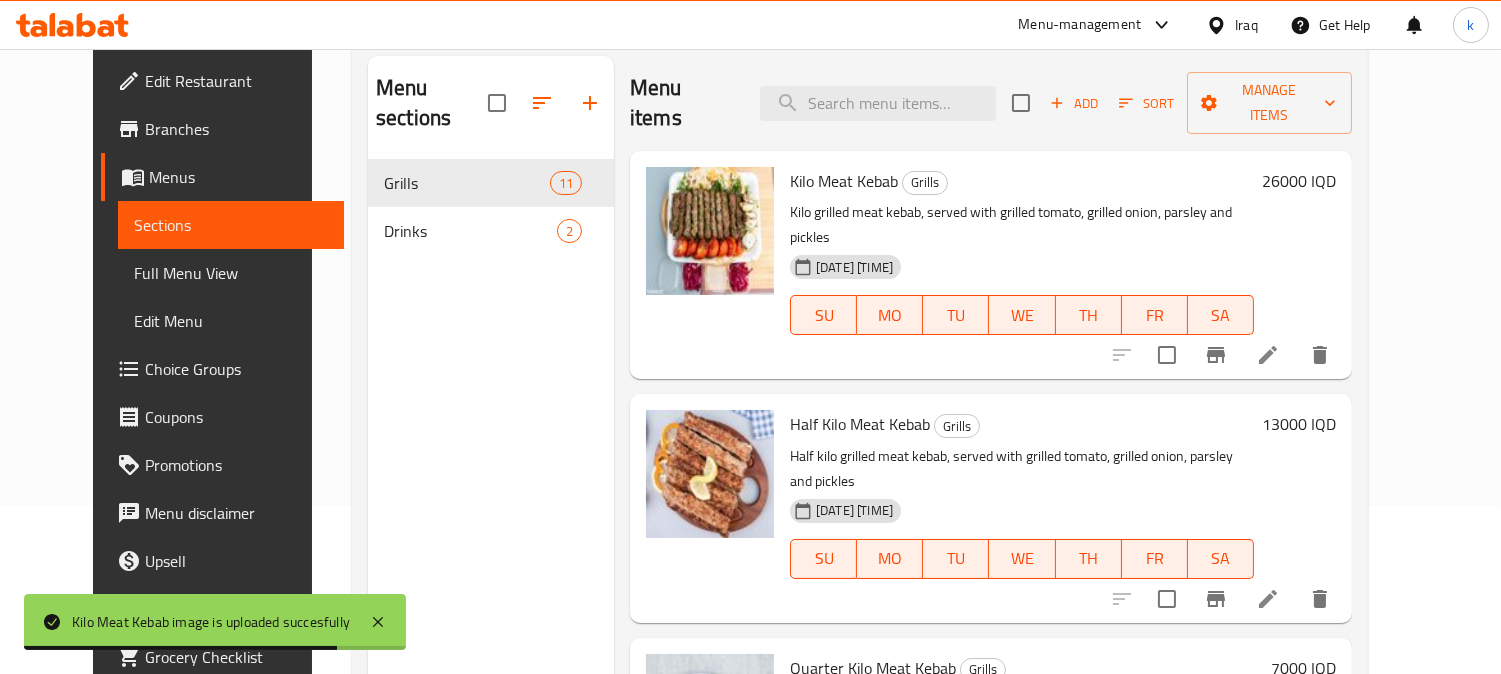 click on "Menu items Add Sort Manage items Kilo Meat Kebab   Grills Kilo grilled meat kebab, served with grilled tomato, grilled onion, parsley and pickles 07-08-2025 11:12 AM SU MO TU WE TH FR SA 26000   IQD Half Kilo Meat Kebab   Grills Half kilo grilled meat kebab, served with grilled tomato, grilled onion, parsley and pickles 07-08-2025 11:12 AM SU MO TU WE TH FR SA 13000   IQD Quarter Kilo  Meat Kebab   Grills Quarter kilo grilled meat kebab, served with grilled tomato, grilled onion, parsley and pickles 07-08-2025 11:12 AM SU MO TU WE TH FR SA 7000   IQD Kilo Chicken Kebab   Grills Kilo grilled chicken kebab, served with grilled tomato, grilled onion, parsley and pickles 07-08-2025 11:12 AM SU MO TU WE TH FR SA 18000   IQD Half Kilo Chicken Kebab   Grills Half kilo grilled chicken kebab, served with grilled tomato, grilled onion, parsley and pickles 07-08-2025 11:12 AM SU MO TU WE TH FR SA 9000   IQD Quarter Kilo Chicken Kebab   Grills 07-08-2025 11:12 AM SU MO TU WE TH FR SA 5000   IQD Kilo Meat Tikka   Grills" at bounding box center (983, 393) 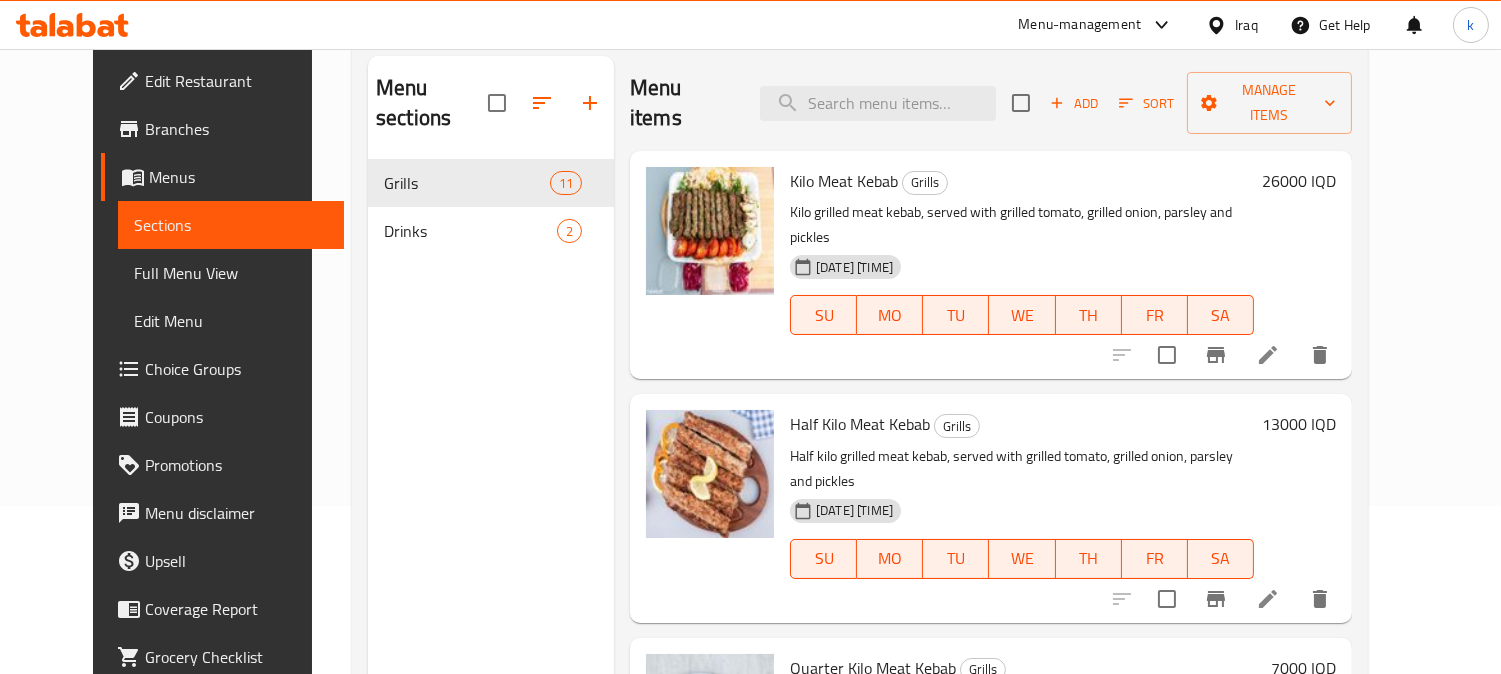 click on "Edit Restaurant" at bounding box center [236, 81] 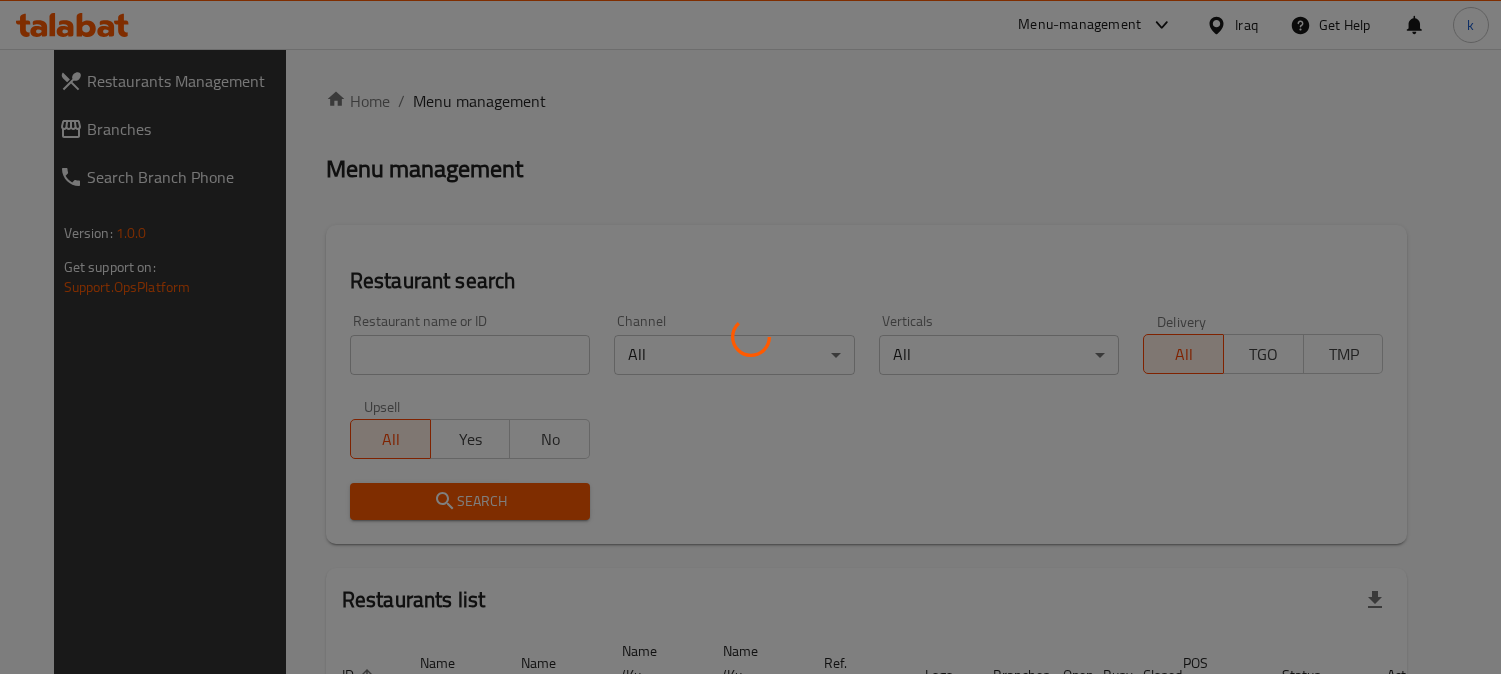 scroll, scrollTop: 0, scrollLeft: 0, axis: both 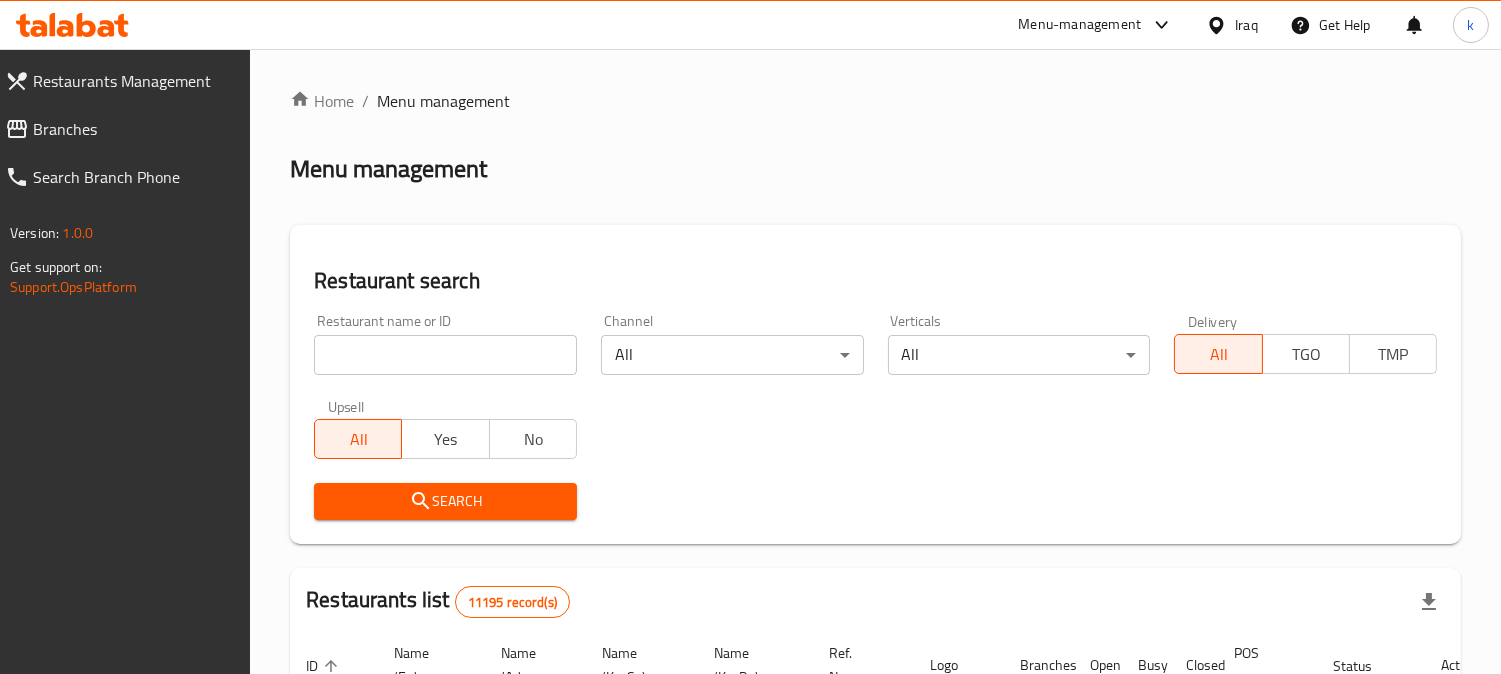 click at bounding box center [445, 355] 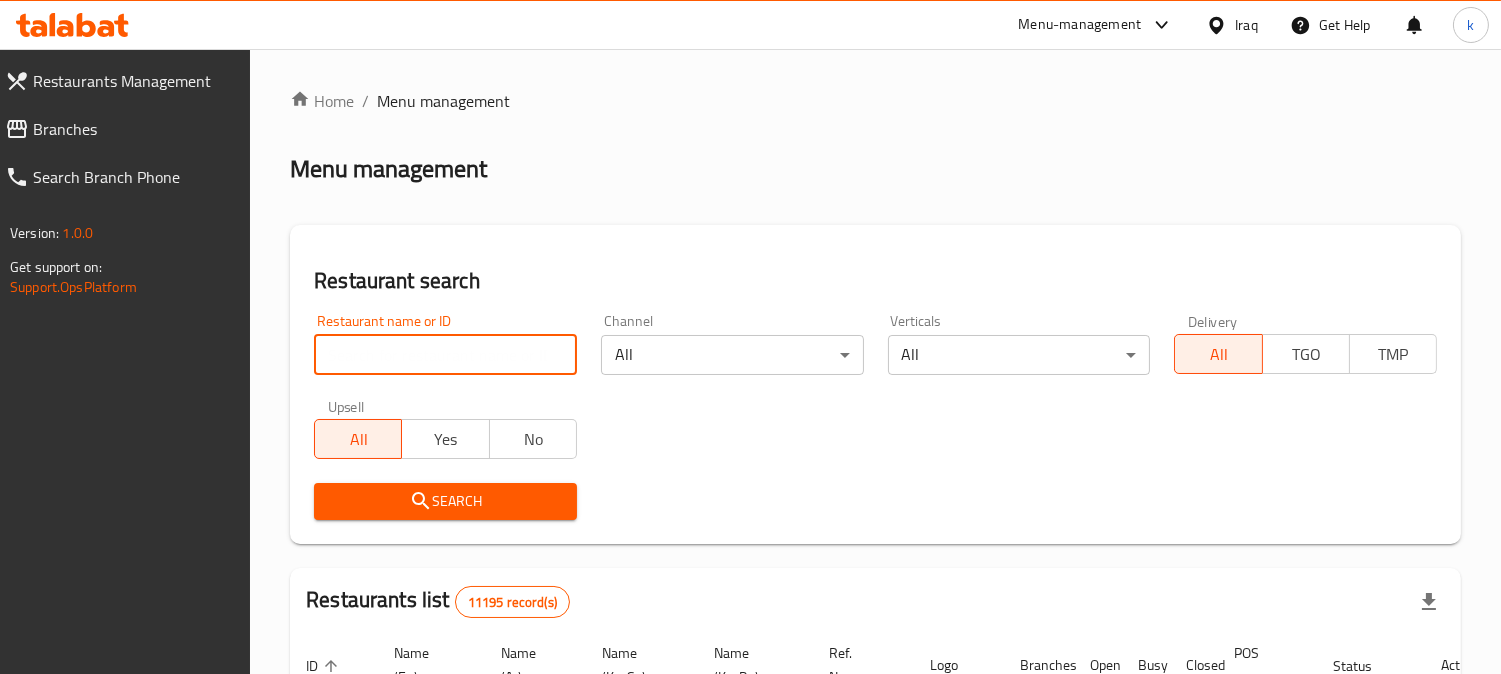 paste on "[BRAND], [LOCATION]" 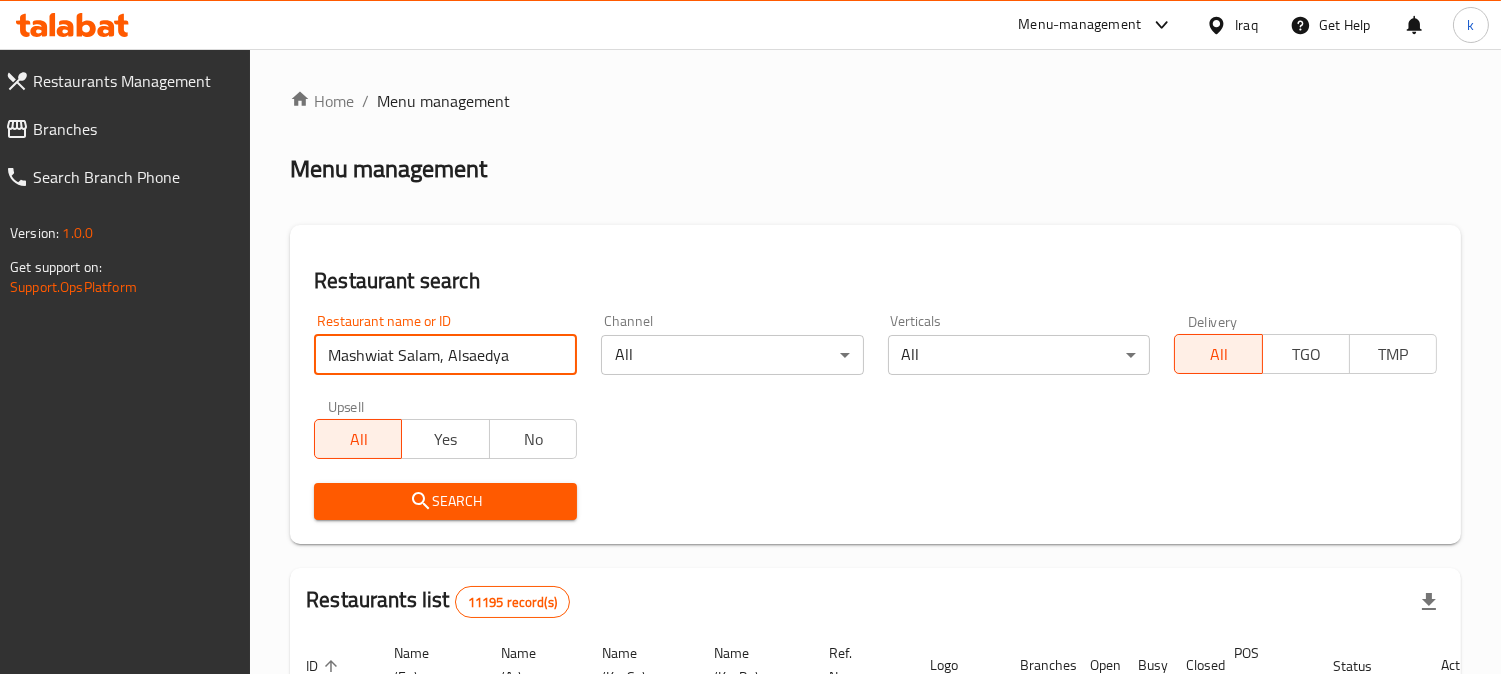 click on "Search" at bounding box center [445, 501] 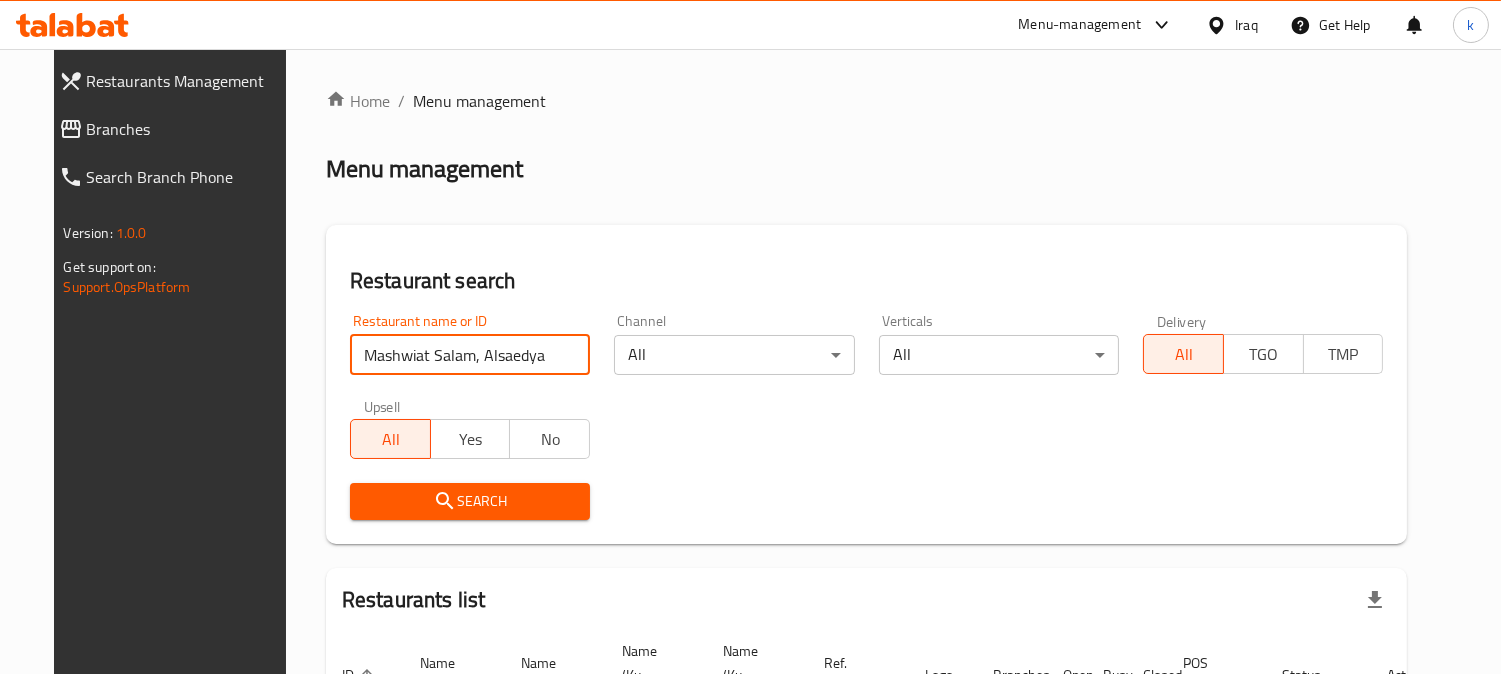 click on "[BRAND], [LOCATION]" at bounding box center [470, 355] 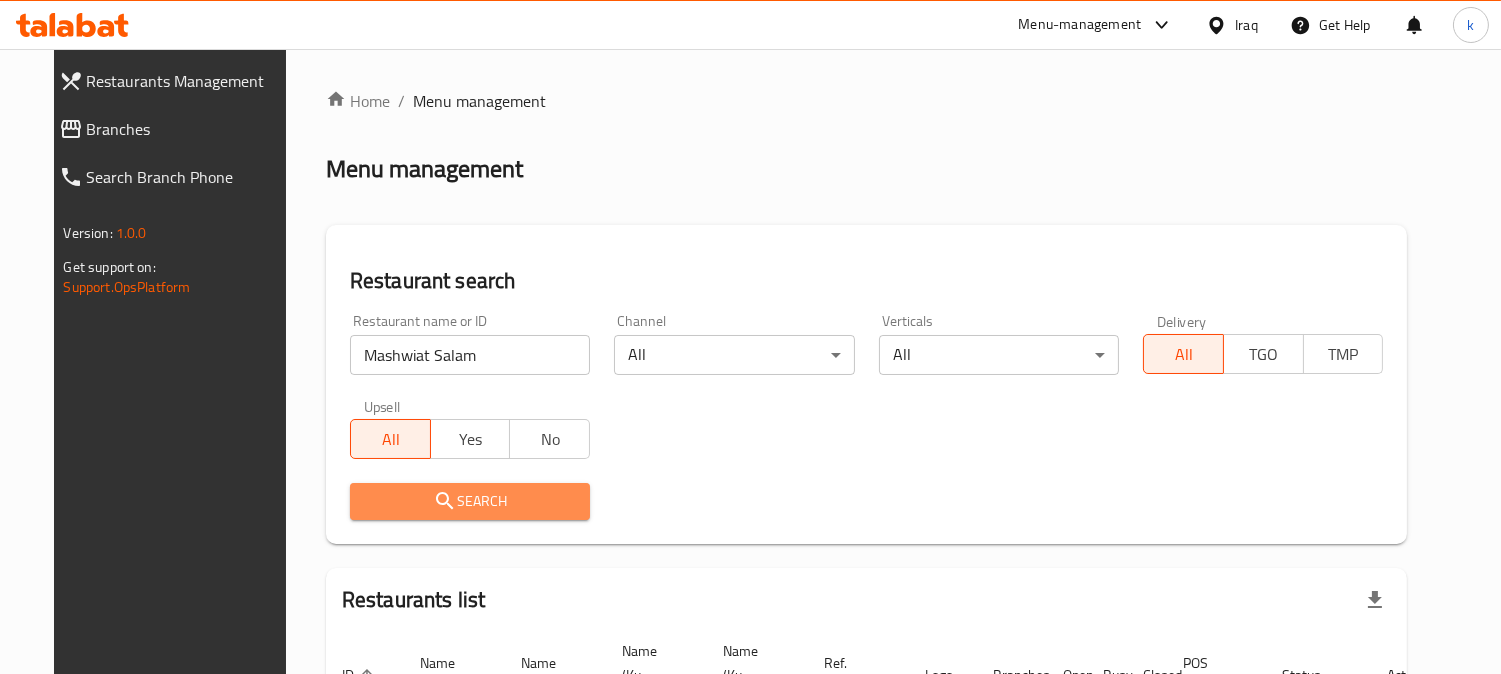 click on "Search" at bounding box center (470, 501) 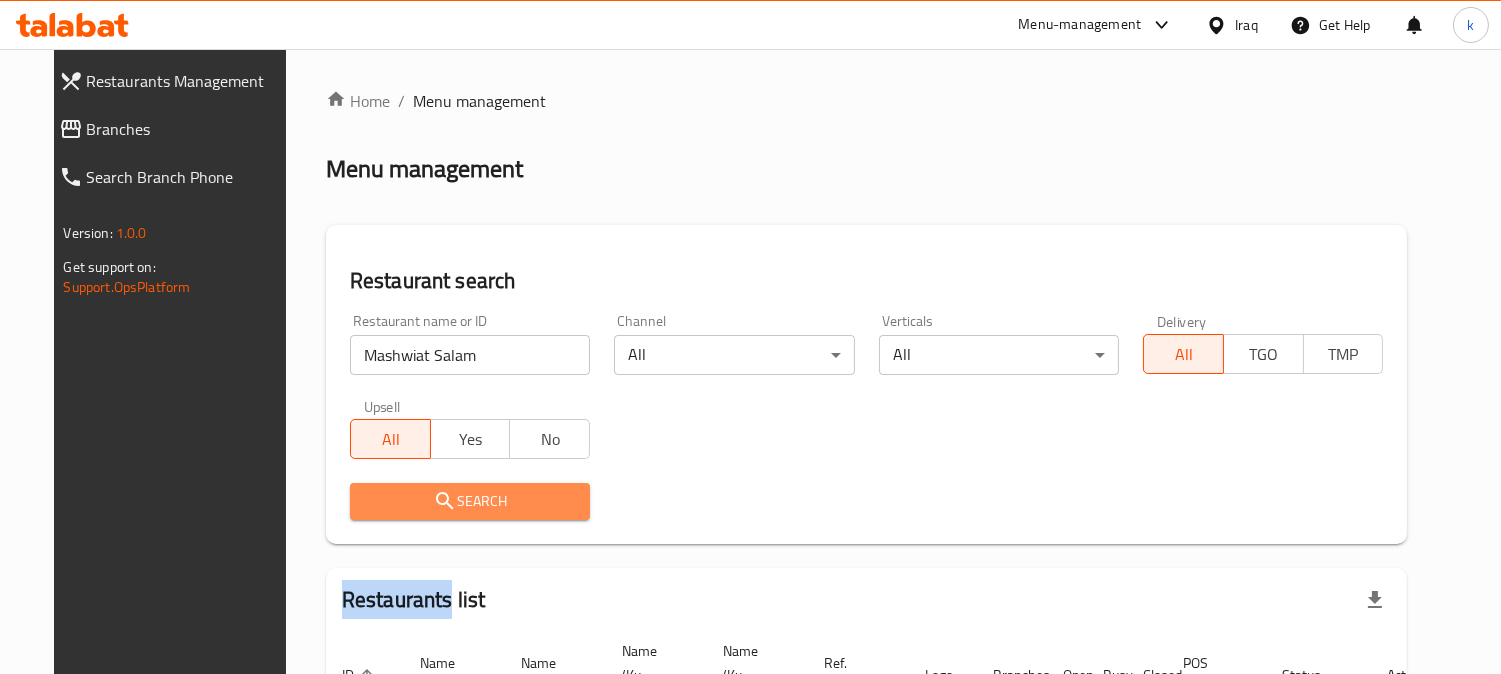 click at bounding box center [750, 337] 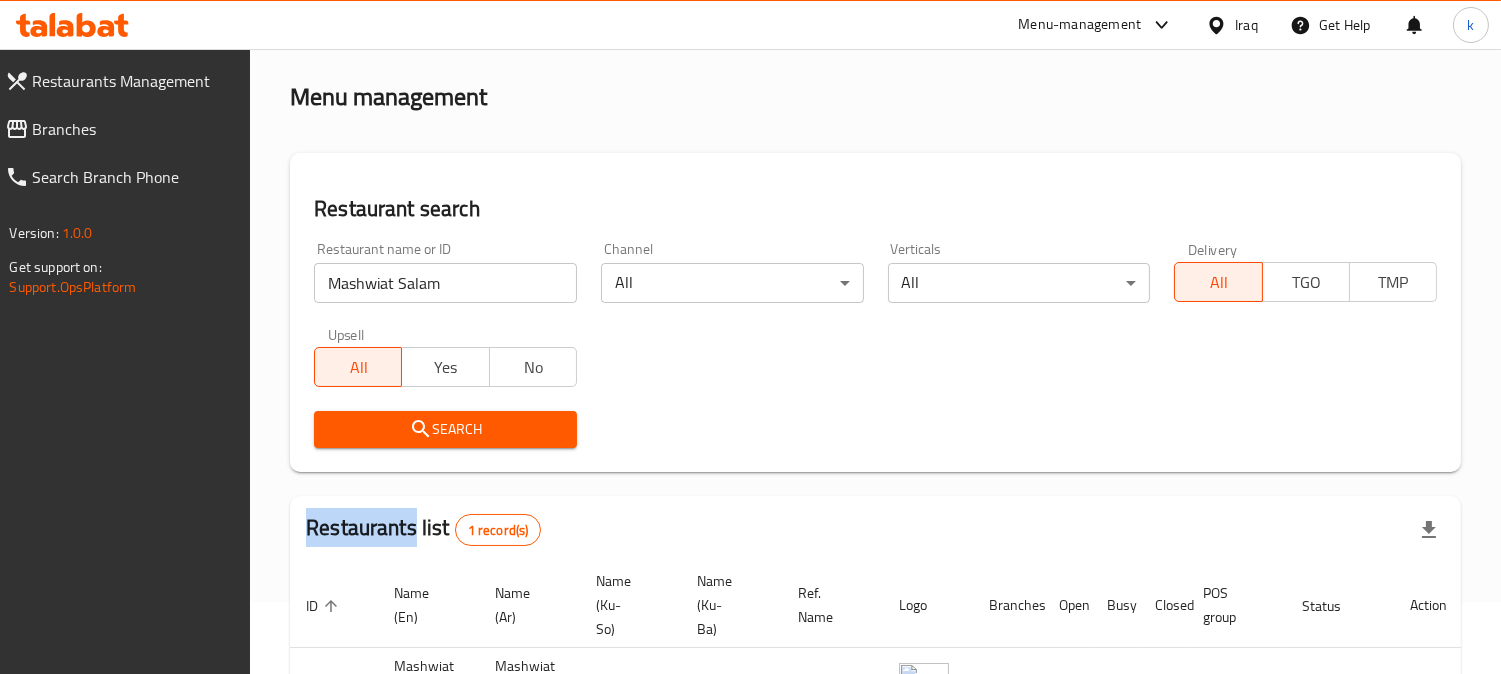 scroll, scrollTop: 258, scrollLeft: 0, axis: vertical 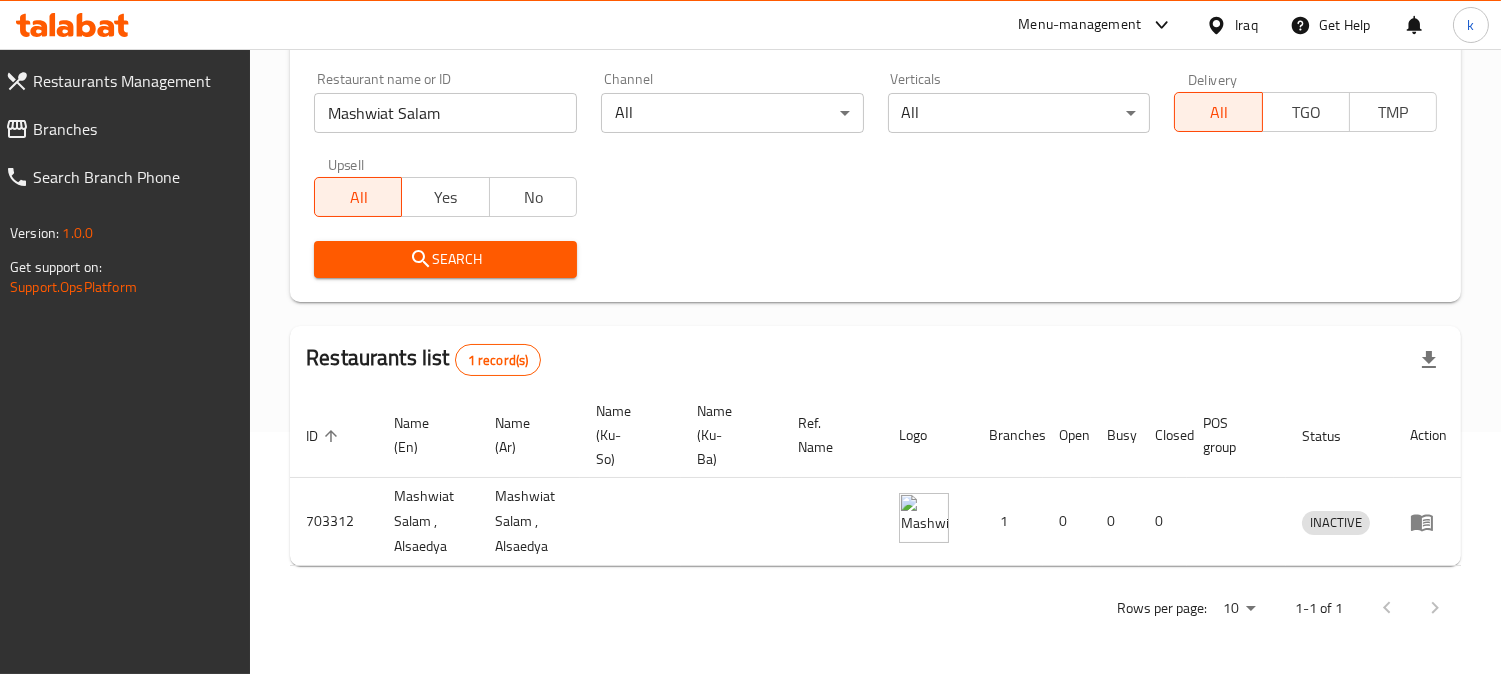click on "Mashwiat Salam" at bounding box center [445, 113] 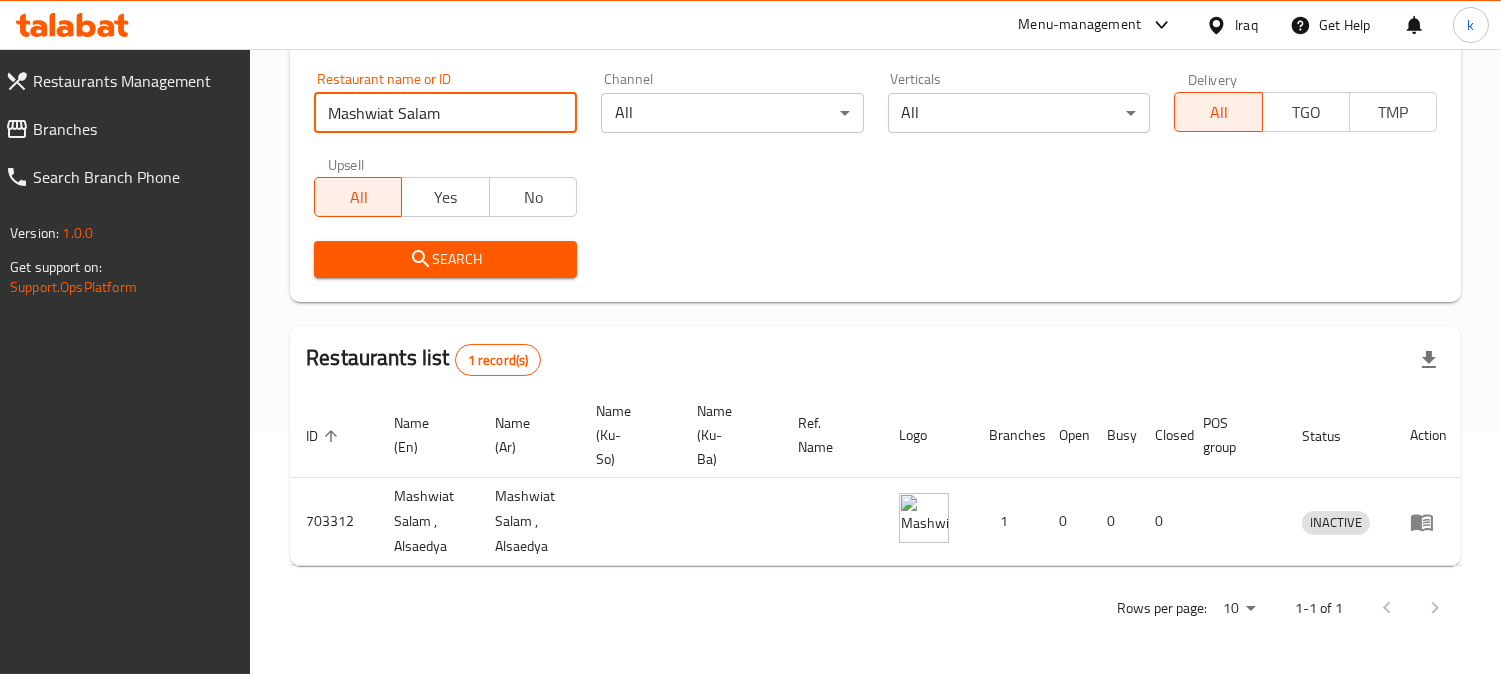 click on "Mashwiat Salam" at bounding box center [445, 113] 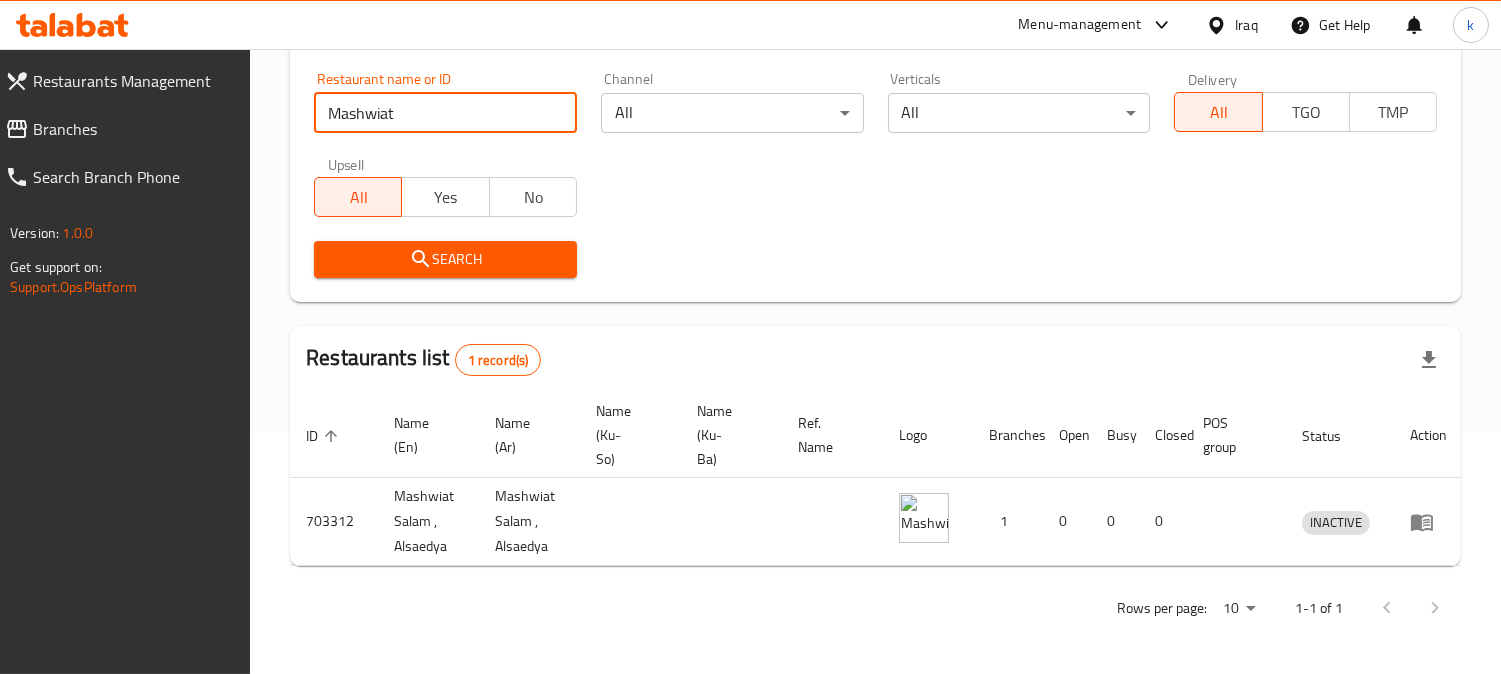 click on "Search" at bounding box center (445, 259) 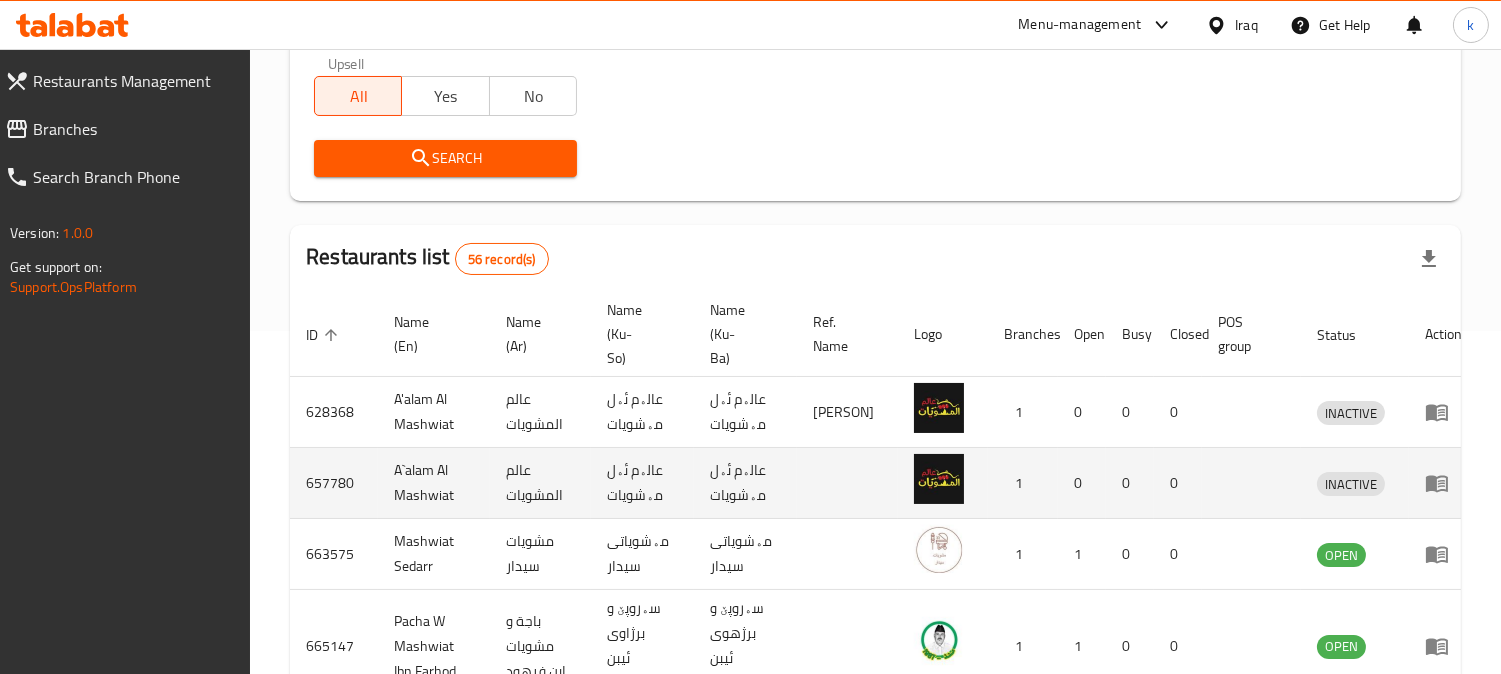 scroll, scrollTop: 481, scrollLeft: 0, axis: vertical 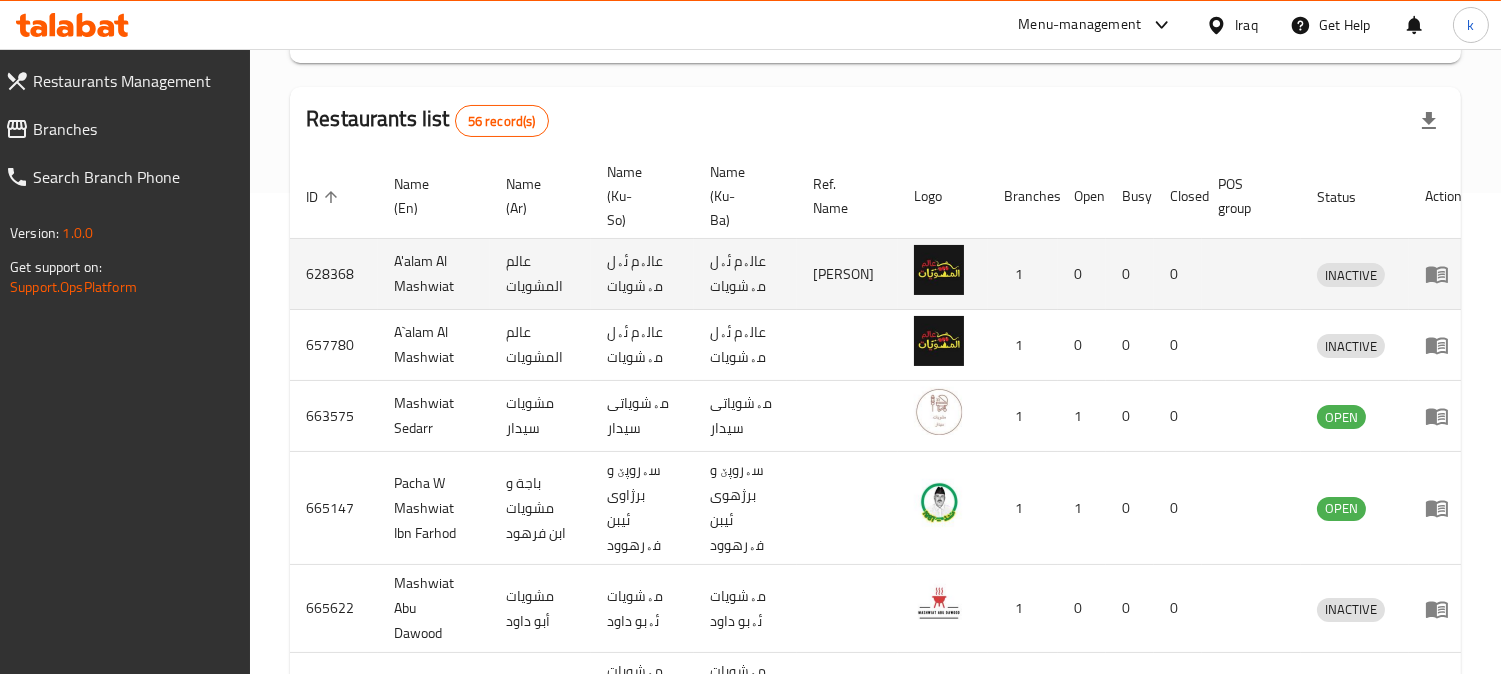 click on "عالم المشويات" at bounding box center (540, 274) 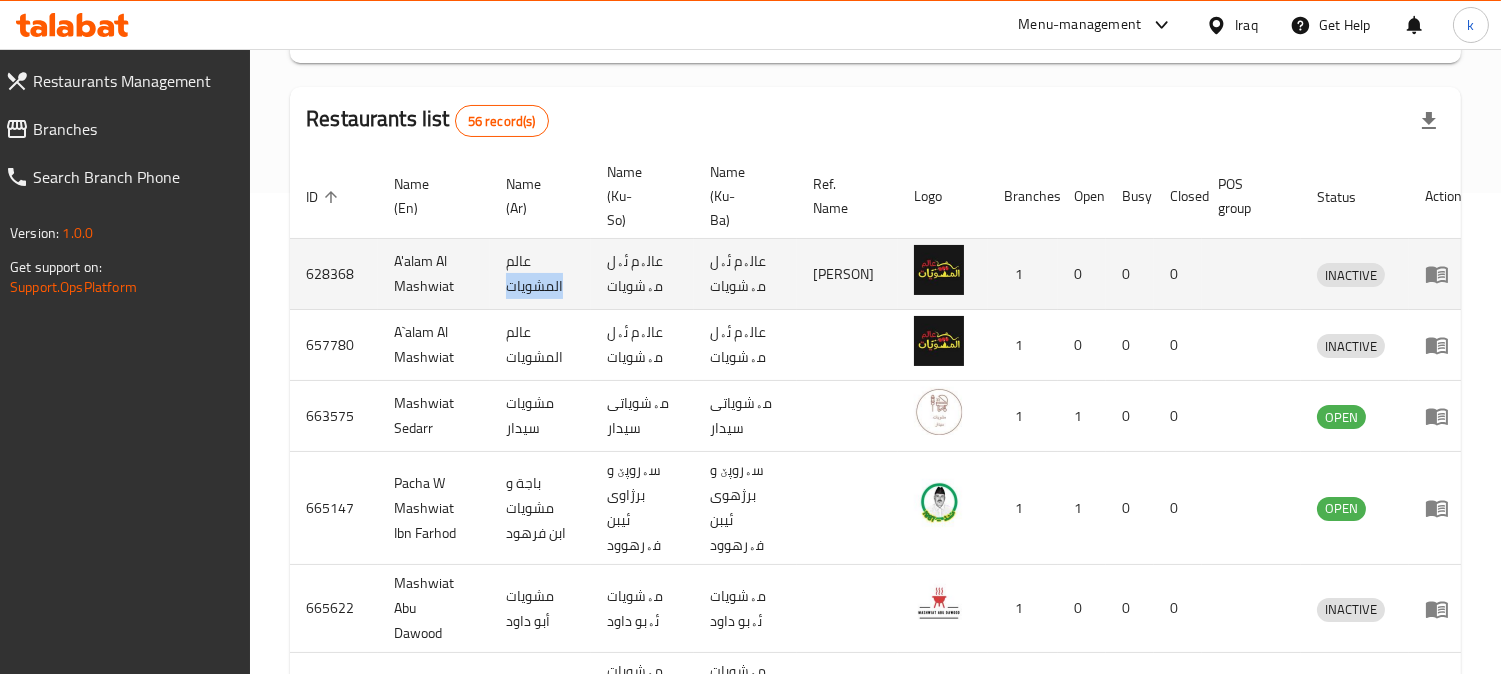 click on "عالم المشويات" at bounding box center (540, 274) 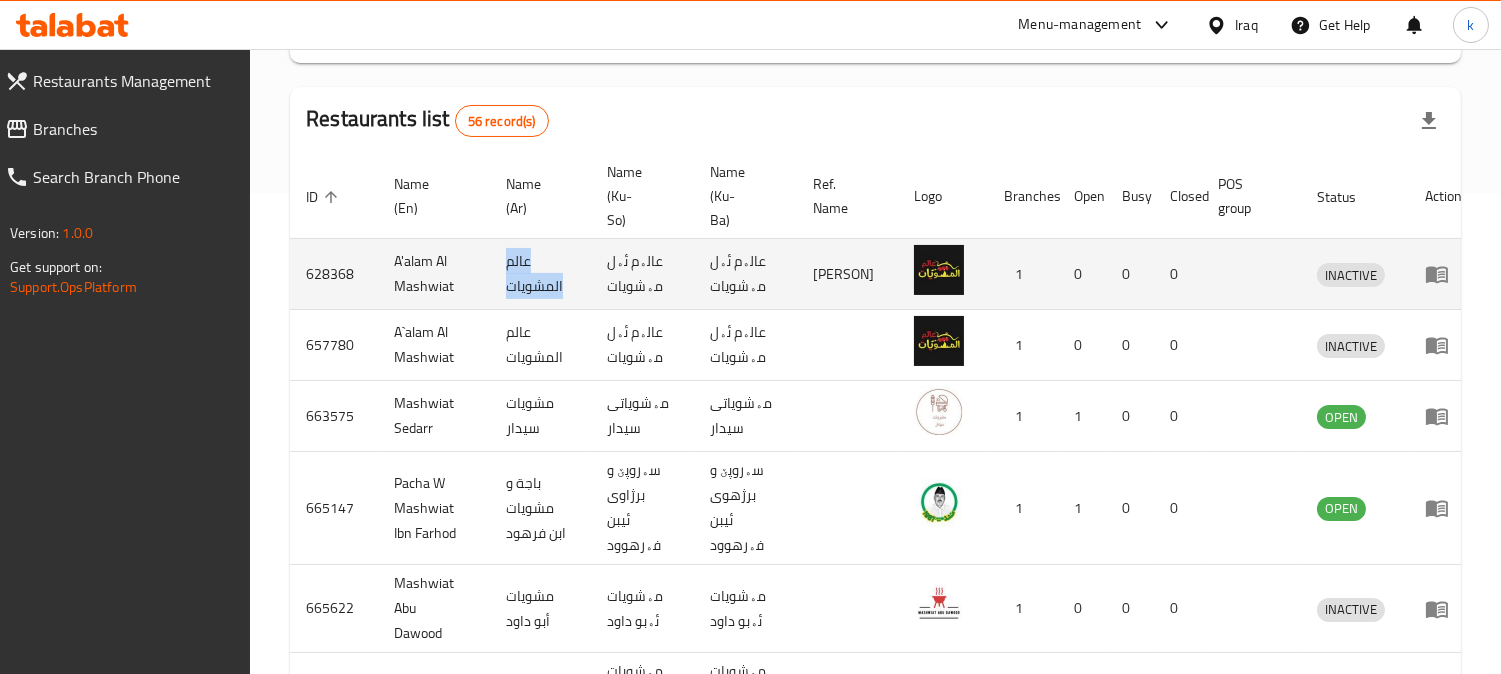 click on "عالم المشويات" at bounding box center [540, 274] 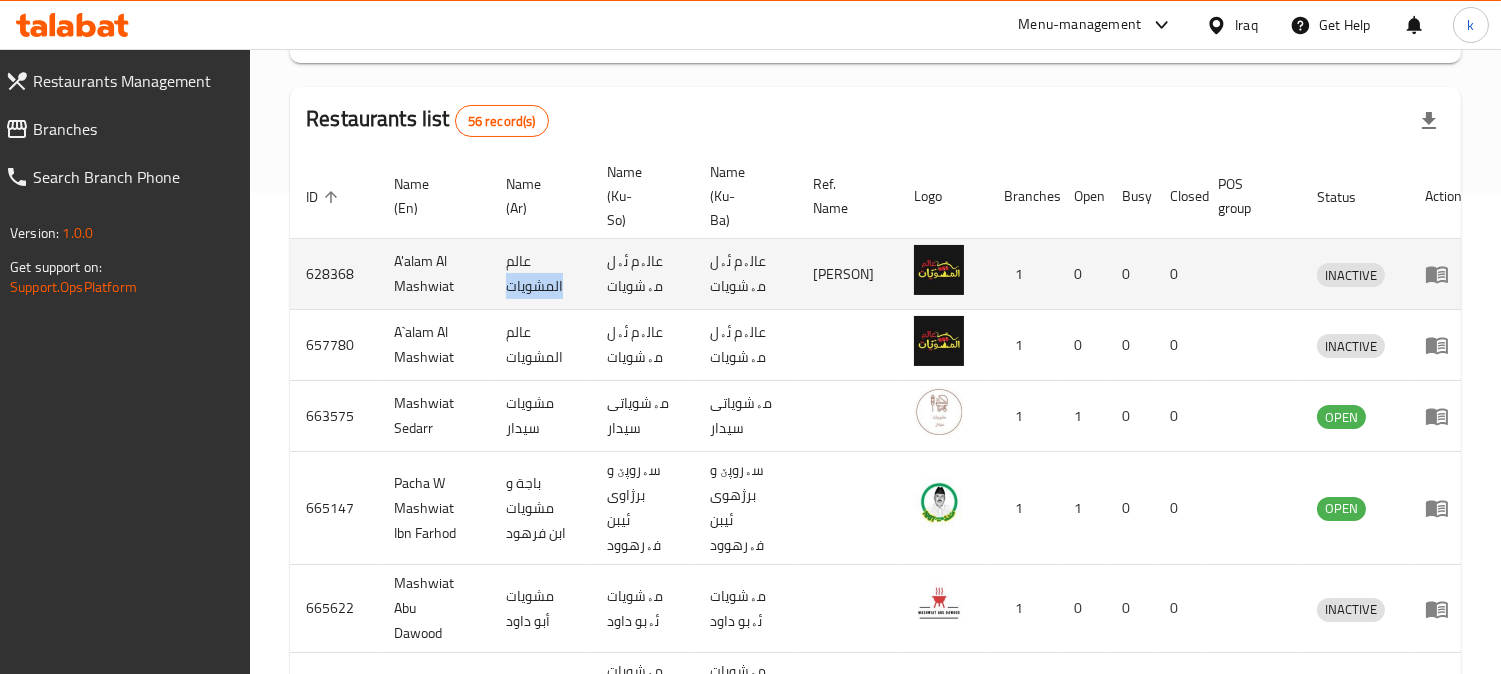 click on "عالم المشويات" at bounding box center (540, 274) 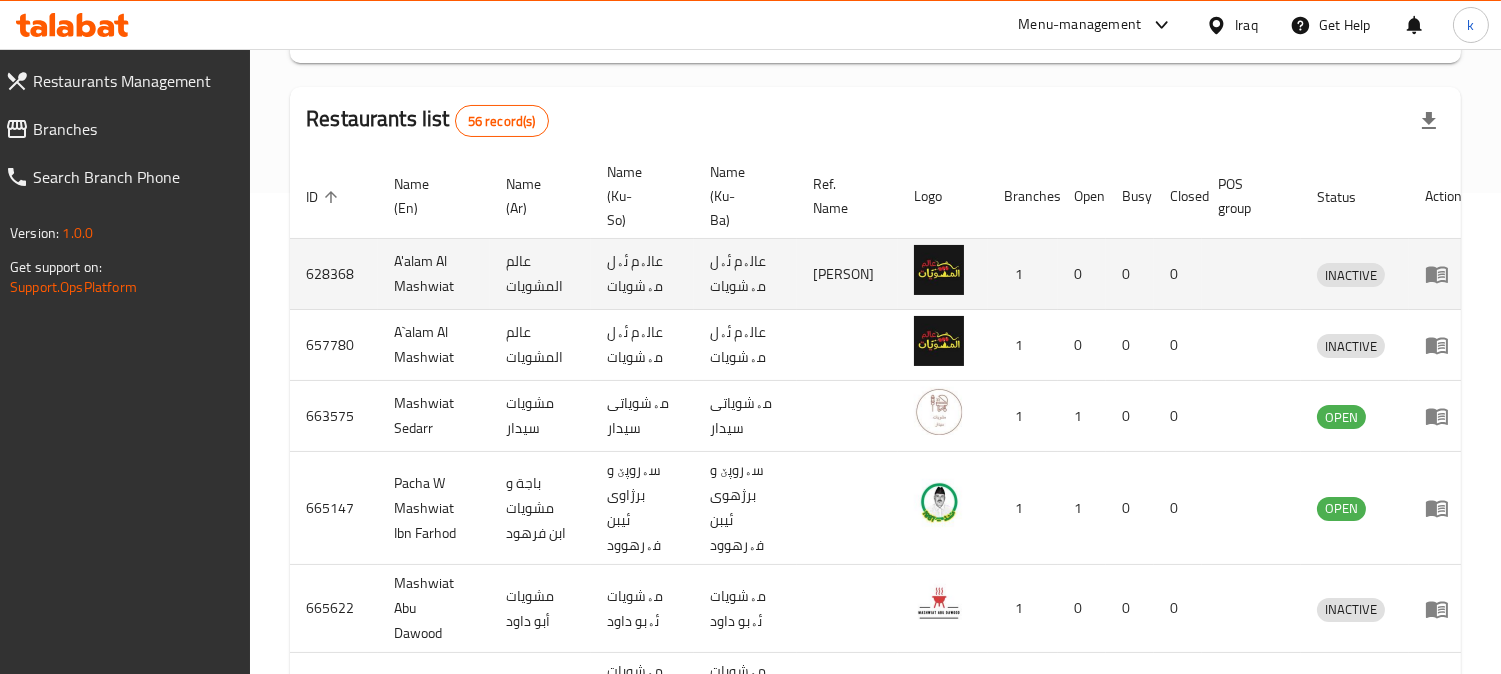 click on "عالەم ئەل مەشویات" at bounding box center [642, 274] 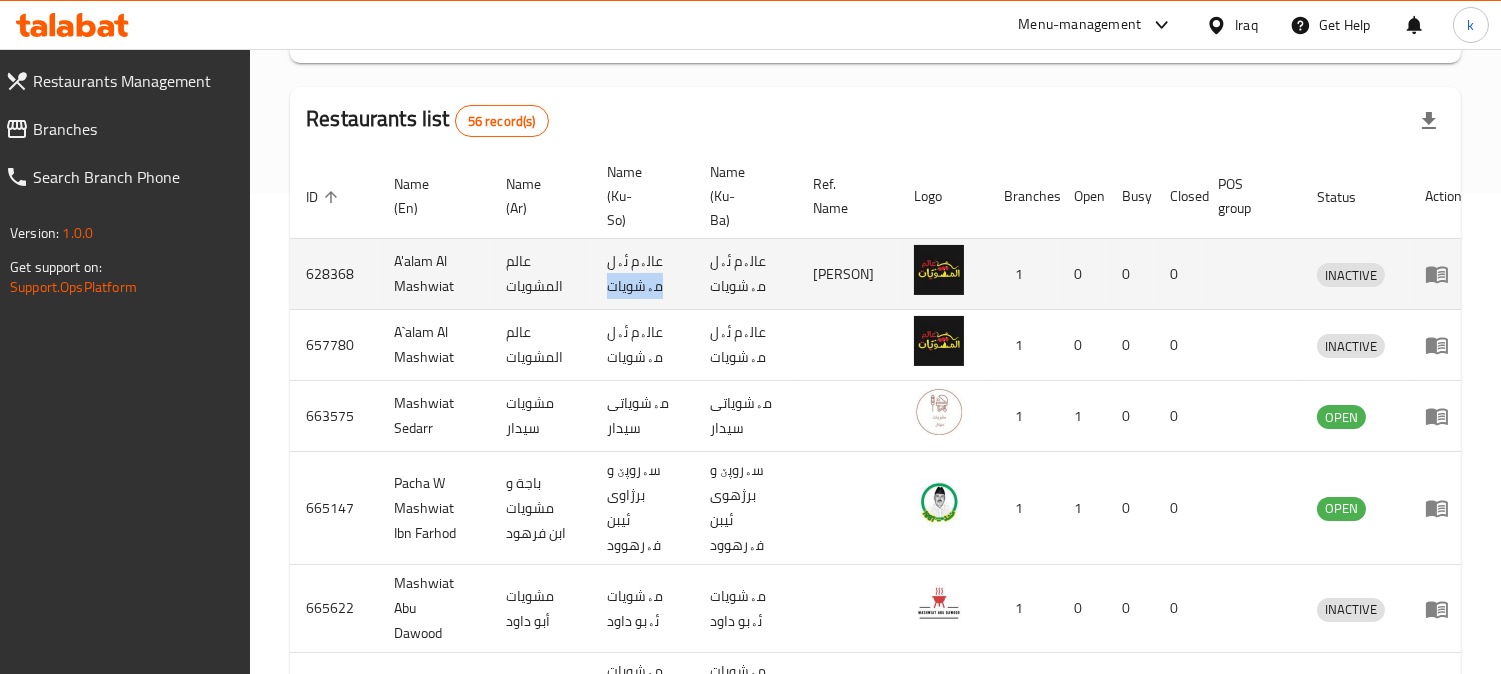 click on "عالەم ئەل مەشویات" at bounding box center [642, 274] 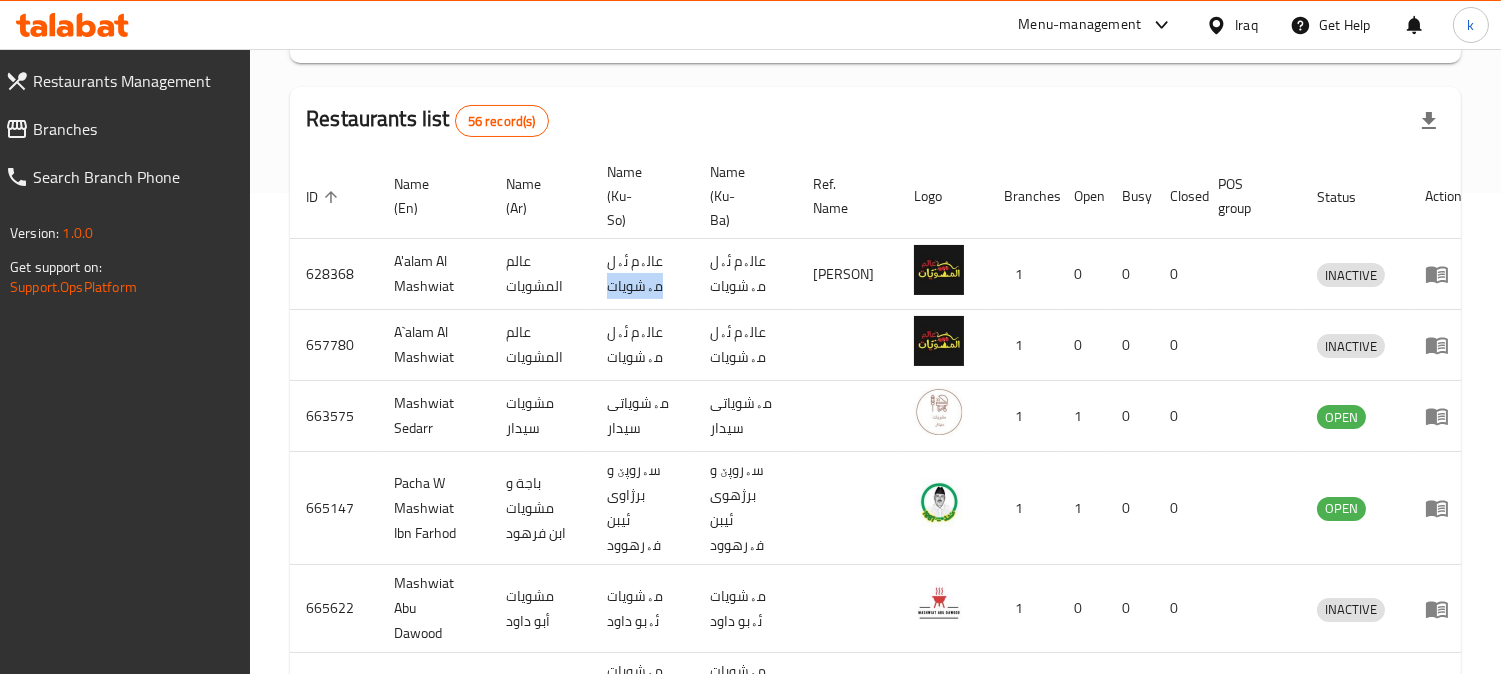 copy on "مەشویات" 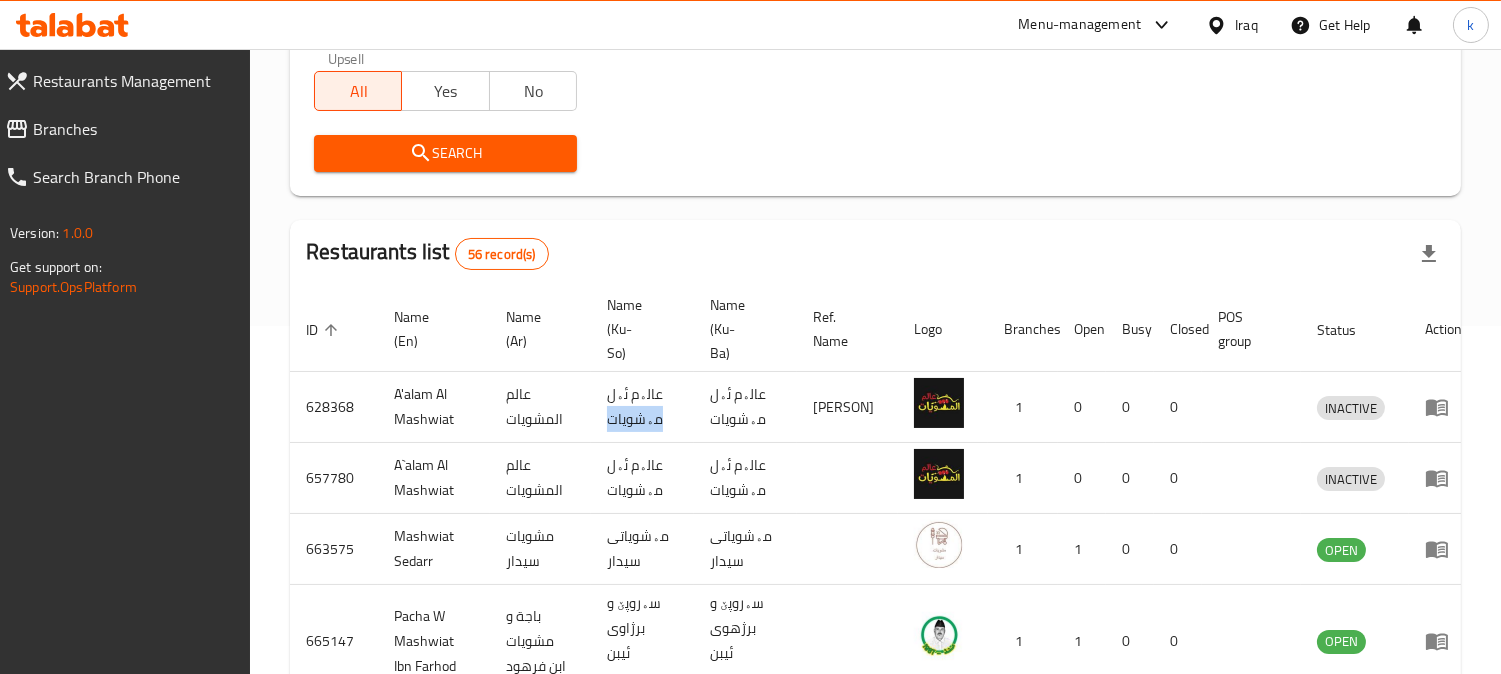 scroll, scrollTop: 147, scrollLeft: 0, axis: vertical 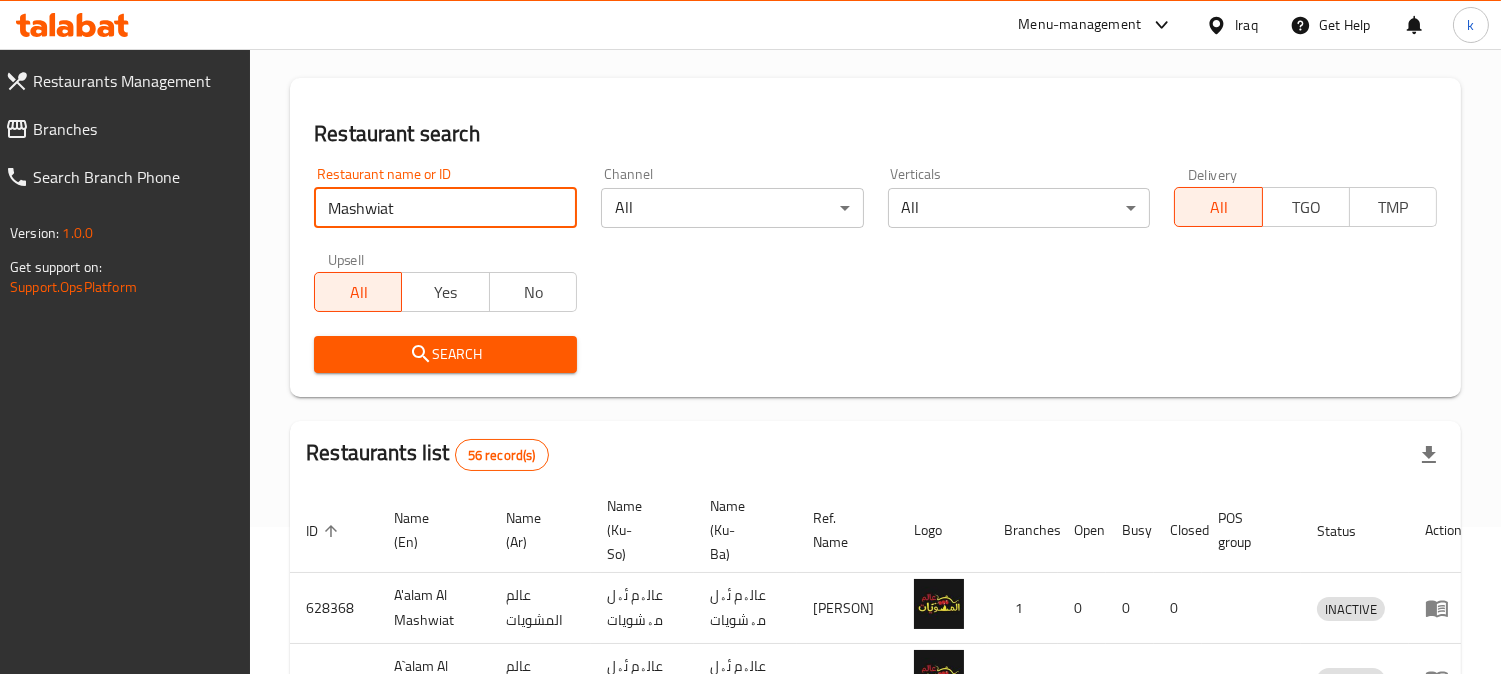 drag, startPoint x: 435, startPoint y: 197, endPoint x: 194, endPoint y: 232, distance: 243.52823 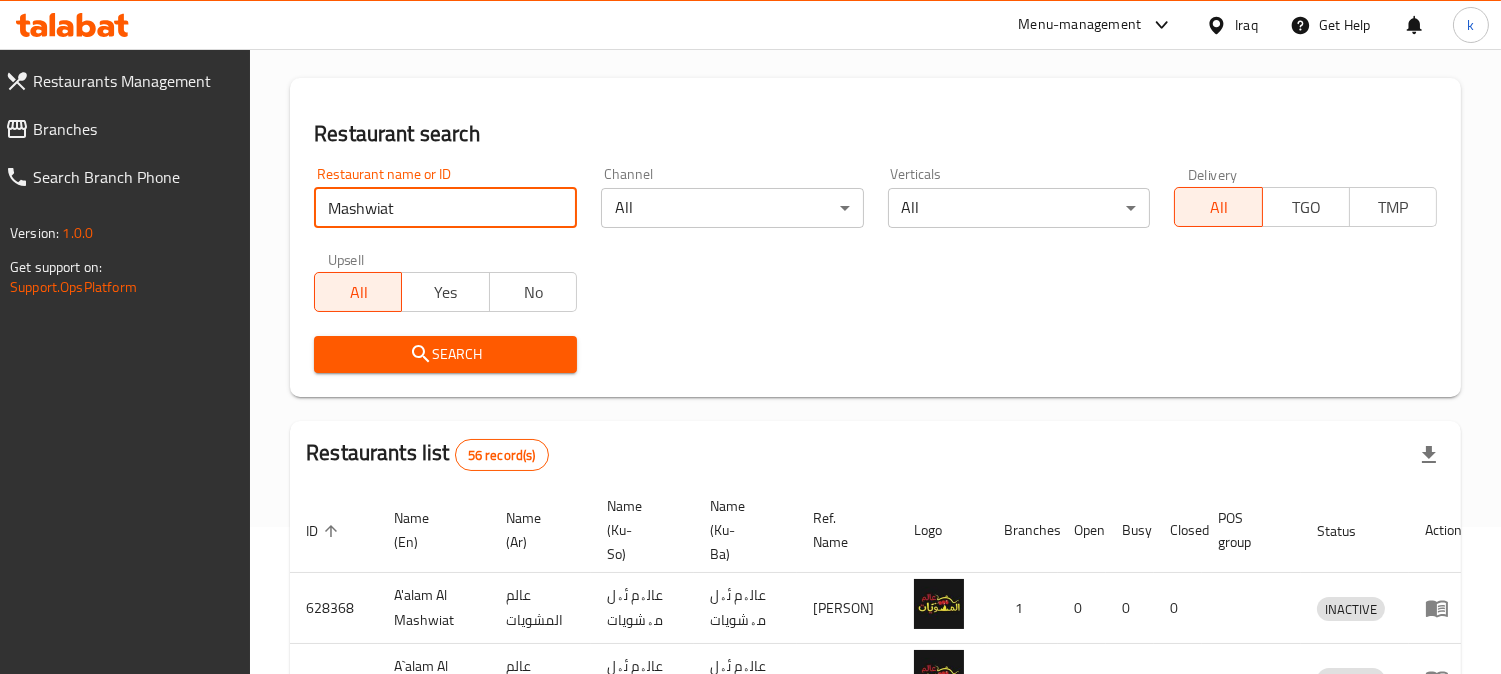 paste on "مشويات سلام، السعيدية" 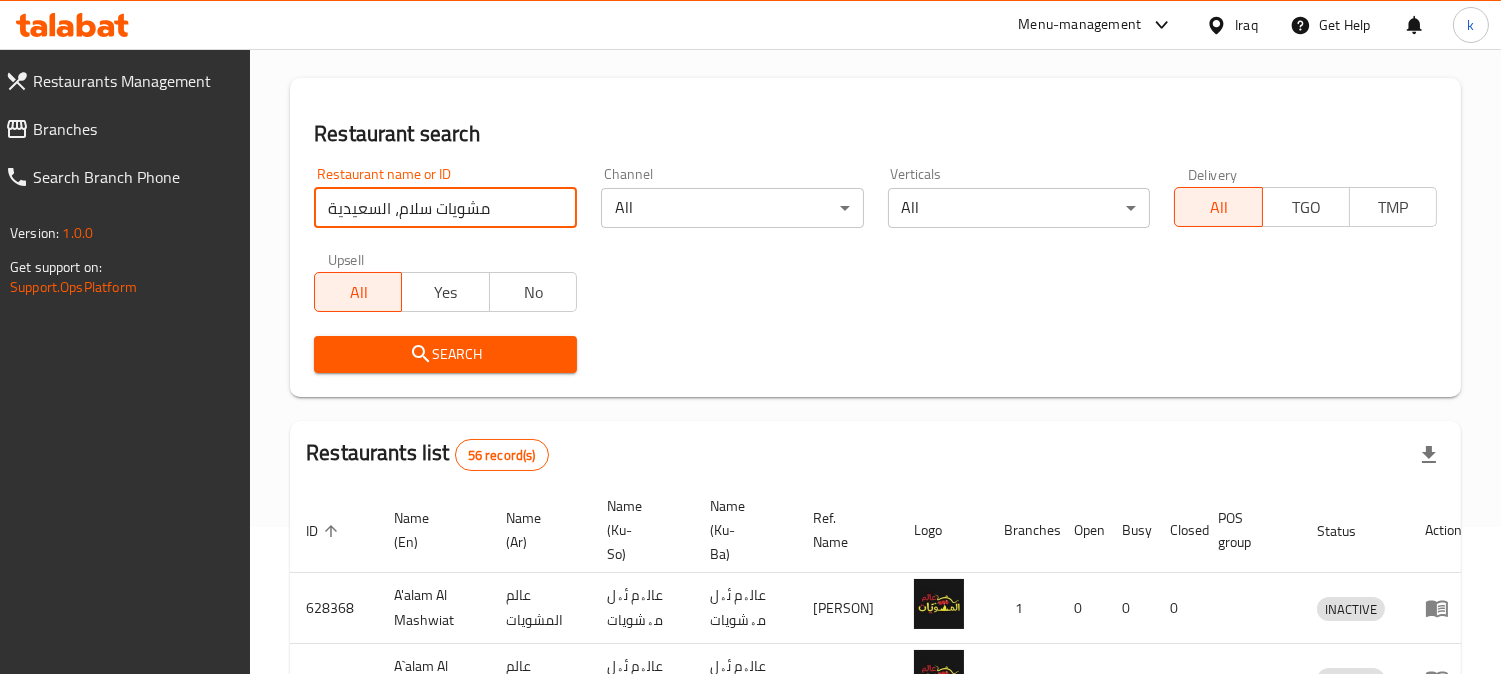 drag, startPoint x: 511, startPoint y: 207, endPoint x: 272, endPoint y: 247, distance: 242.32416 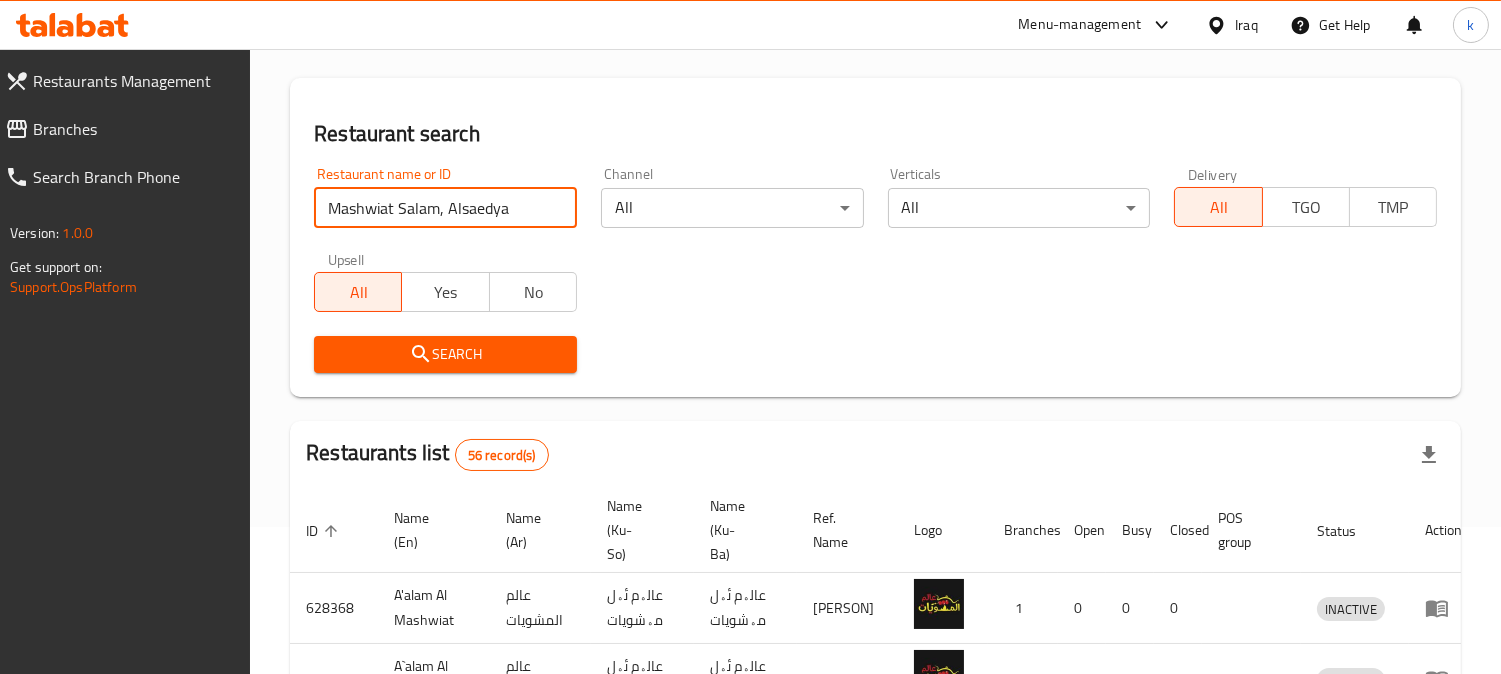 click on "[BRAND], [LOCATION]" at bounding box center [445, 208] 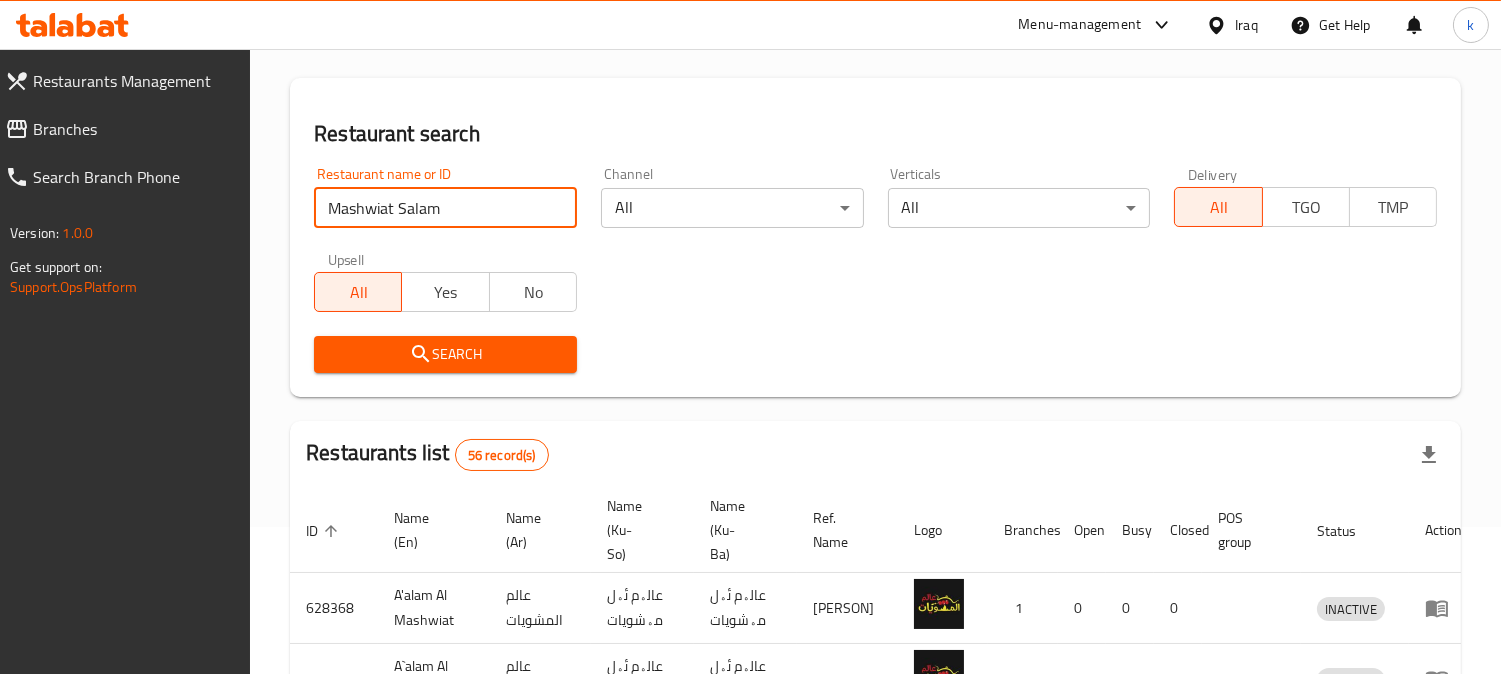 drag, startPoint x: 401, startPoint y: 212, endPoint x: 266, endPoint y: 223, distance: 135.4474 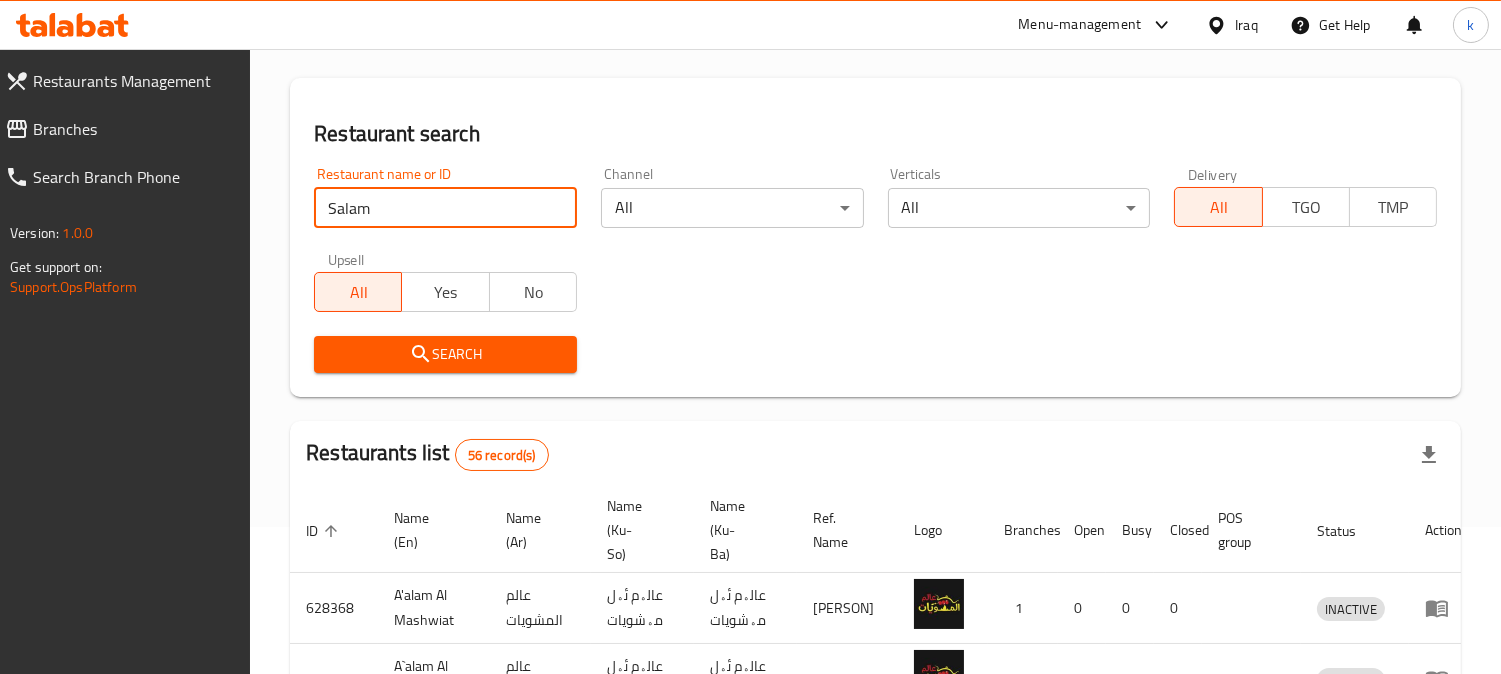 click on "Search" at bounding box center [445, 354] 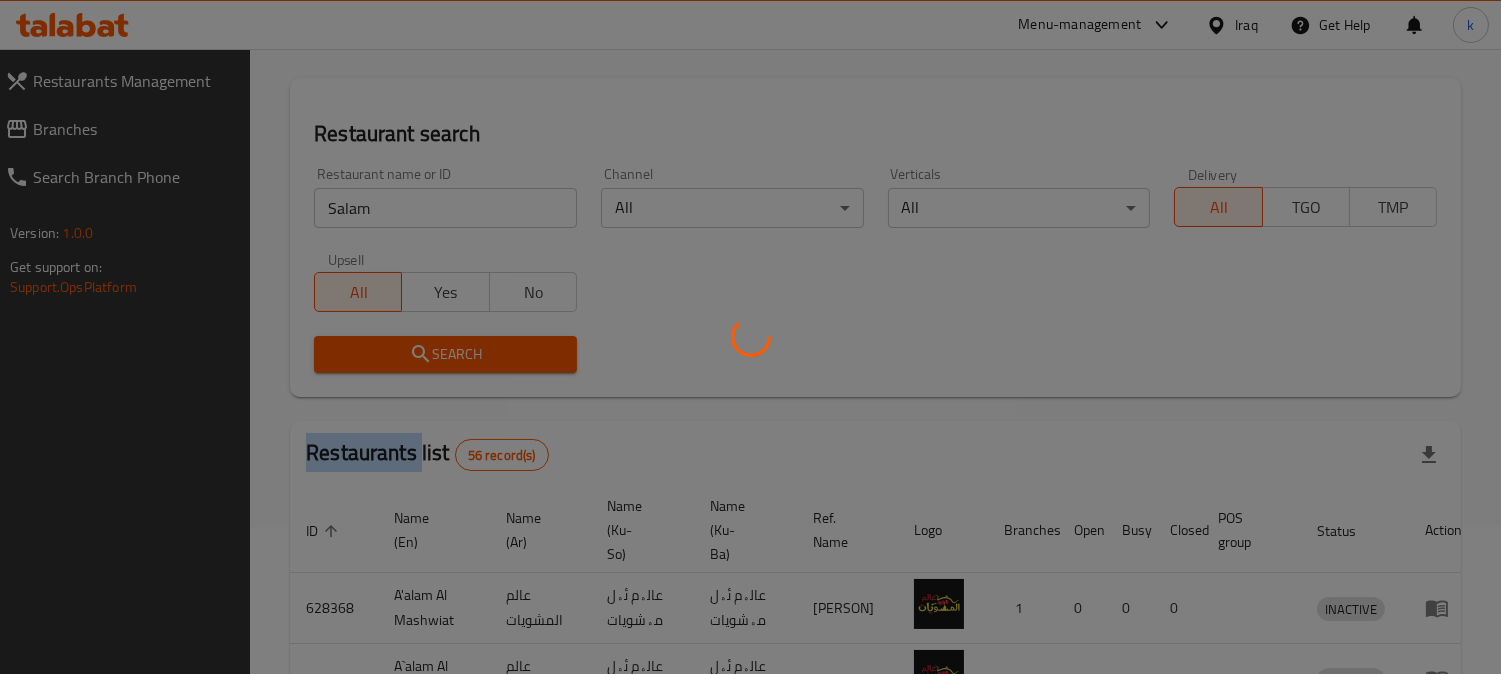 click at bounding box center [750, 337] 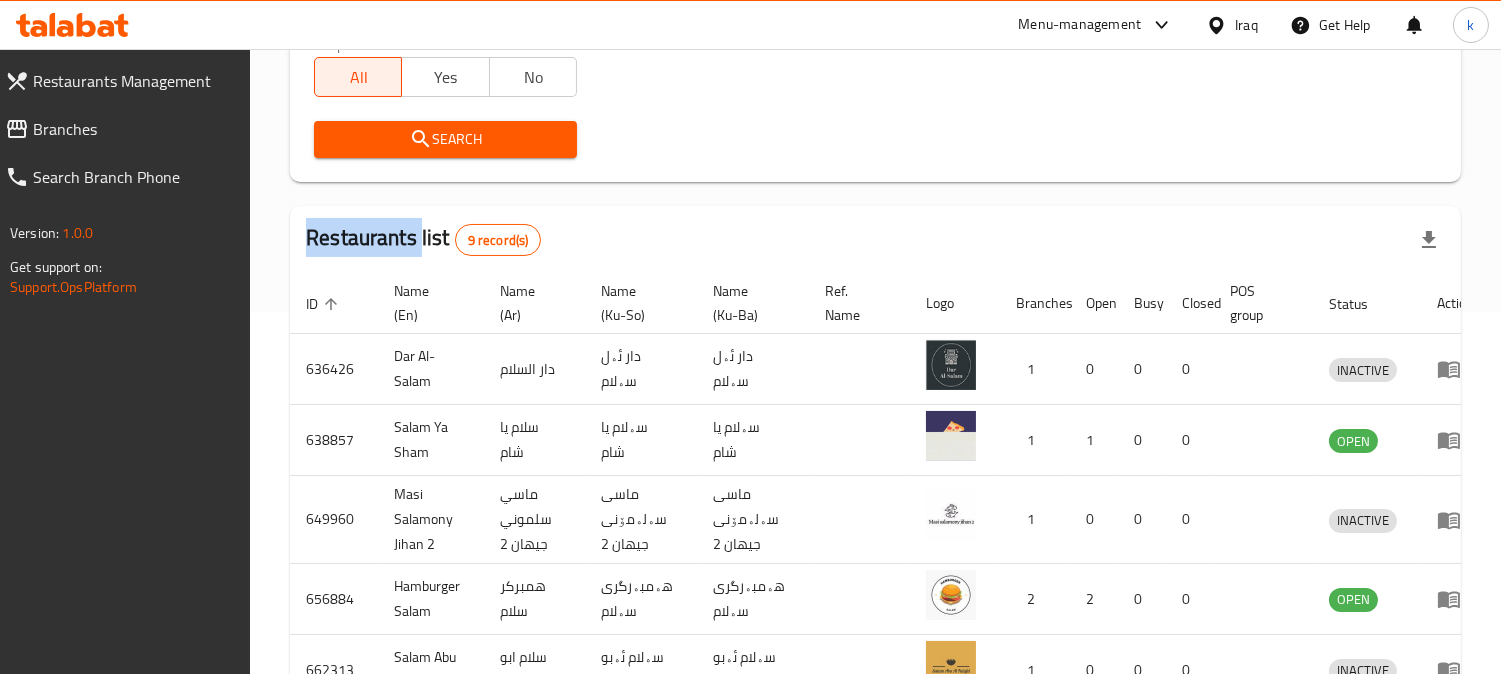 scroll, scrollTop: 370, scrollLeft: 0, axis: vertical 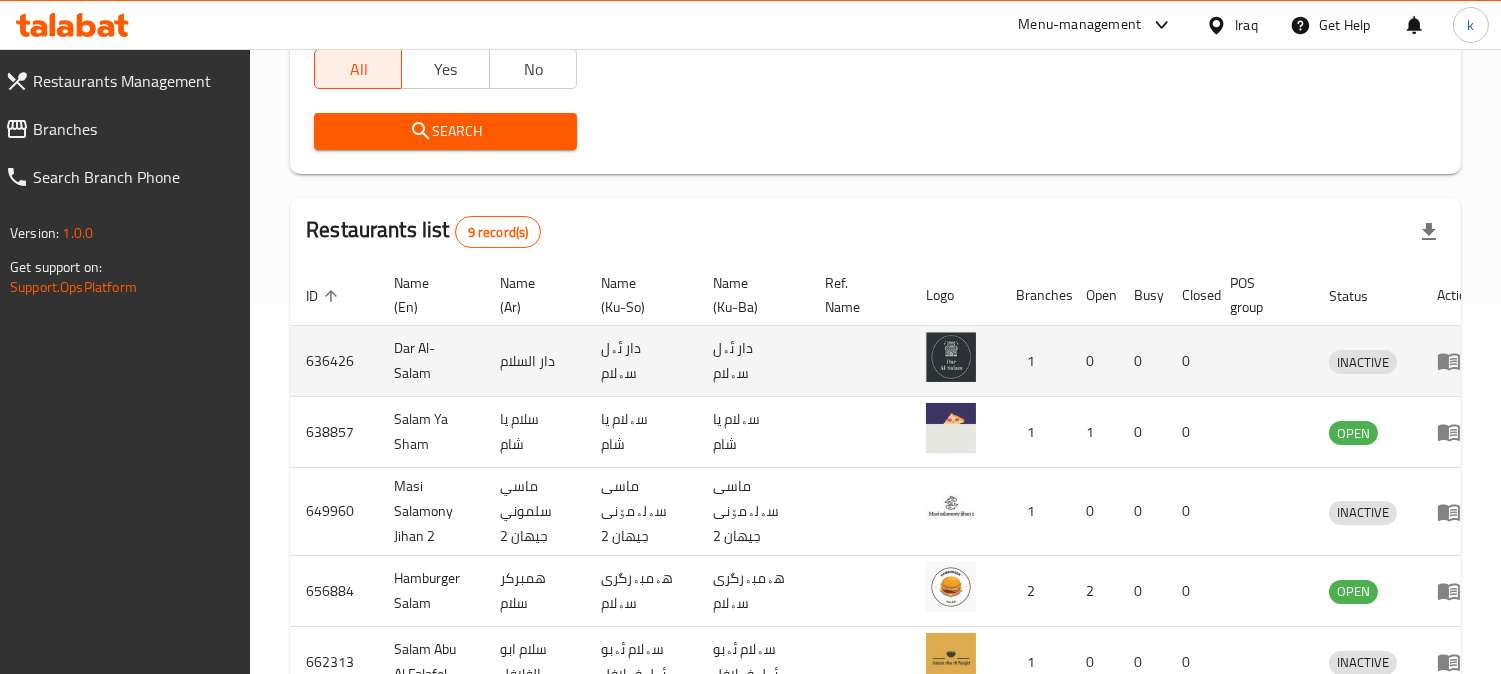 click on "دار ئەل سەلام" at bounding box center [753, 361] 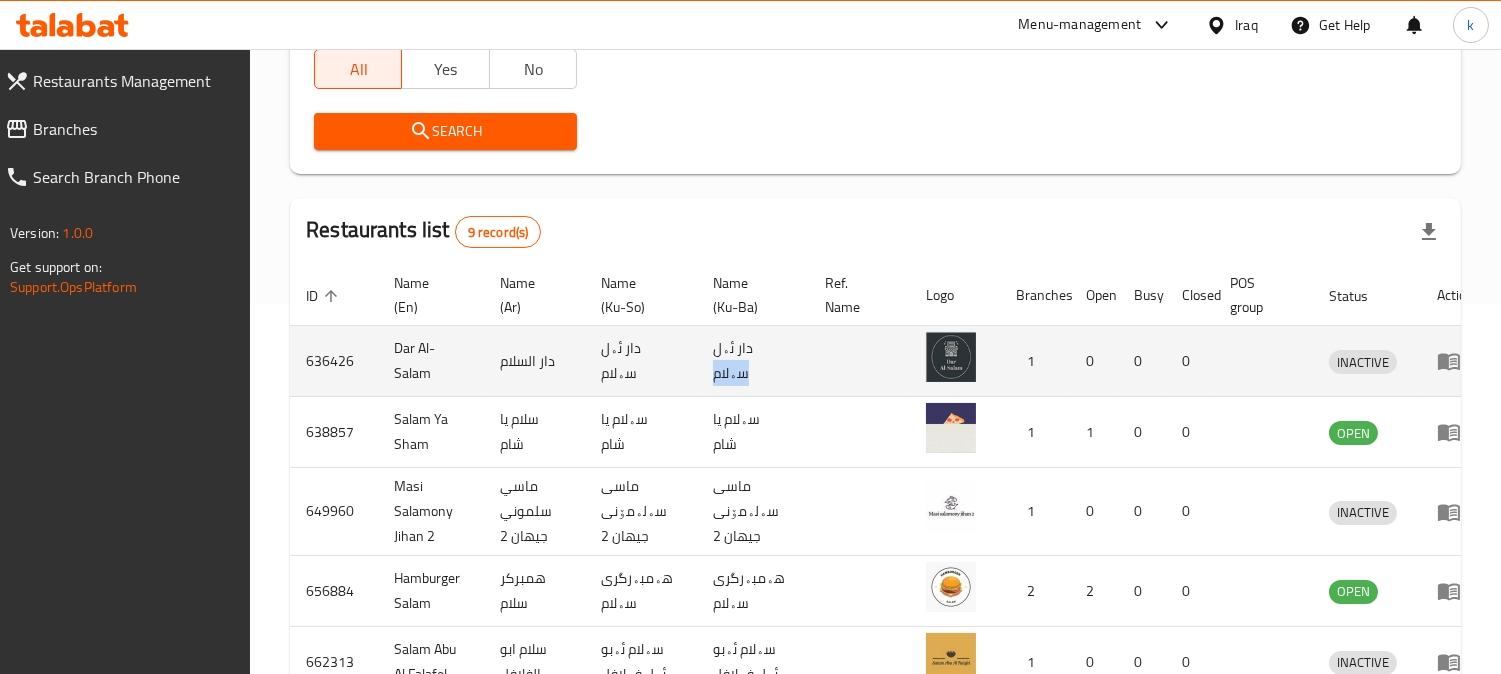 click on "دار ئەل سەلام" at bounding box center [753, 361] 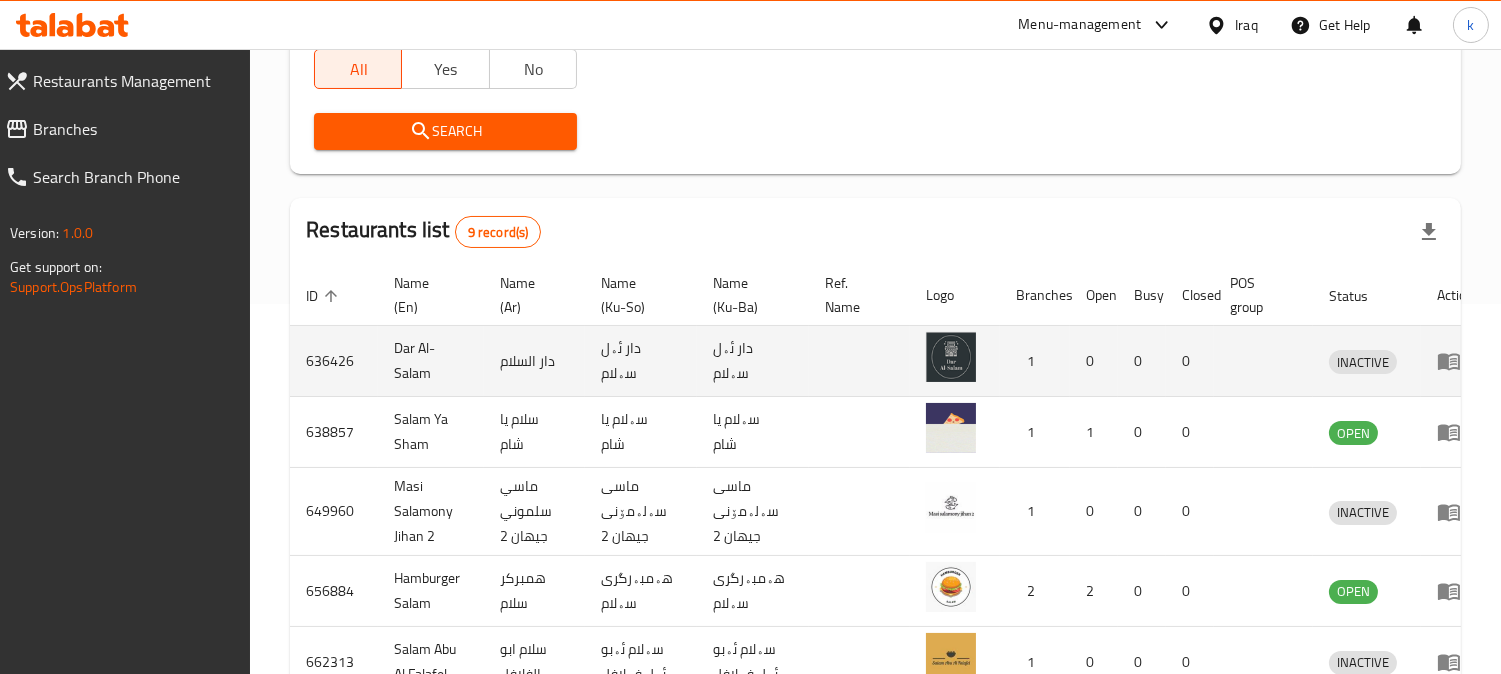 click on "دار السلام" at bounding box center (534, 361) 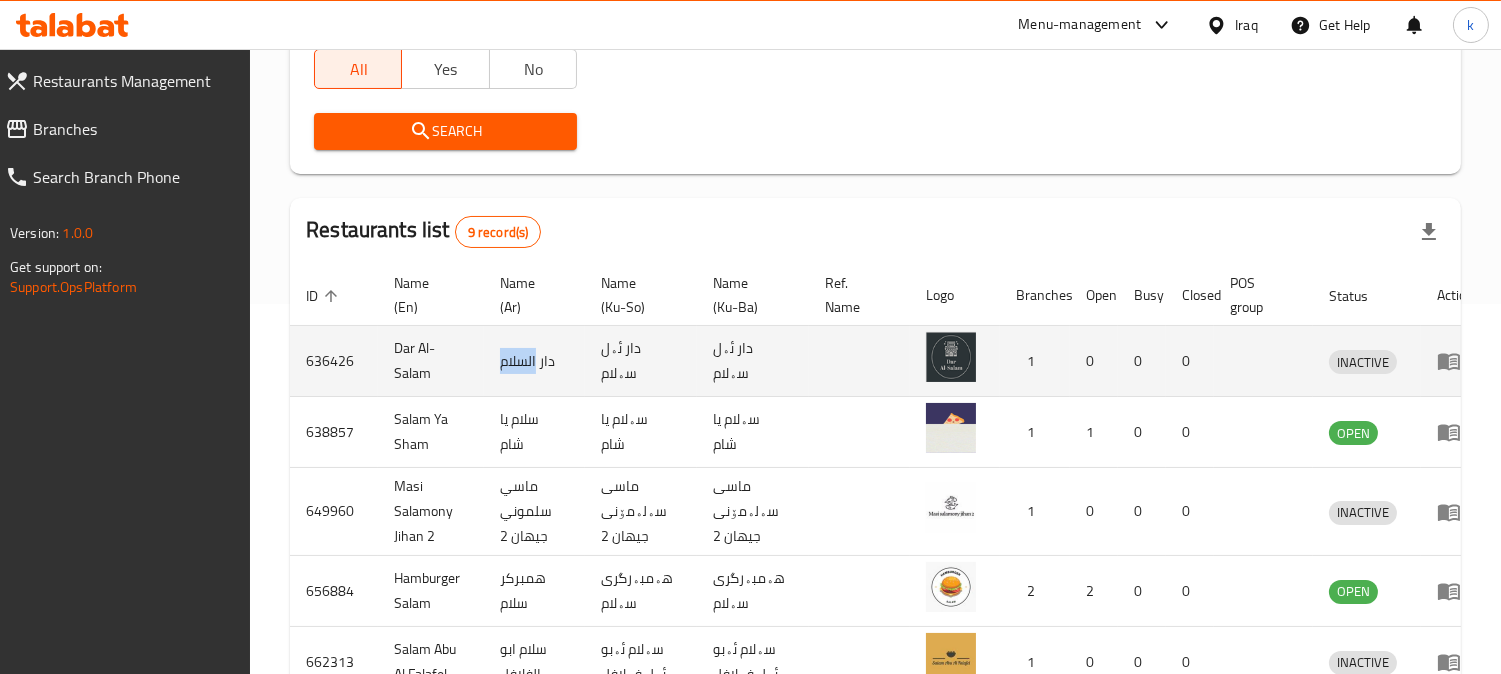 click on "دار السلام" at bounding box center [534, 361] 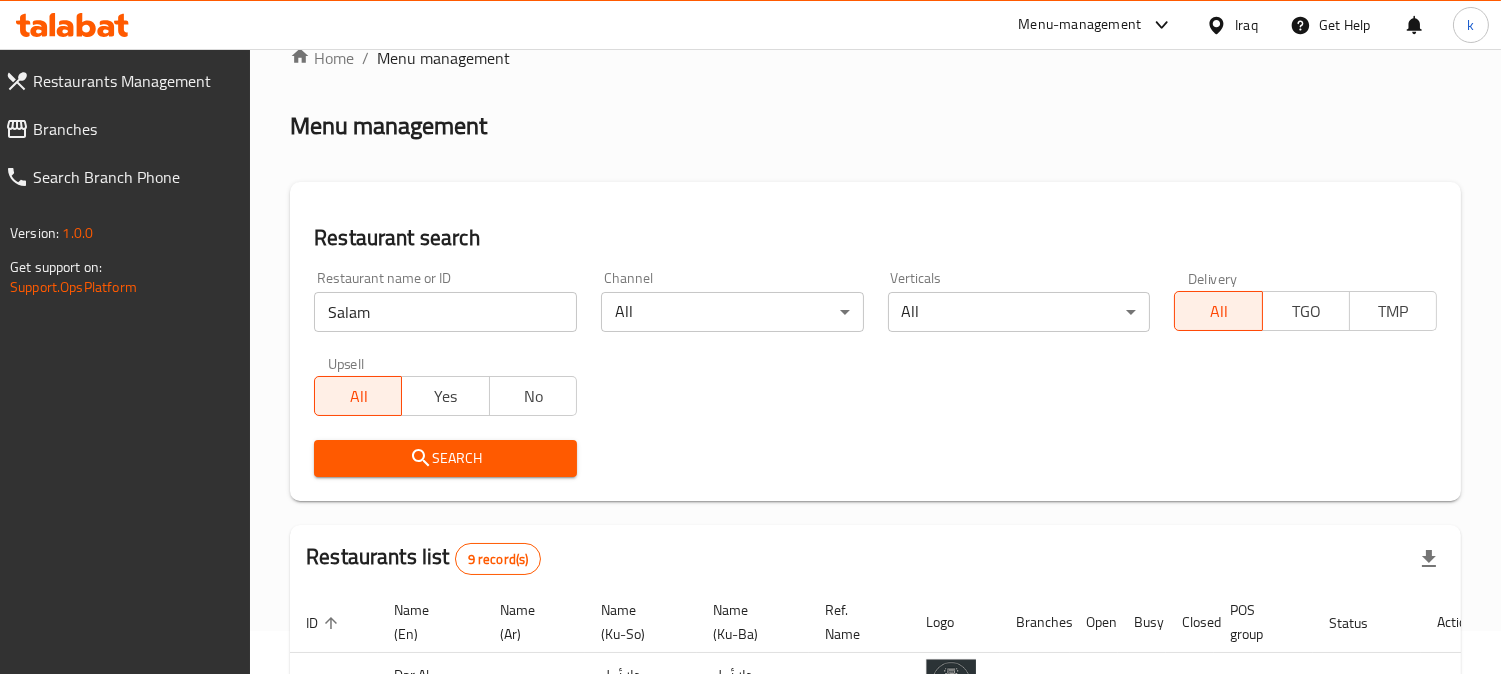scroll, scrollTop: 36, scrollLeft: 0, axis: vertical 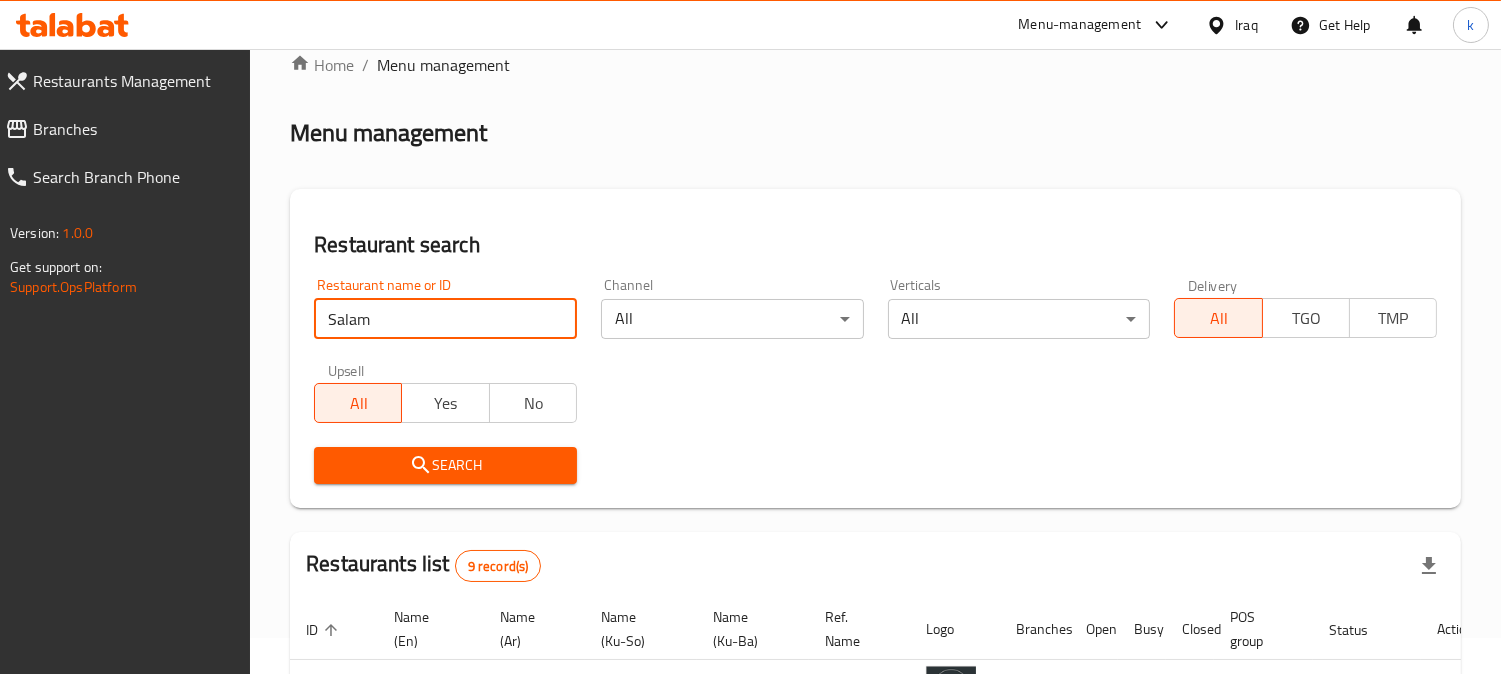 drag, startPoint x: 396, startPoint y: 316, endPoint x: 242, endPoint y: 317, distance: 154.00325 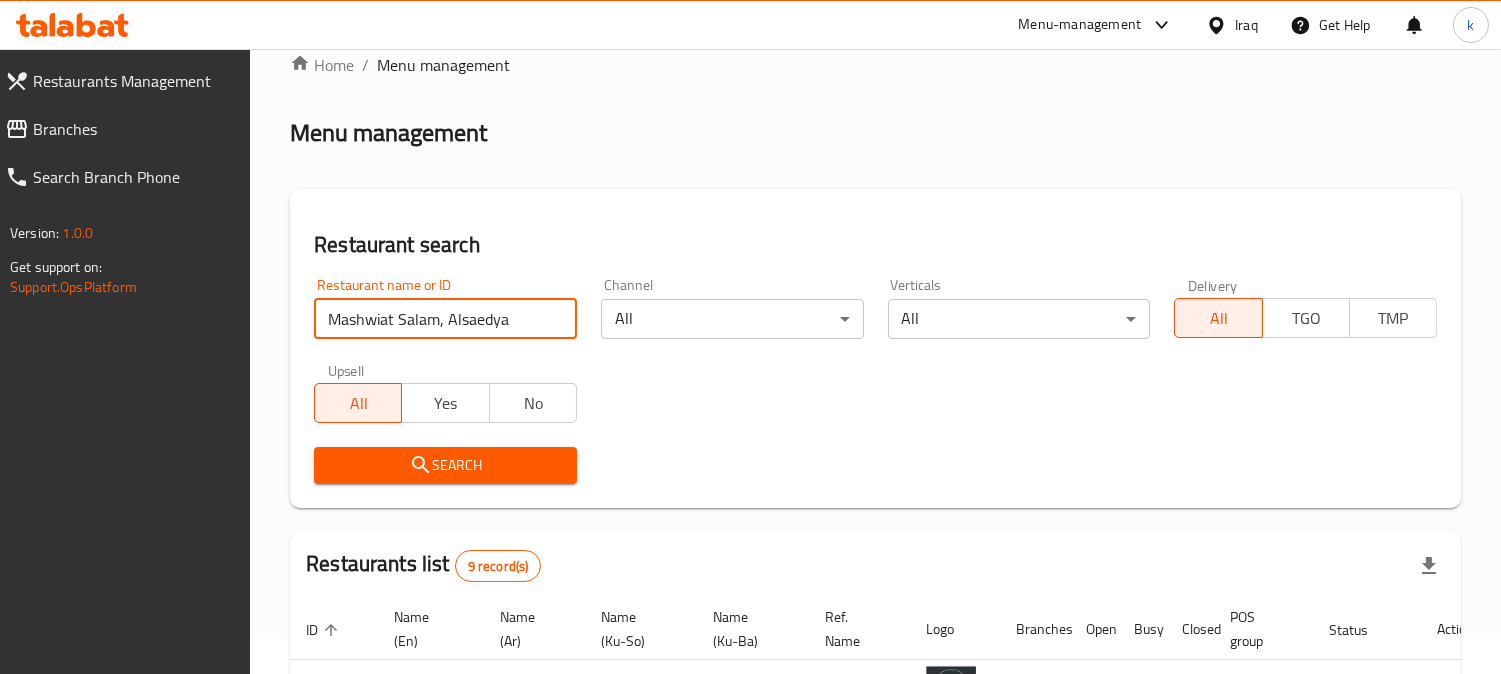 drag, startPoint x: 393, startPoint y: 315, endPoint x: 586, endPoint y: 357, distance: 197.51709 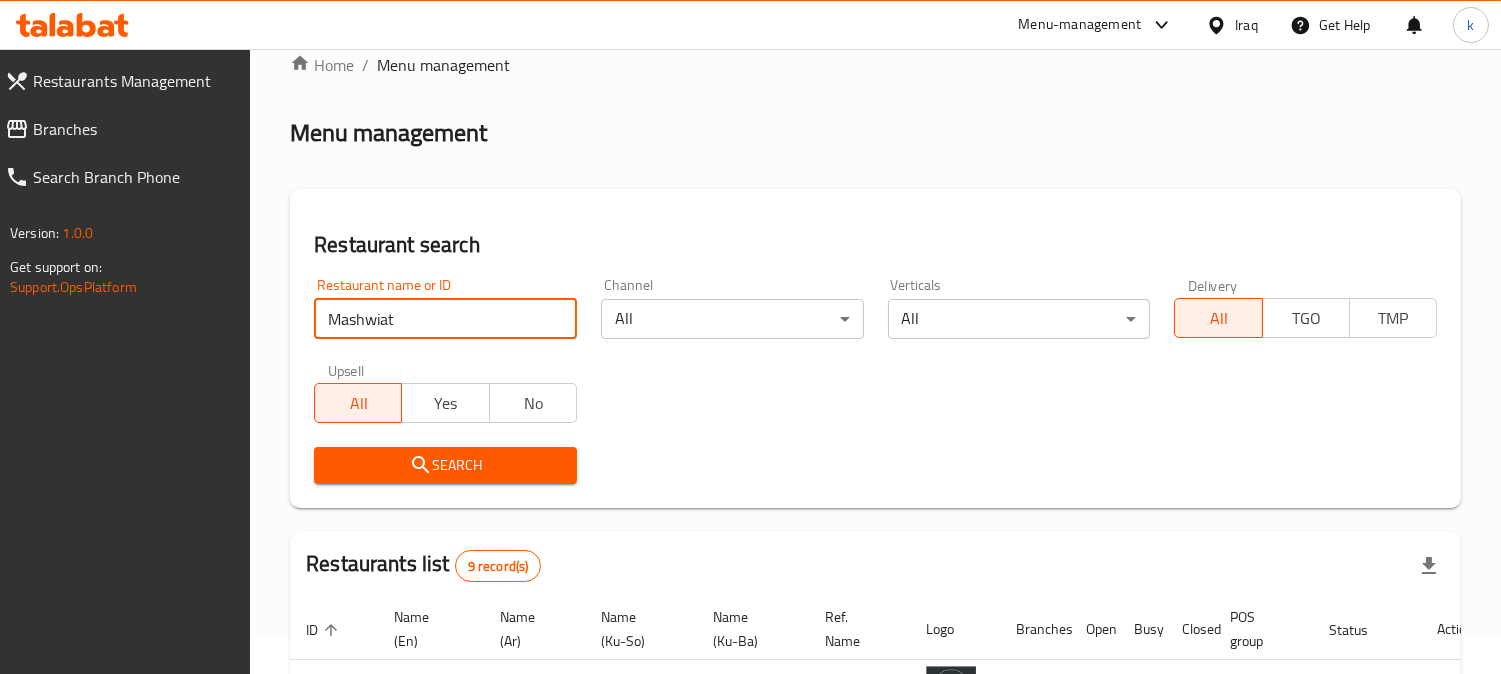 type on "Mashwiat" 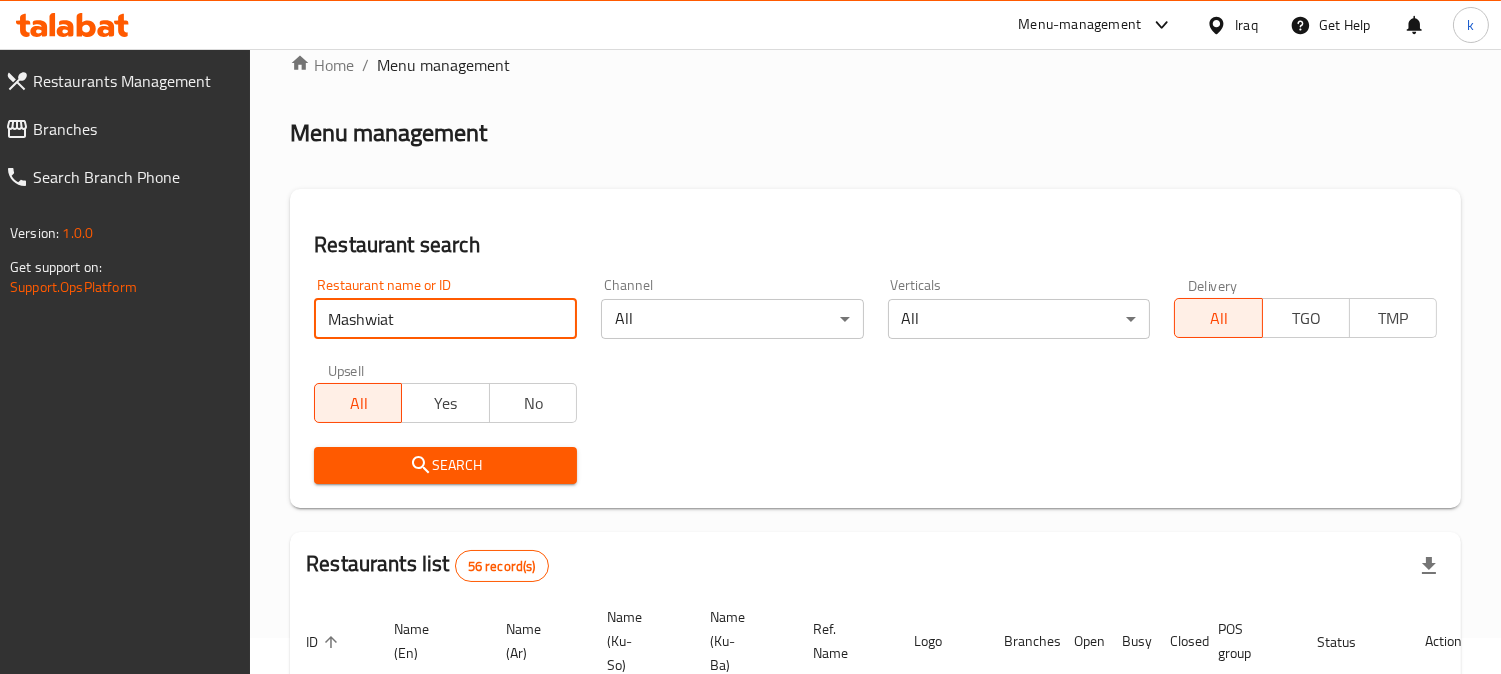 click on "Search" at bounding box center [445, 465] 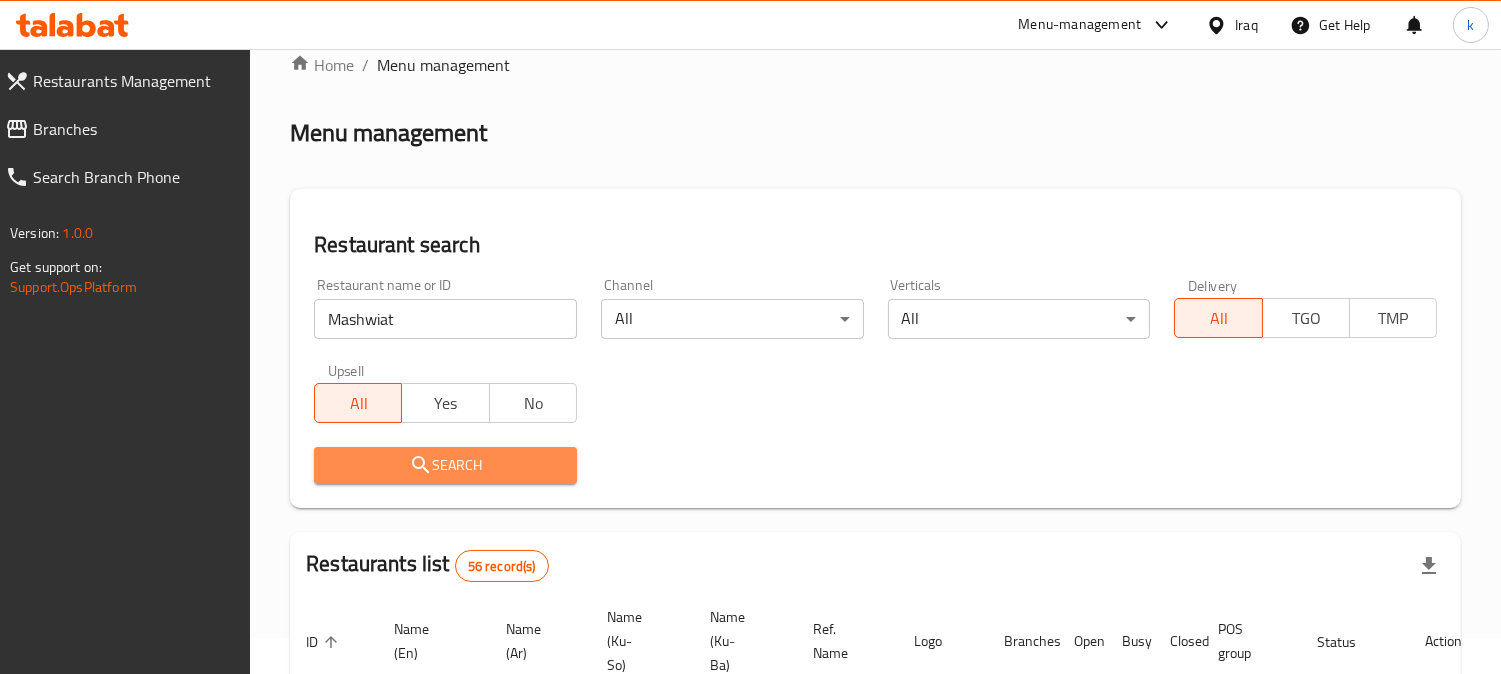 click on "Search" at bounding box center [445, 465] 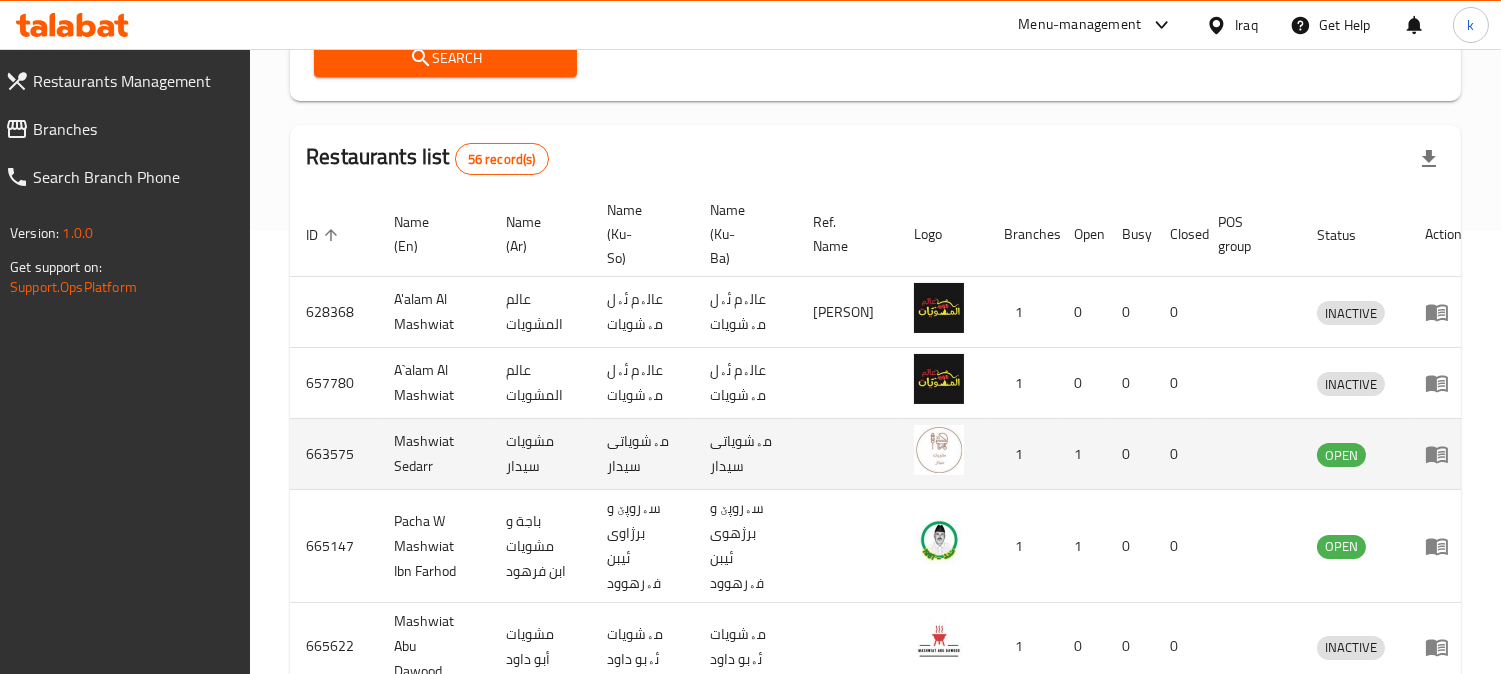 scroll, scrollTop: 481, scrollLeft: 0, axis: vertical 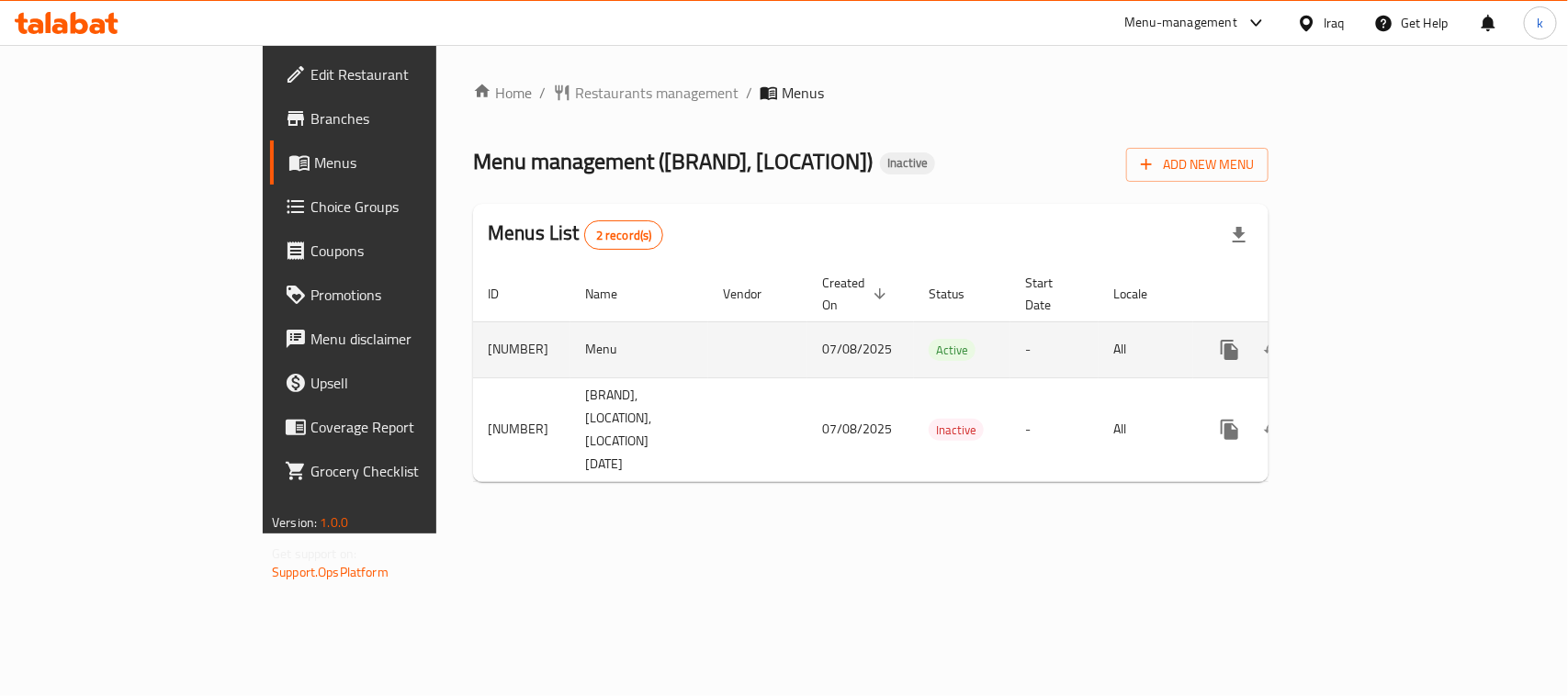click 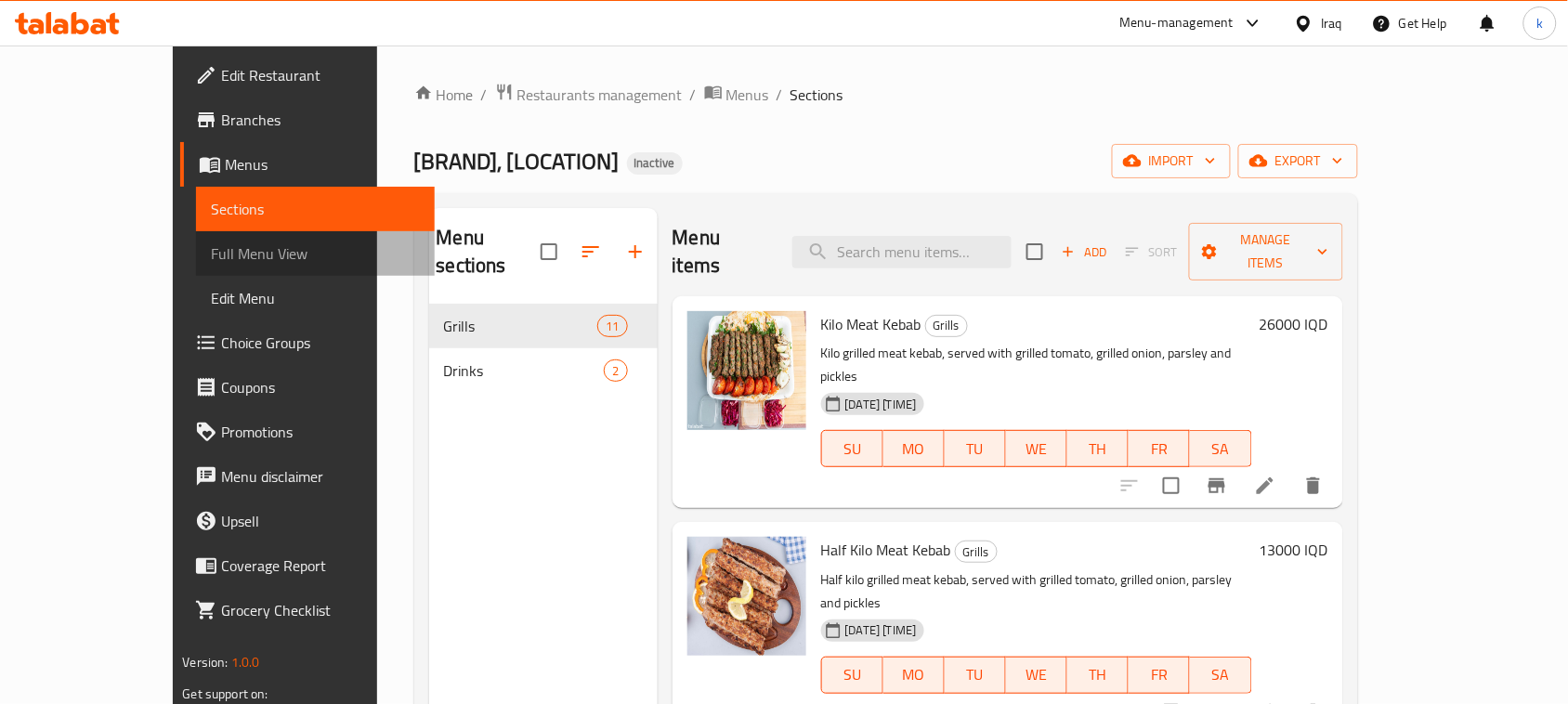 click on "Full Menu View" at bounding box center (315, 254) 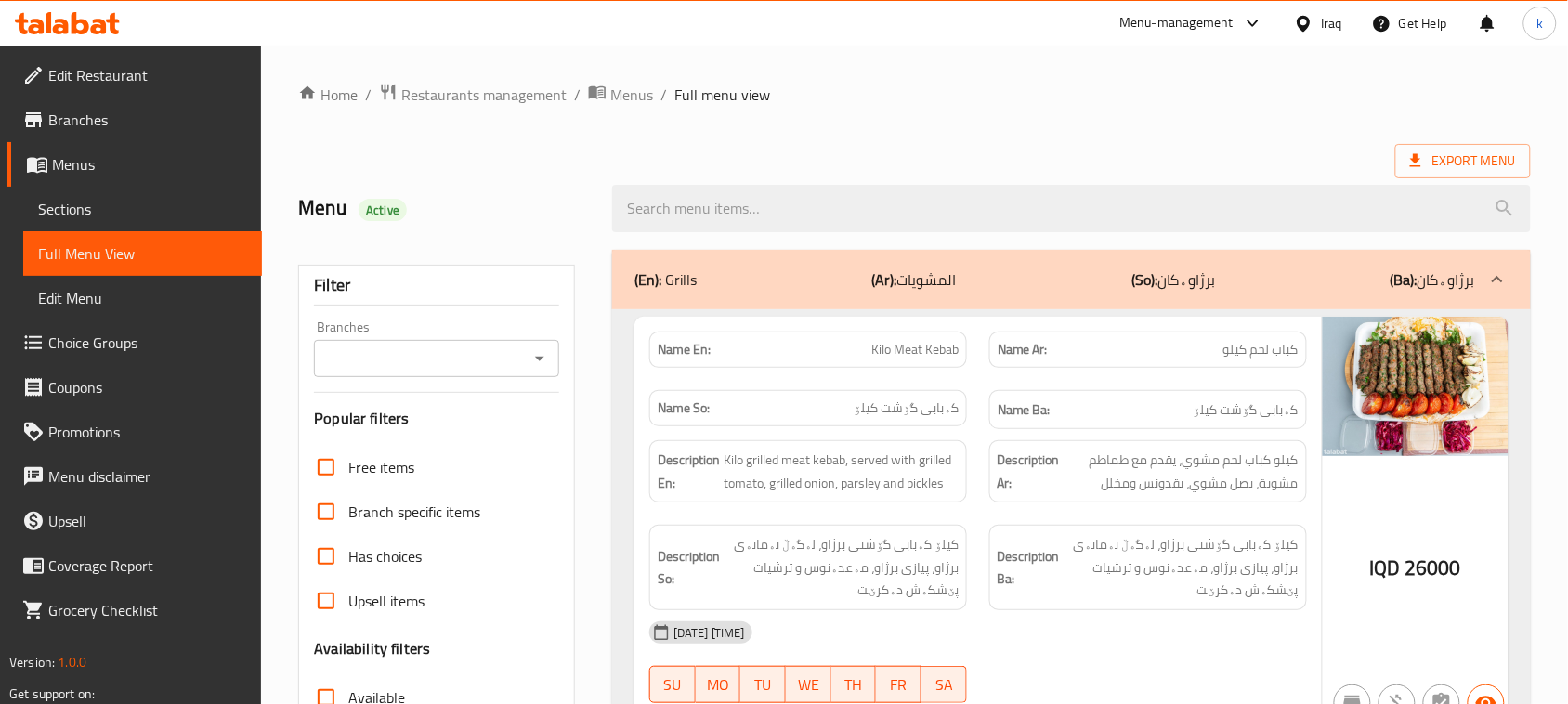 drag, startPoint x: 541, startPoint y: 373, endPoint x: 535, endPoint y: 362, distance: 12.529964 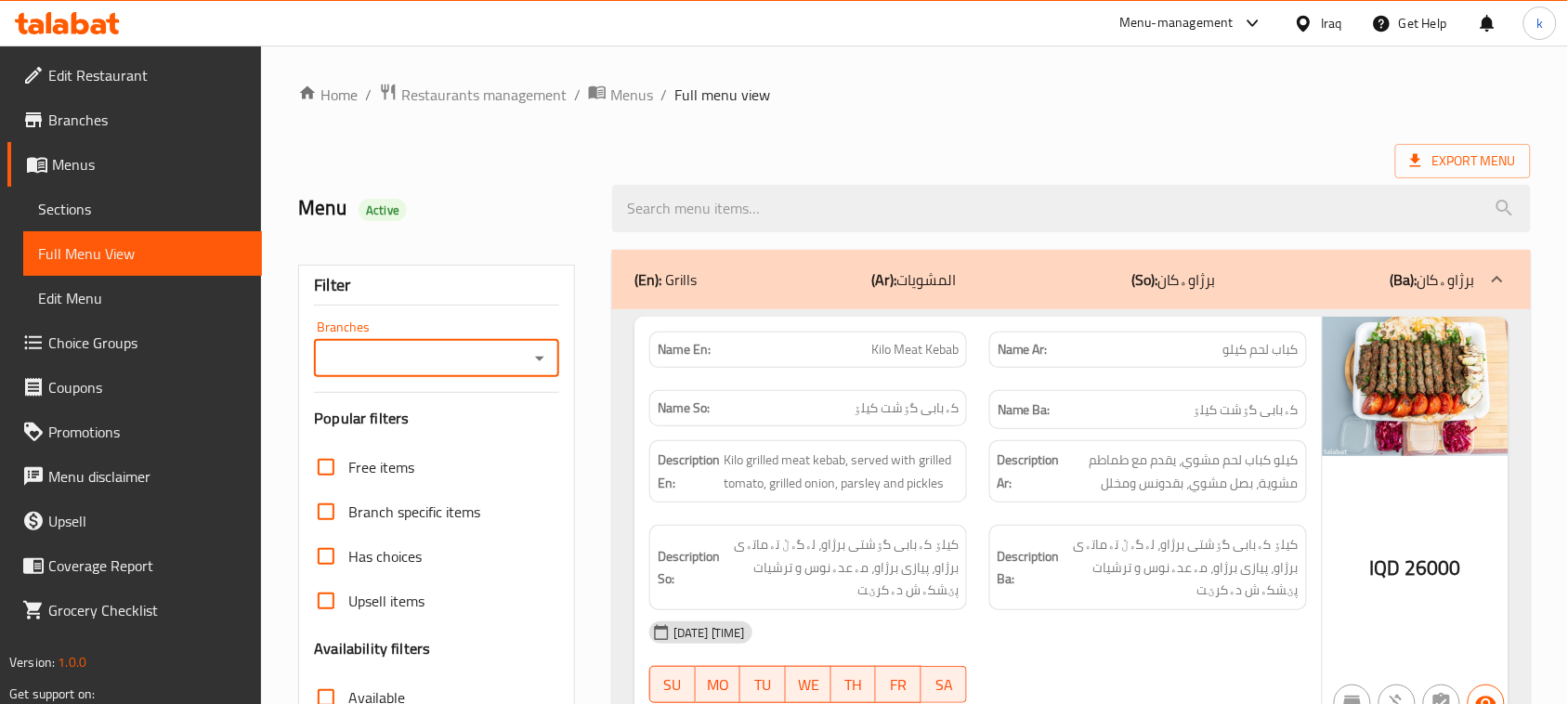 click 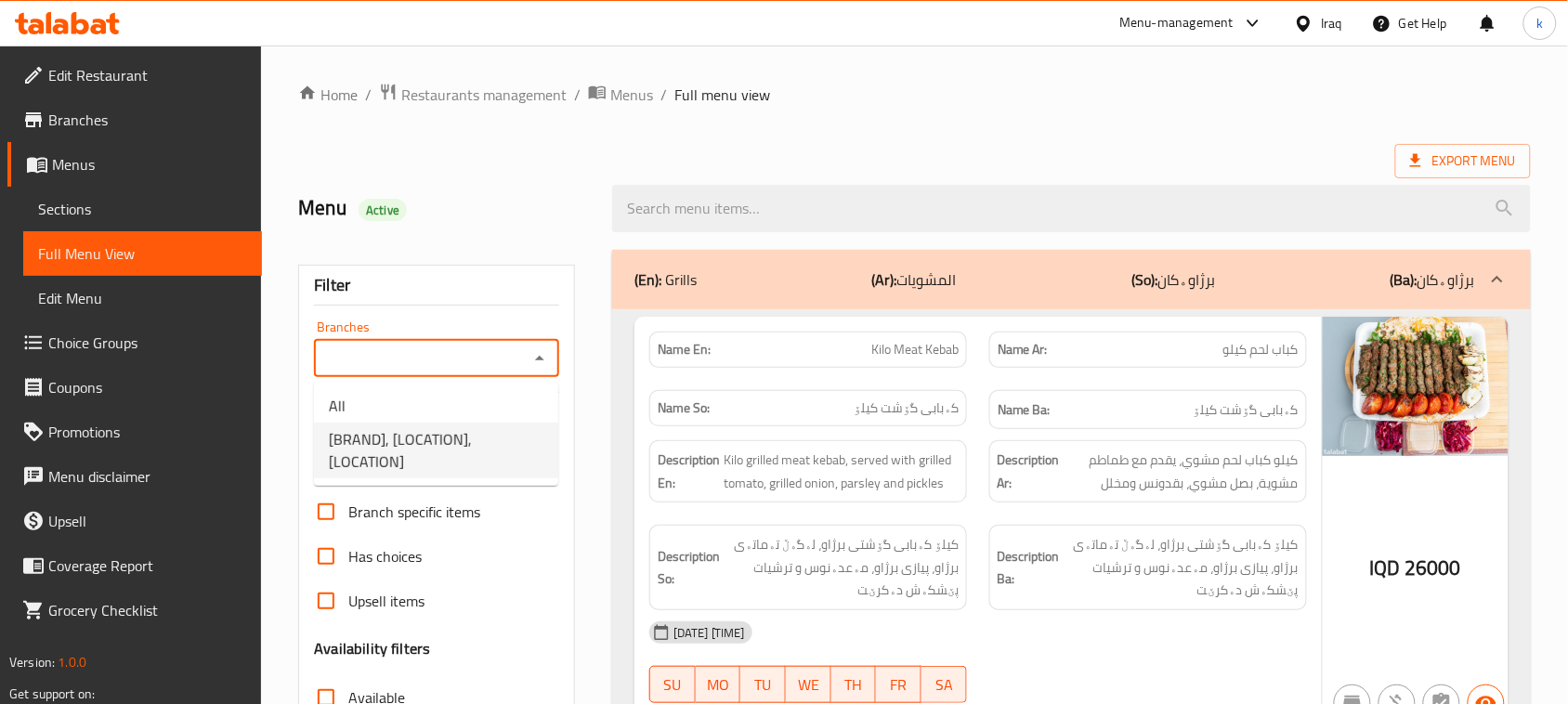 click on "[BRAND], [LOCATION], [LOCATION]" at bounding box center (436, 450) 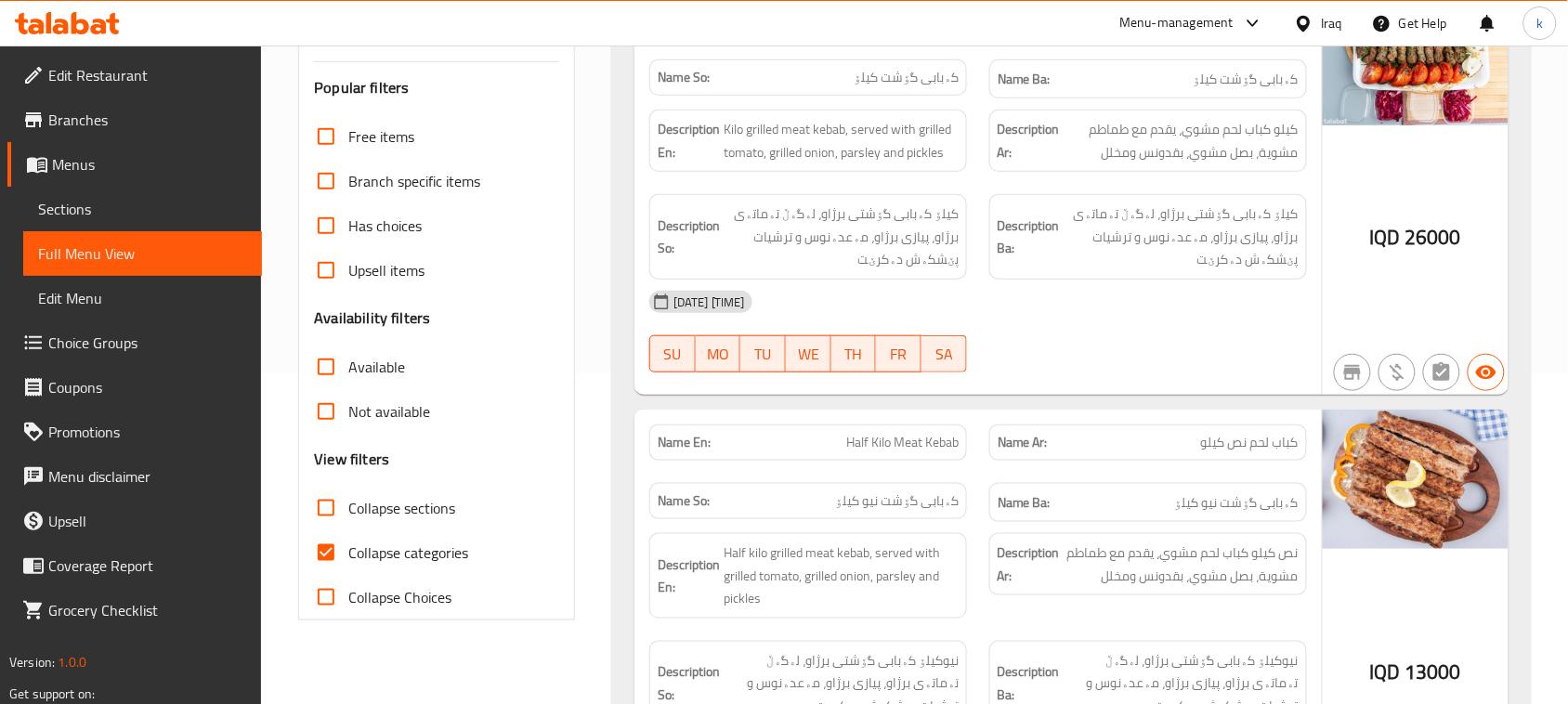 scroll, scrollTop: 464, scrollLeft: 0, axis: vertical 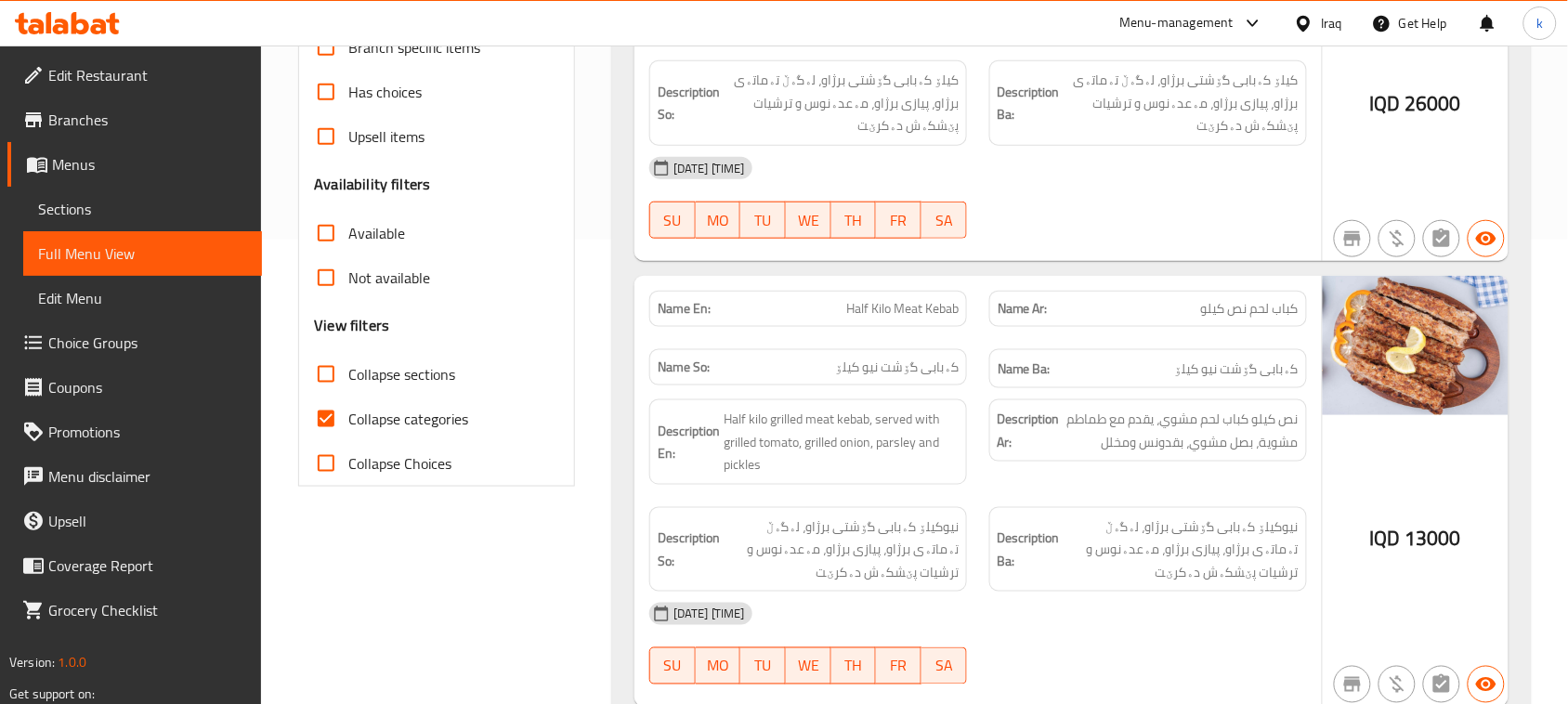 click on "Collapse categories" at bounding box center [326, 419] 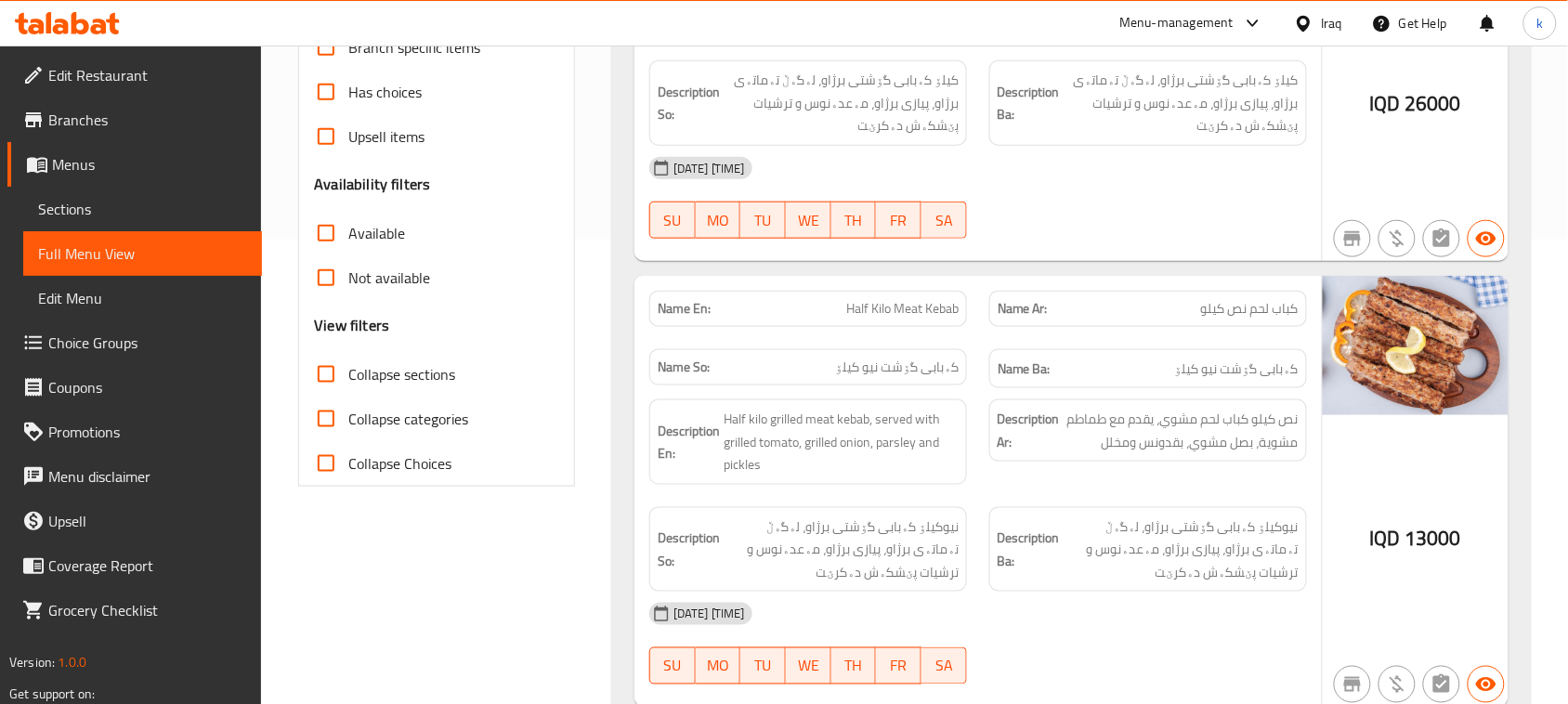 click on "Filter Branches [BRAND], [LOCATION], [LOCATION] Branches Popular filters Free items Branch specific items Has choices Upsell items Availability filters Available Not available View filters Collapse sections Collapse categories Collapse Choices" at bounding box center [444, 2669] 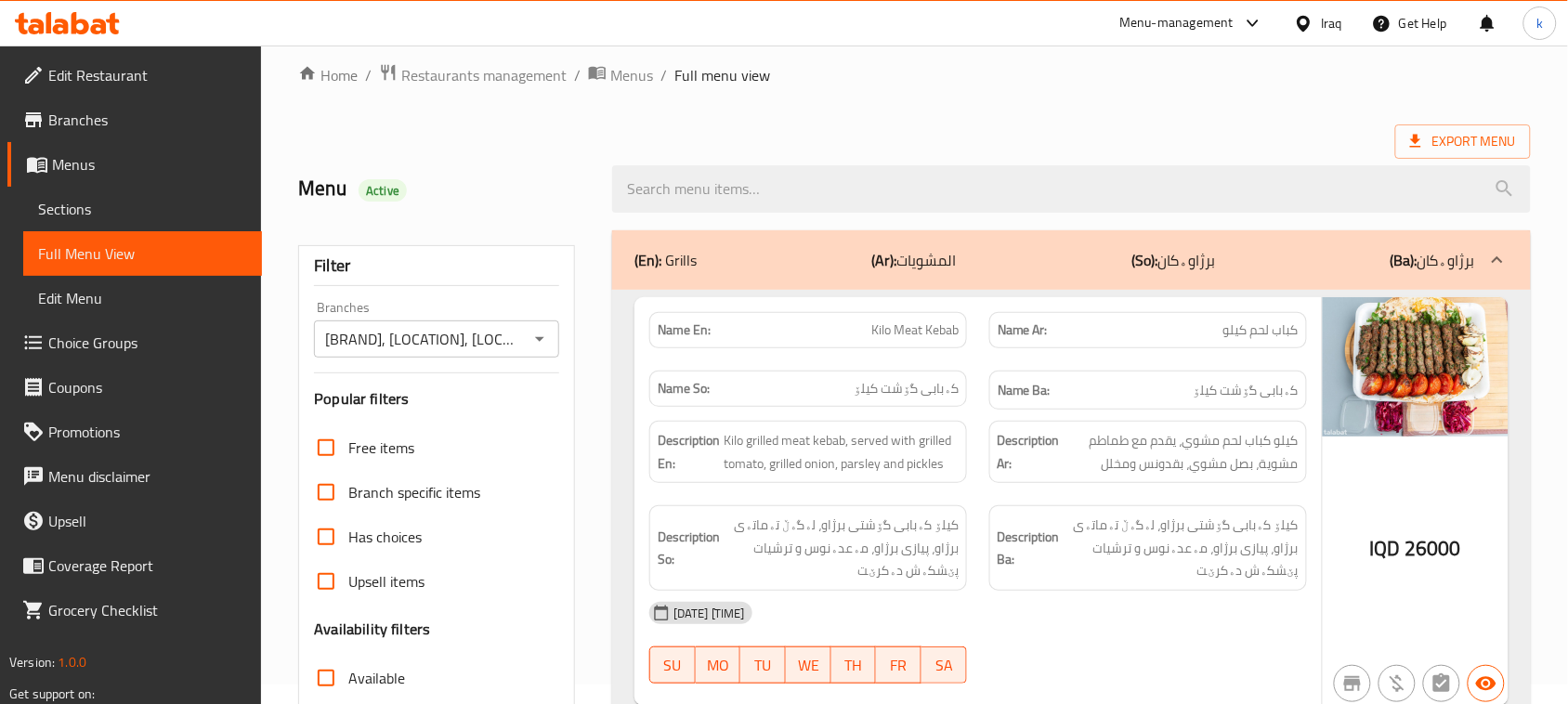 scroll, scrollTop: 0, scrollLeft: 0, axis: both 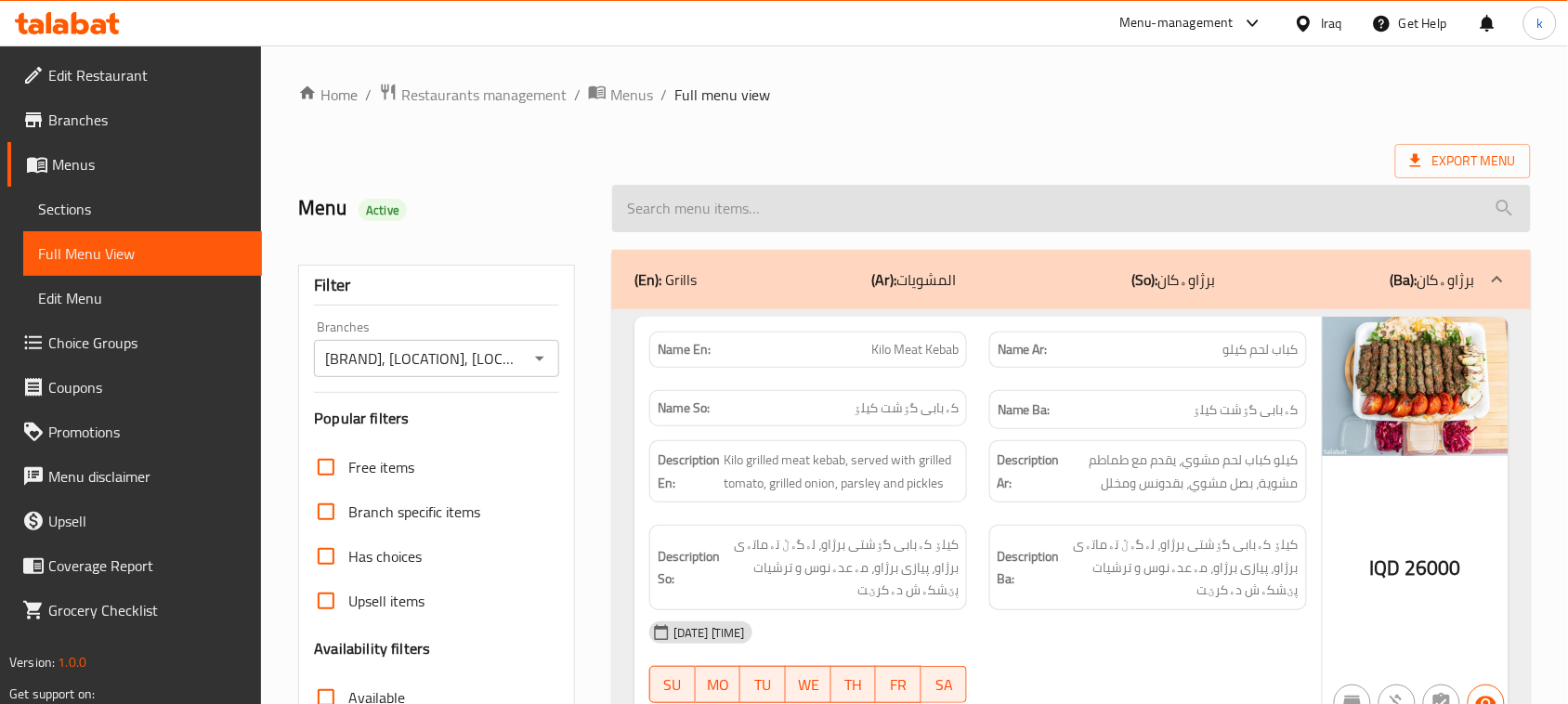click at bounding box center (1071, 208) 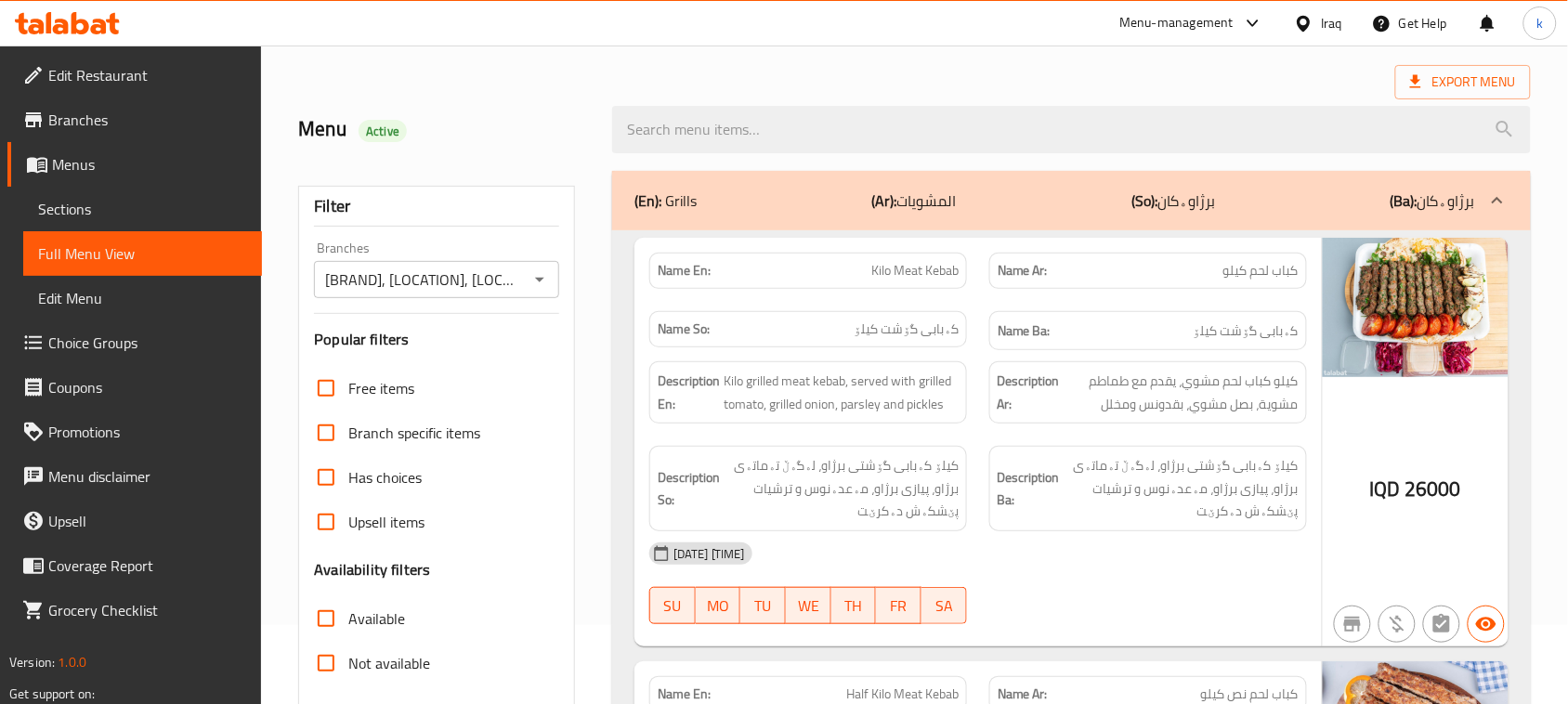 scroll, scrollTop: 116, scrollLeft: 0, axis: vertical 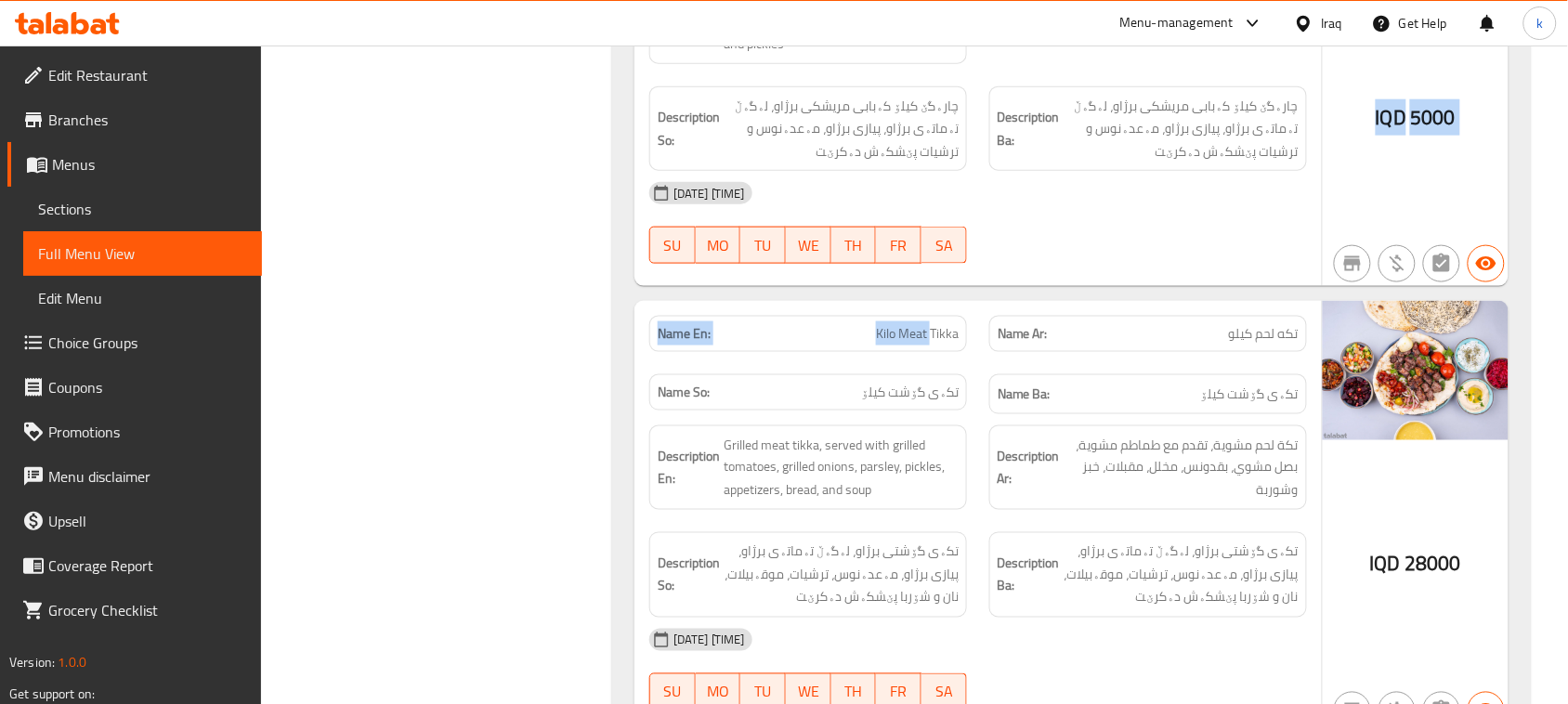 click on "Name En: Kilo Meat Kebab Name Ar: كباب لحم كيلو Name So: کەبابی گۆشت کیلۆ Name Ba: کەبابی گۆشت کیلۆ Description En: Kilo grilled meat kebab, served with grilled tomato, grilled onion, parsley and pickles Description Ar: كيلو كباب لحم مشوي، يقدم مع طماطم مشوية، بصل مشوي، بقدونس ومخلل Description So: کیلۆ کەبابی گۆشتی برژاو، لەگەڵ تەماتەی برژاو، پیازی برژاو، مەعدەنوس و ترشیات پێشکەش دەکرێت Description Ba: کیلۆ کەبابی گۆشتی برژاو، لەگەڵ تەماتەی برژاو، پیازی برژاو، مەعدەنوس و ترشیات پێشکەش دەکرێت [DATE] [TIME] SU MO TU WE TH FR SA IQD 26000 Name En: Half Kilo Meat Kebab Name Ar: كباب لحم نص كيلو Name So: کەبابی گۆشت نیو کیلۆ Name Ba: کەبابی گۆشت نیو کیلۆ Description En: Description Ar: Description So: Description Ba: SU" at bounding box center (1071, 85) 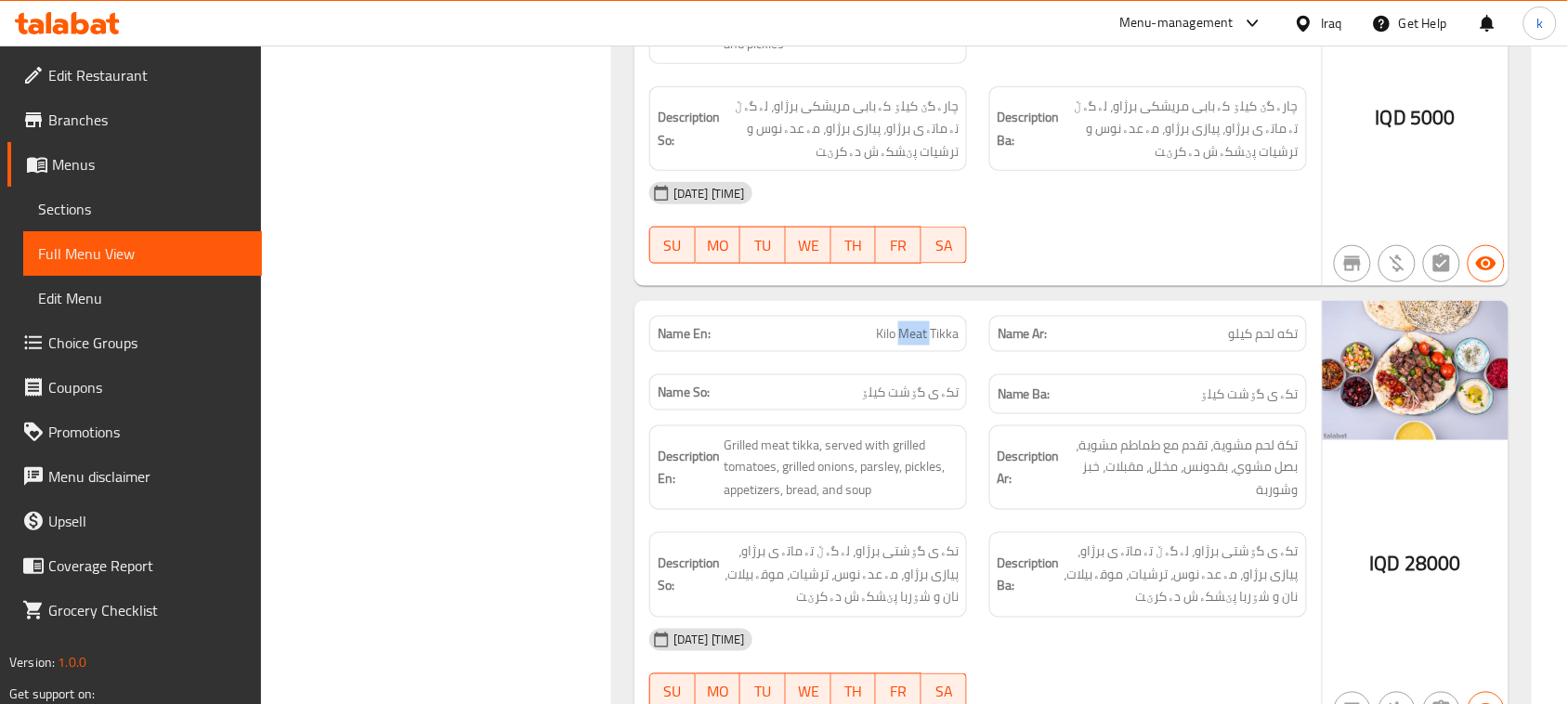 click on "Kilo Meat Tikka" at bounding box center (917, 333) 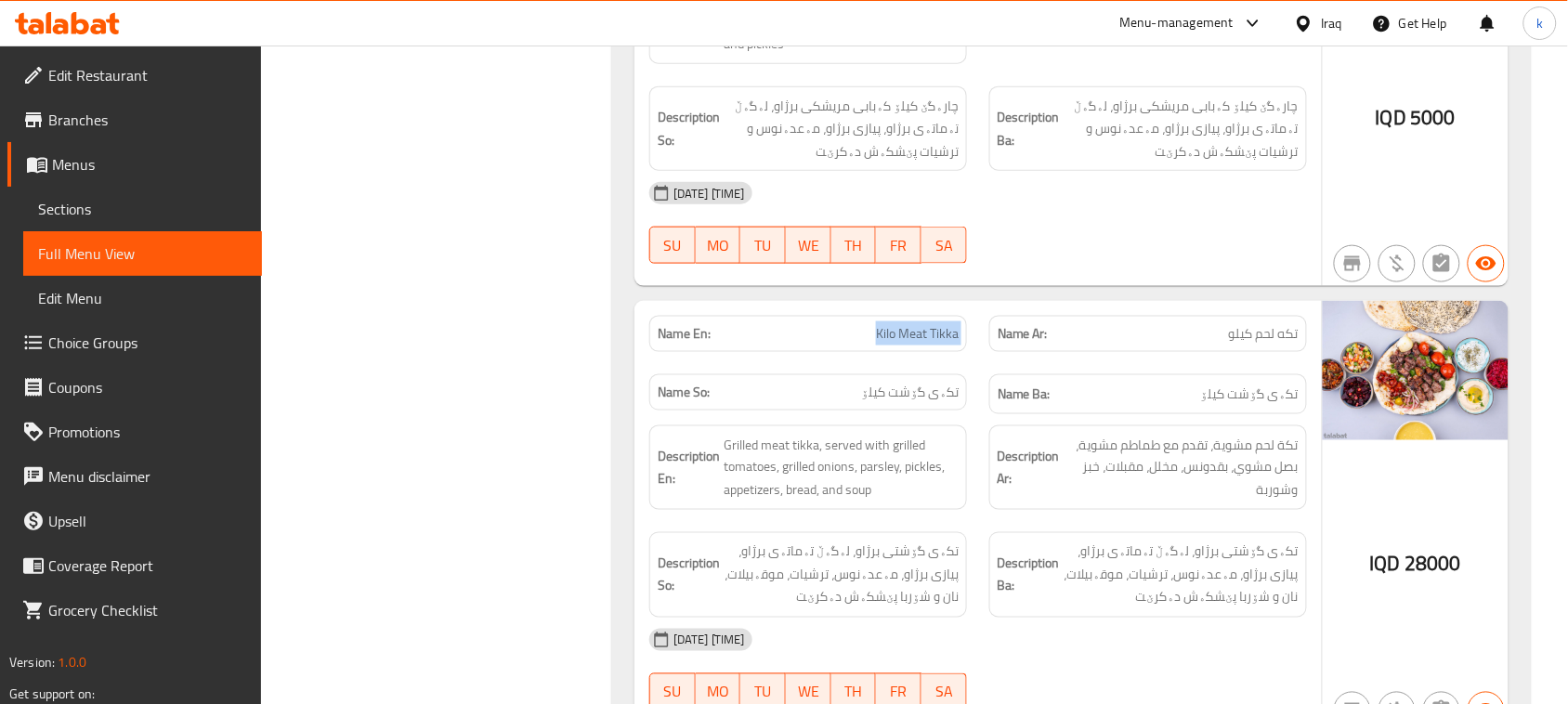 click on "Kilo Meat Tikka" at bounding box center (917, 333) 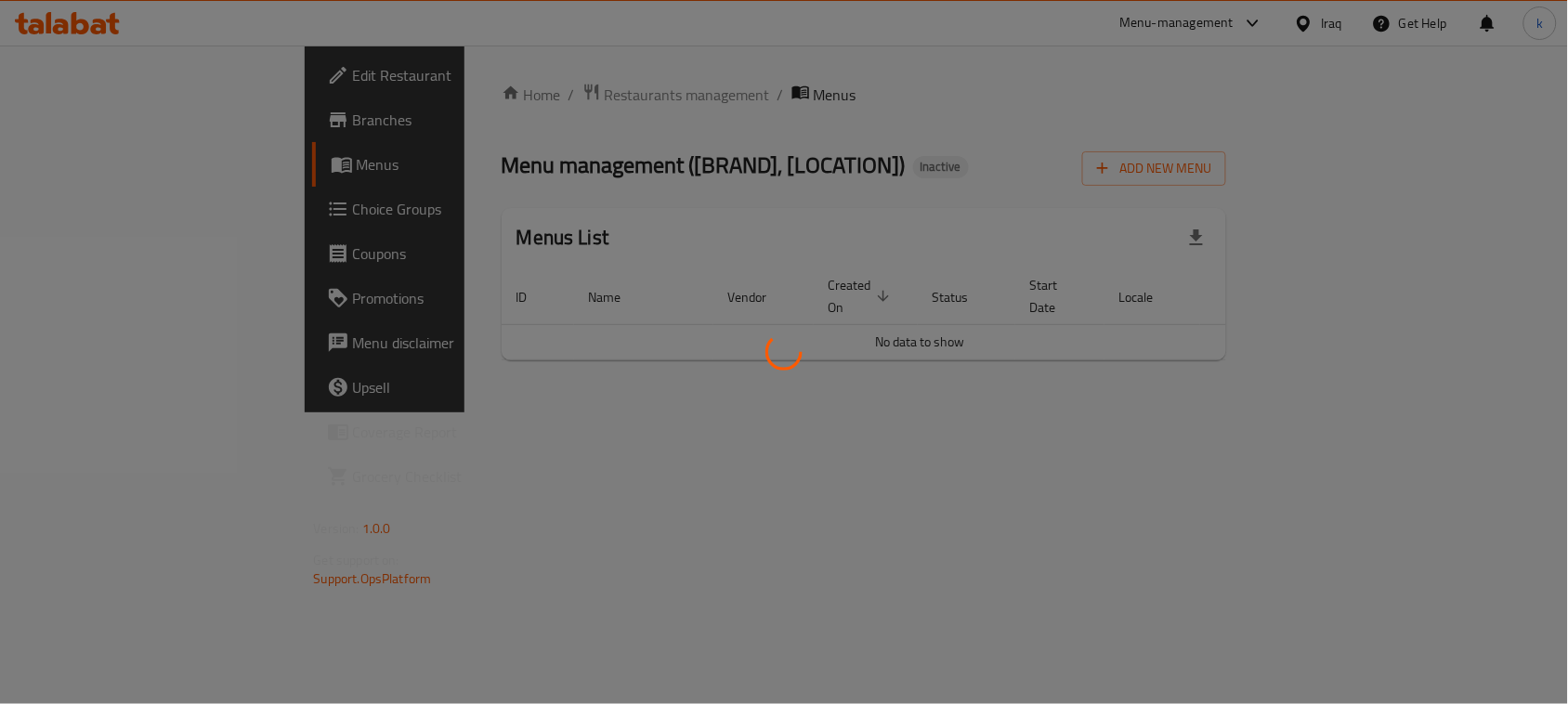 scroll, scrollTop: 0, scrollLeft: 0, axis: both 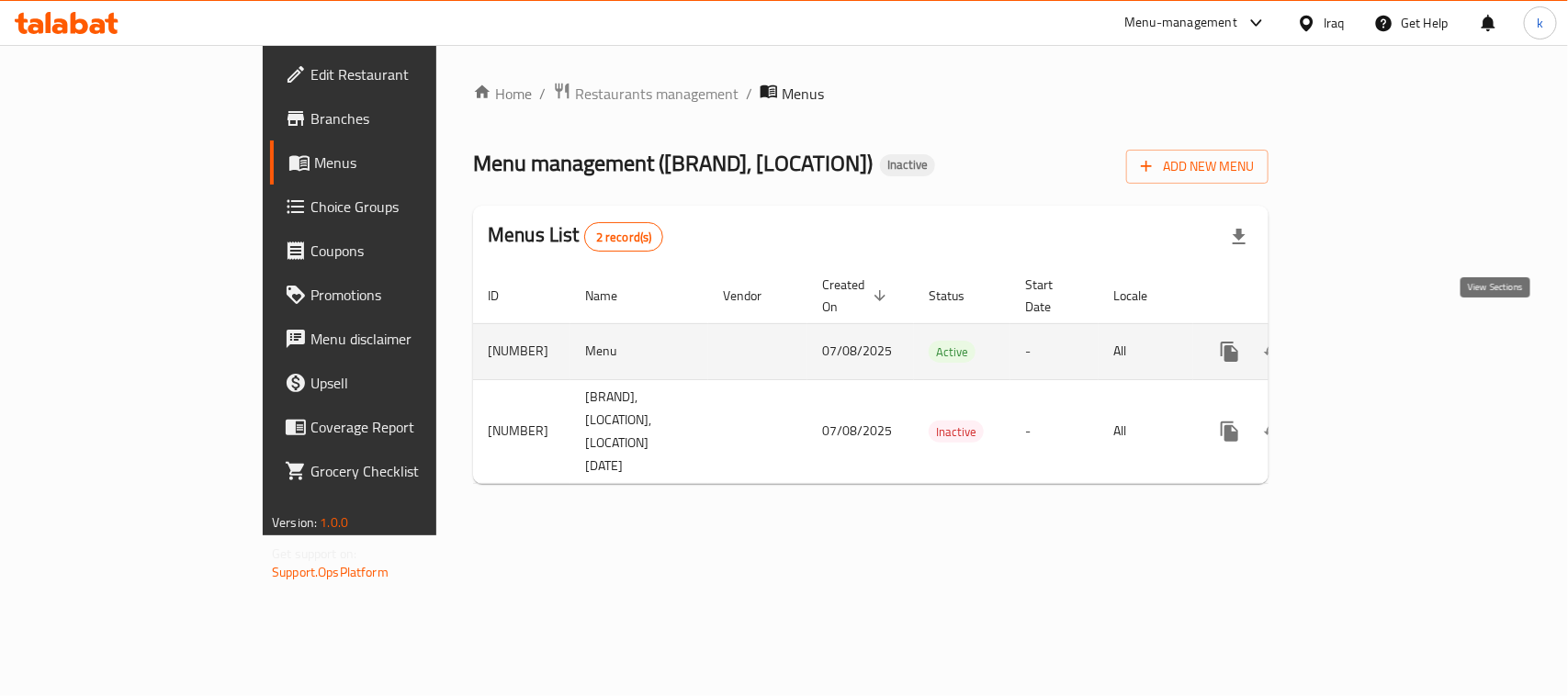click 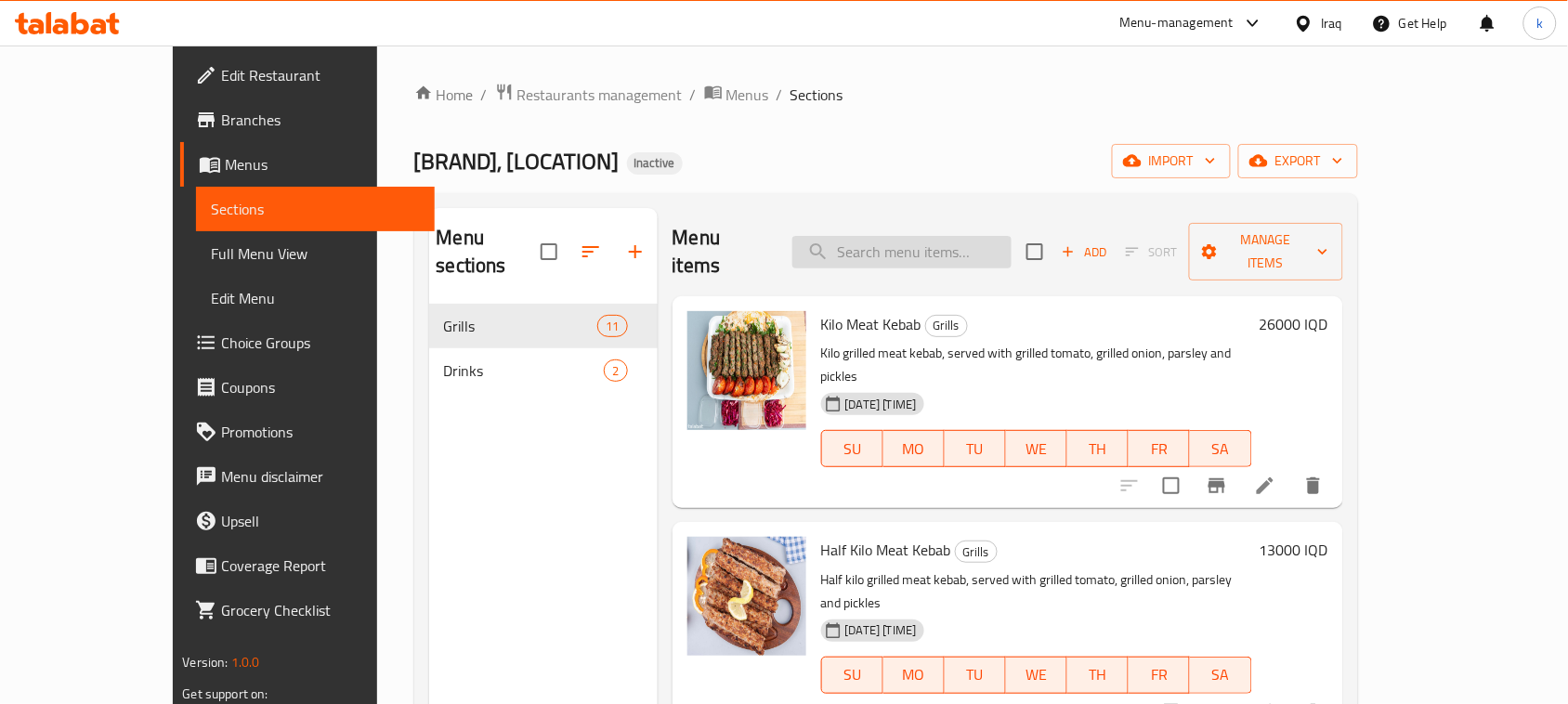click at bounding box center [902, 252] 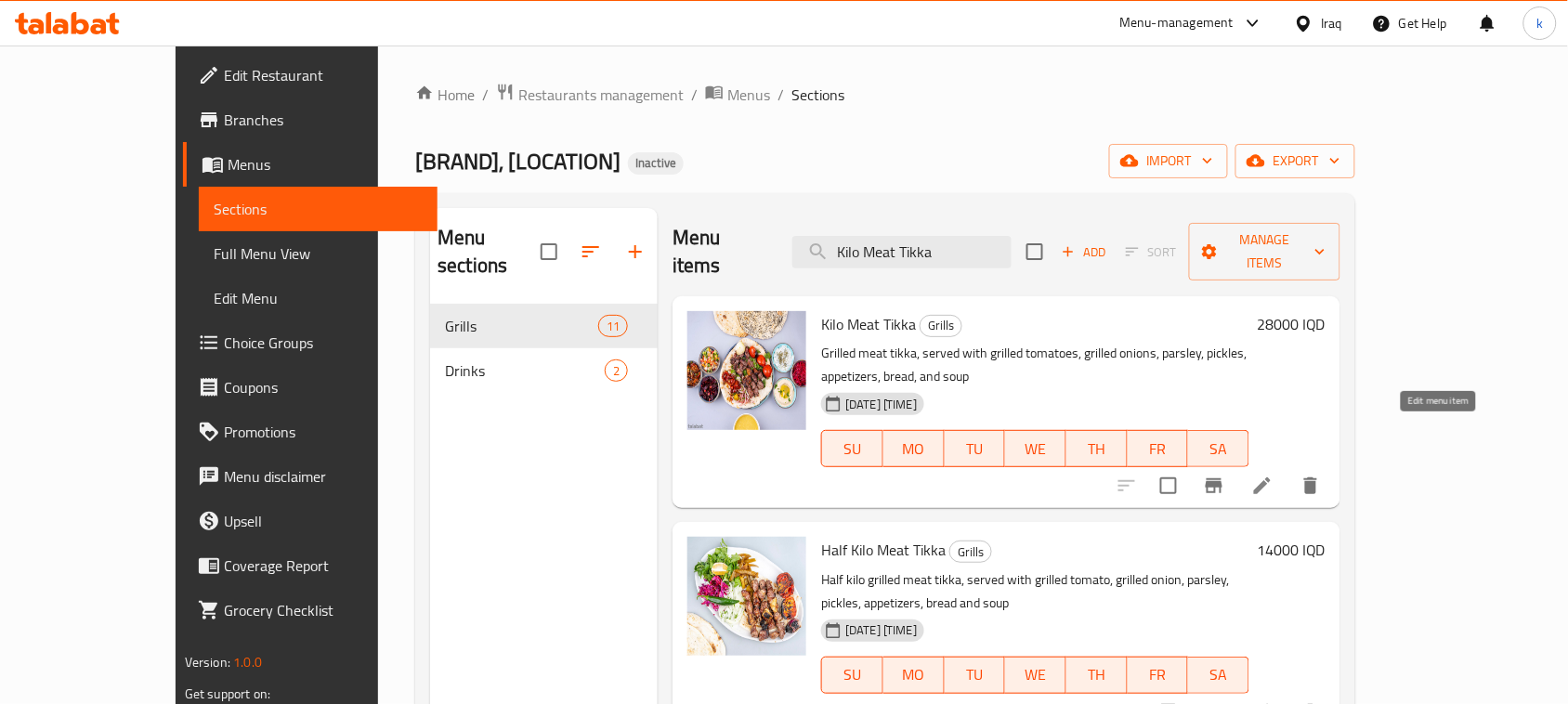 type on "Kilo Meat Tikka" 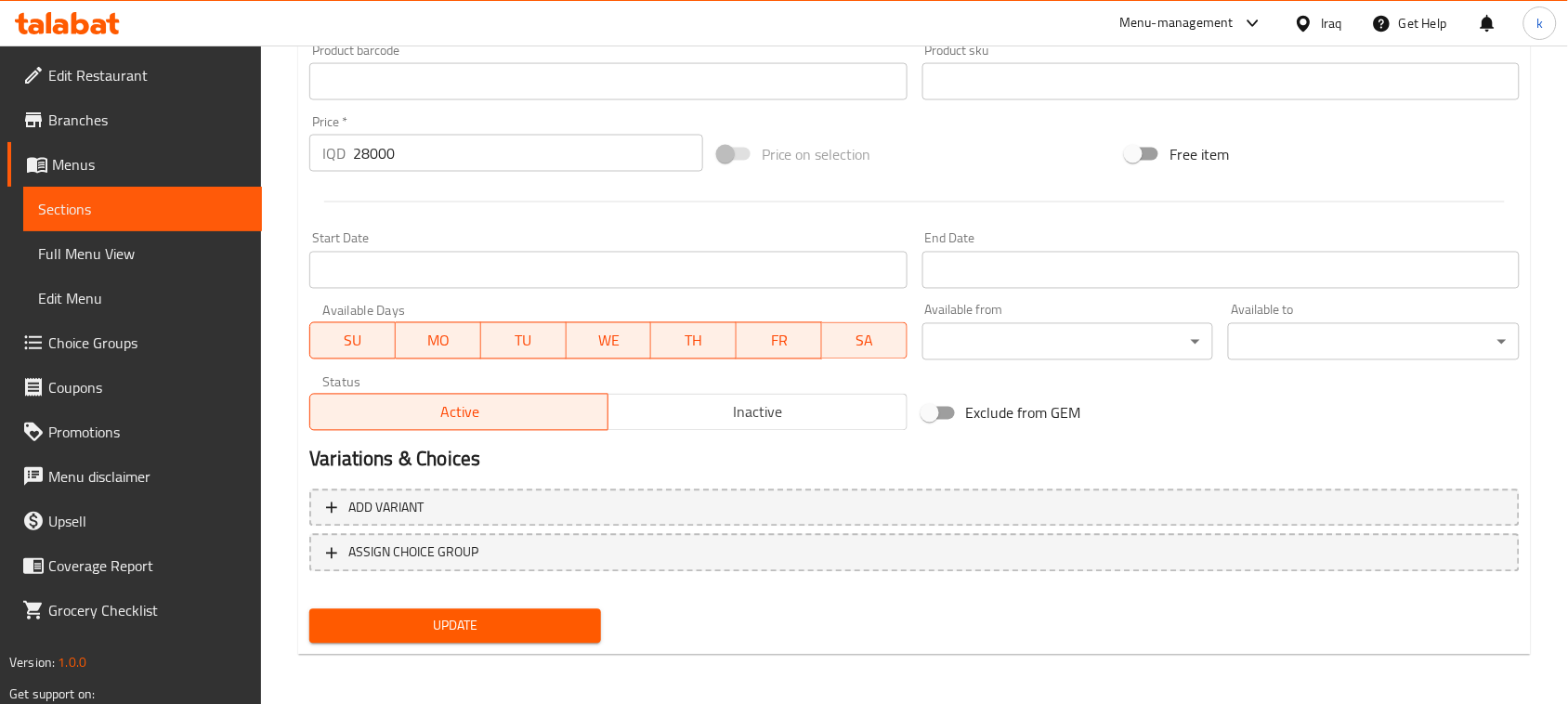 type on "Grilled meat tikka, served with grilled tomatoes, grilled onions, parsley, pickles, appetizers, bread and soup" 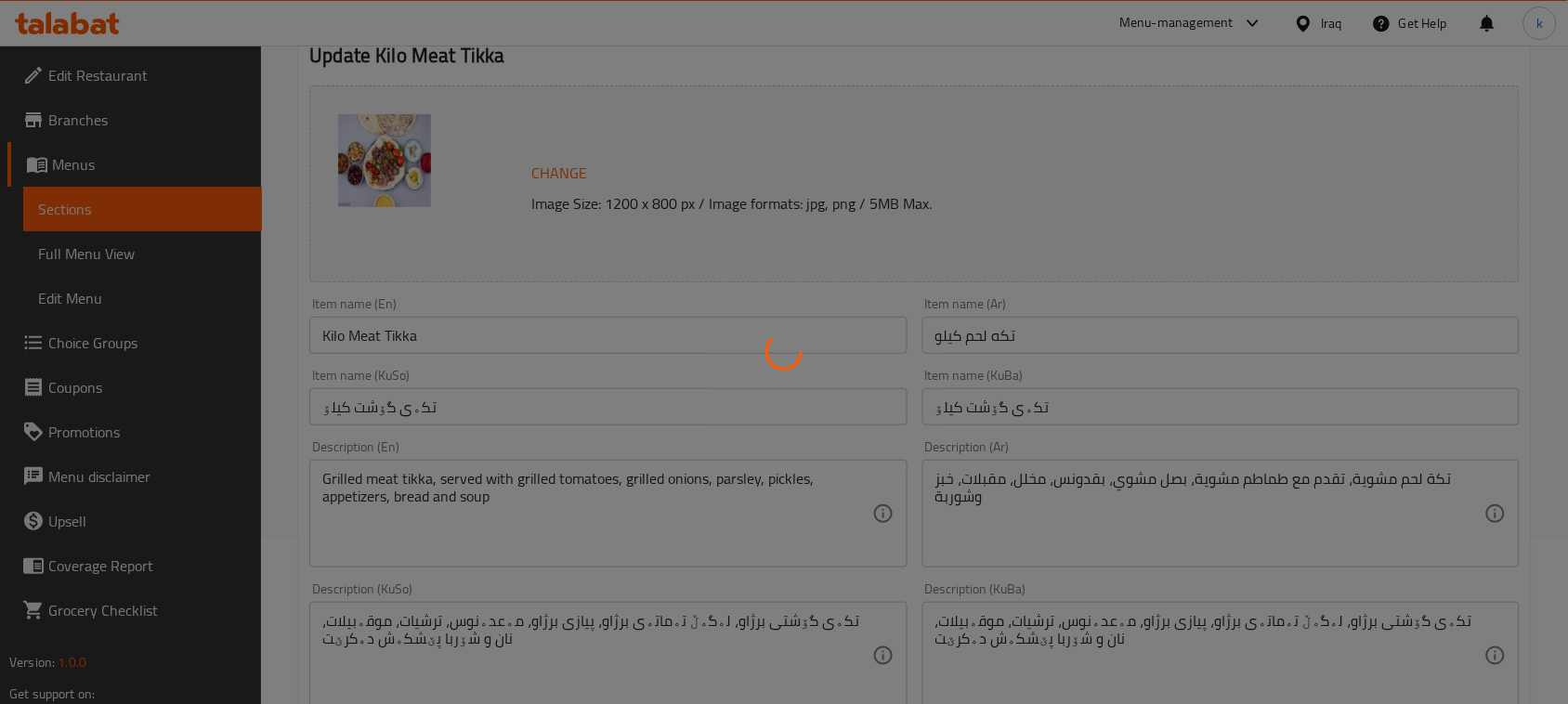 scroll, scrollTop: 0, scrollLeft: 0, axis: both 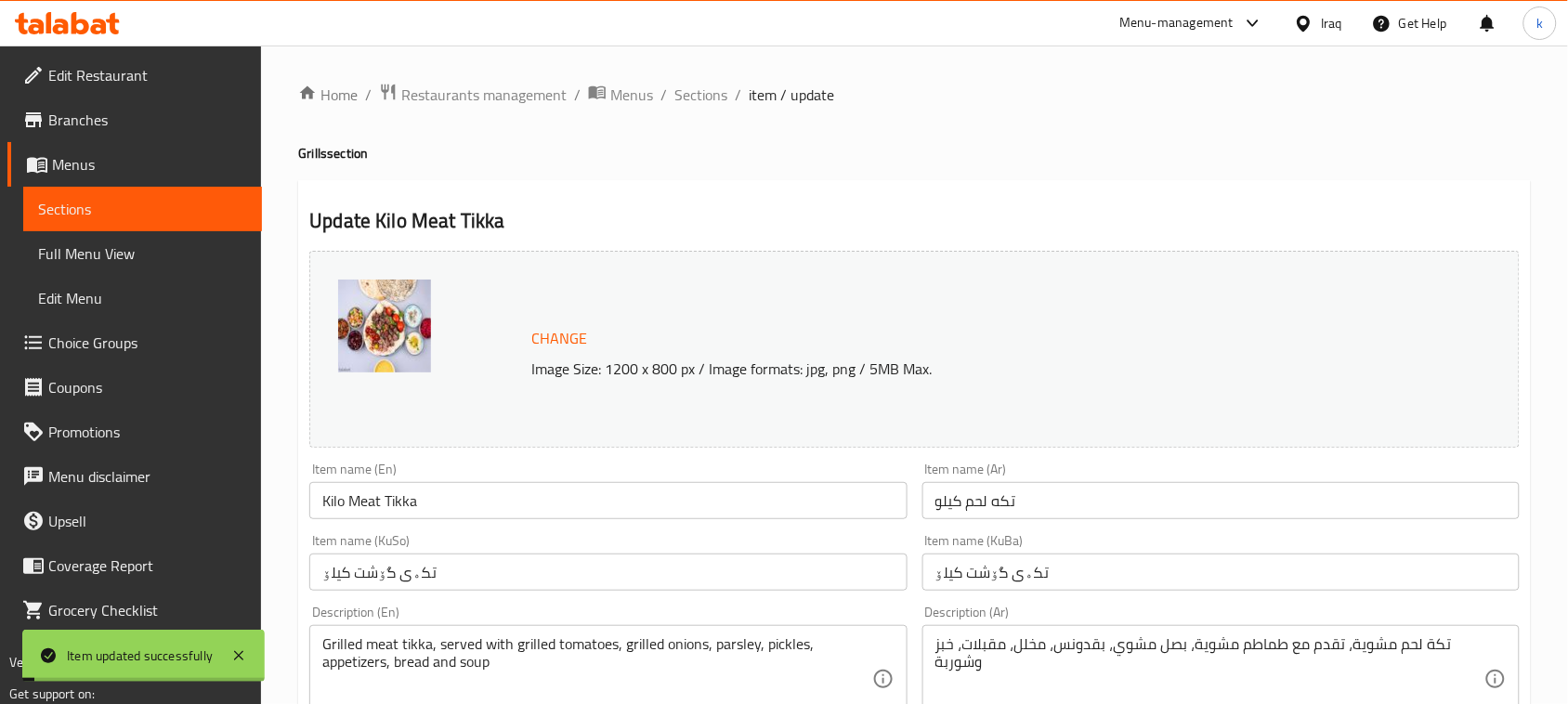 click on "Full Menu View" at bounding box center (142, 254) 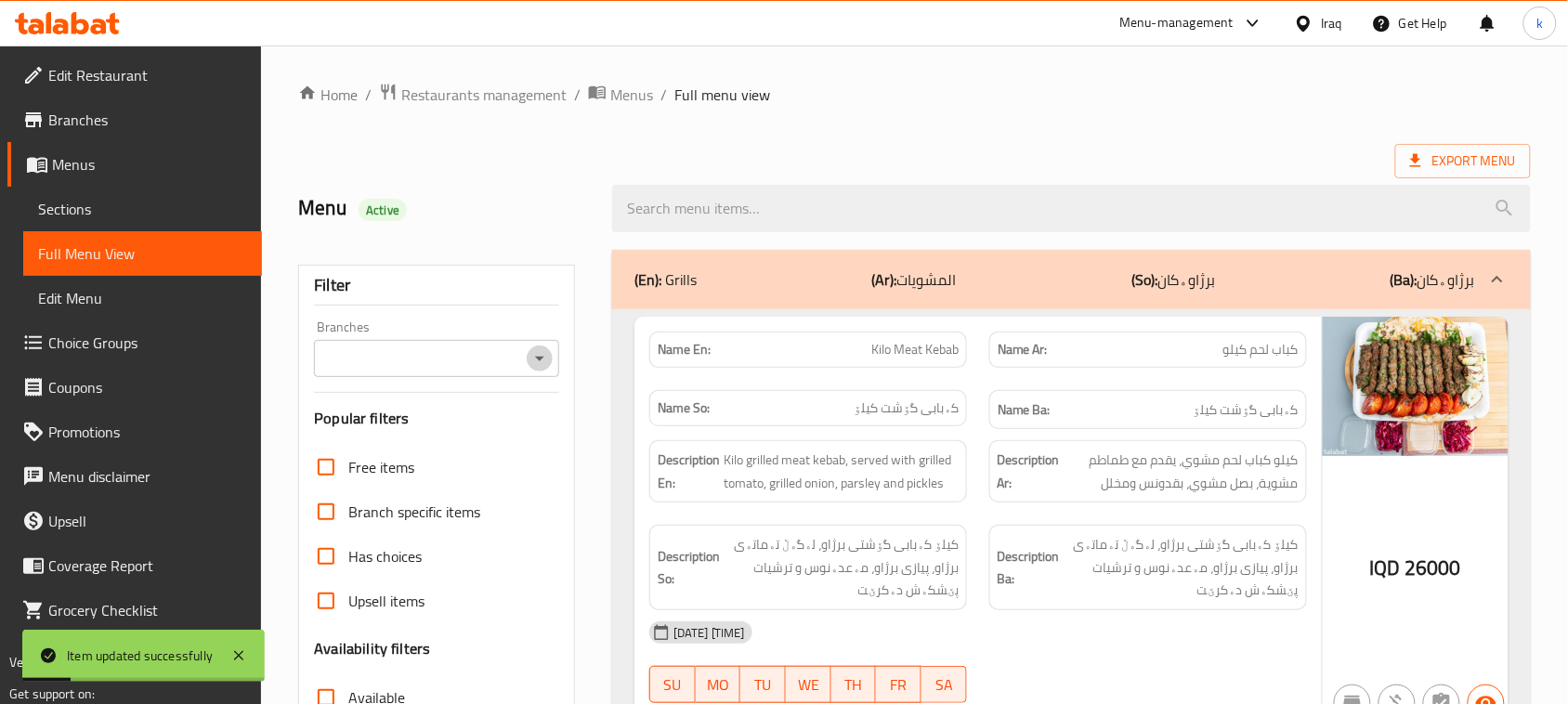 click 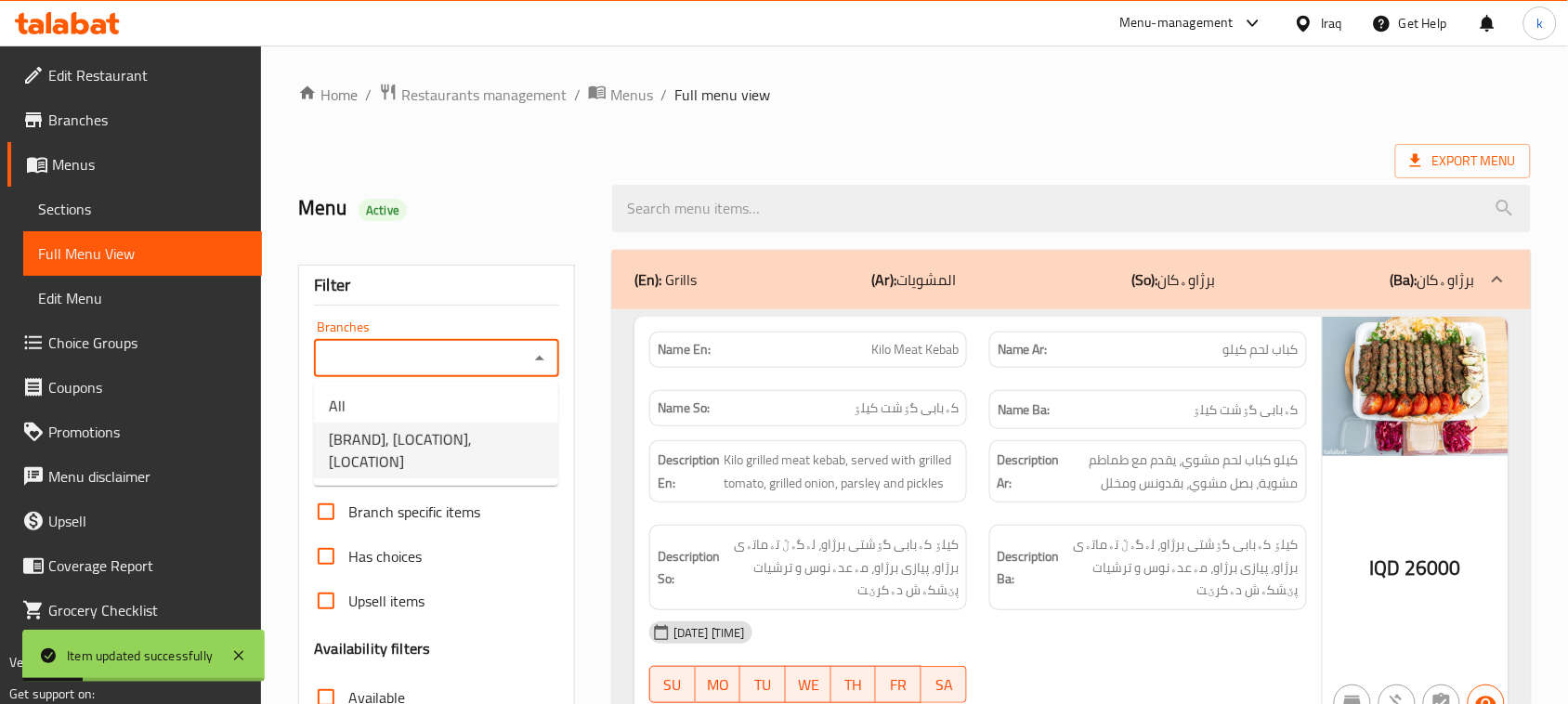 click on "[BRAND], [LOCATION], [LOCATION]" at bounding box center [436, 450] 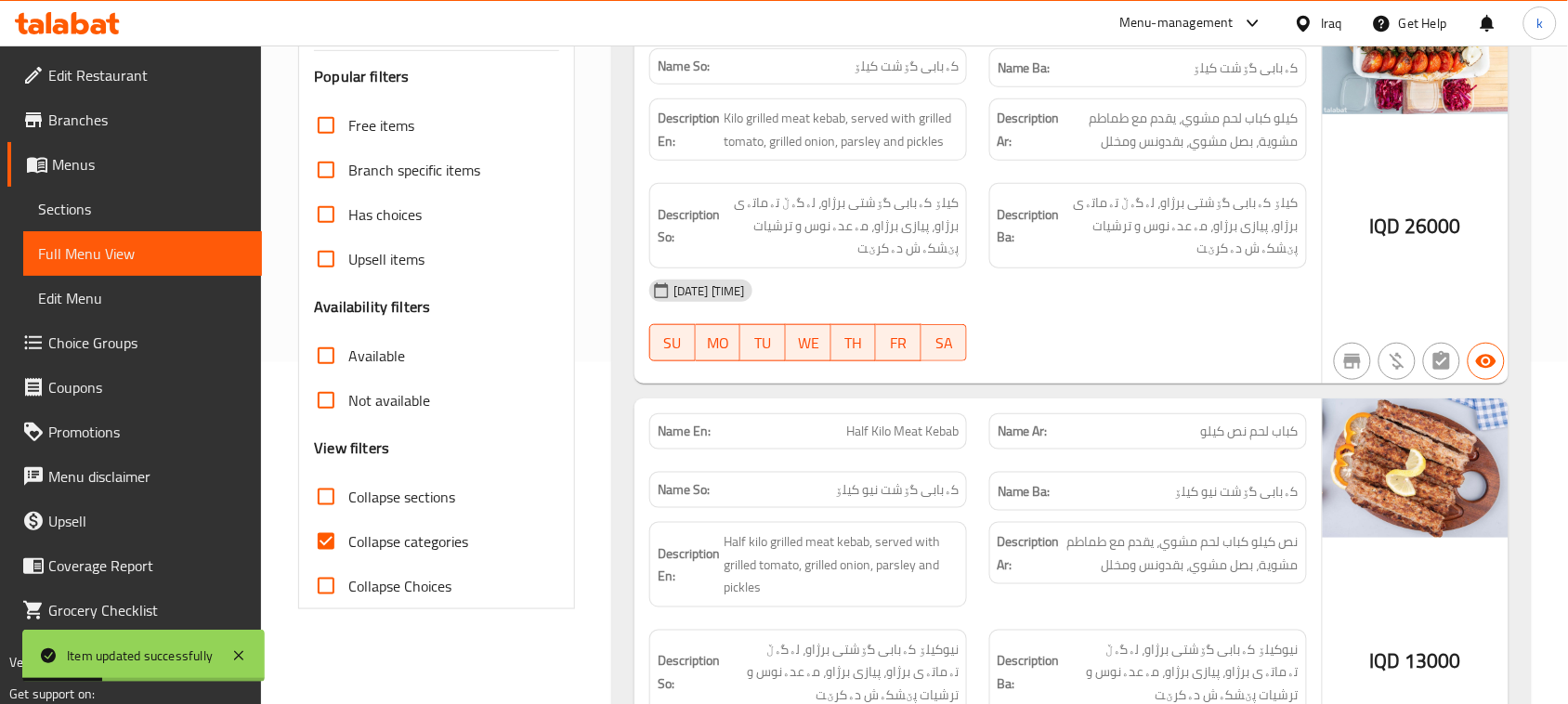 scroll, scrollTop: 464, scrollLeft: 0, axis: vertical 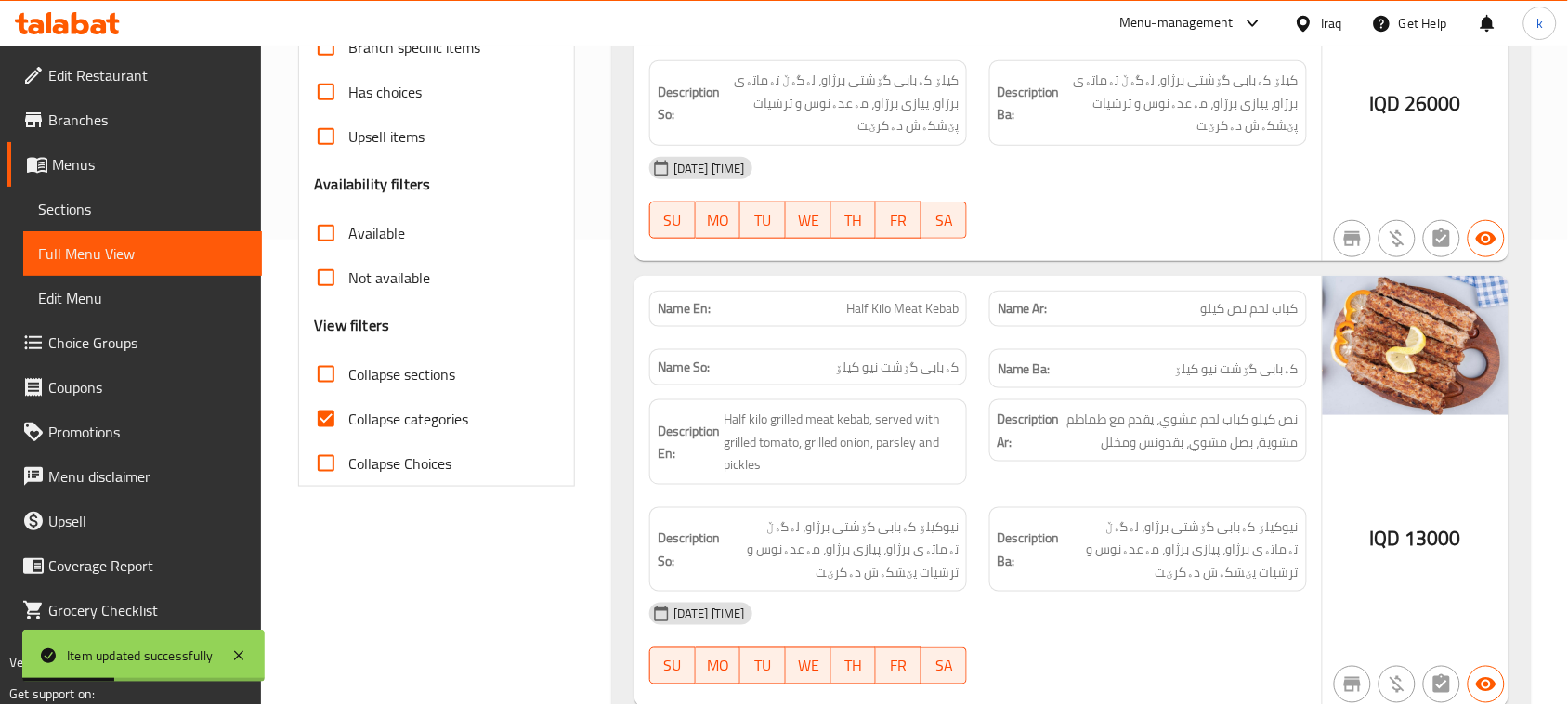 click on "Collapse categories" at bounding box center [326, 419] 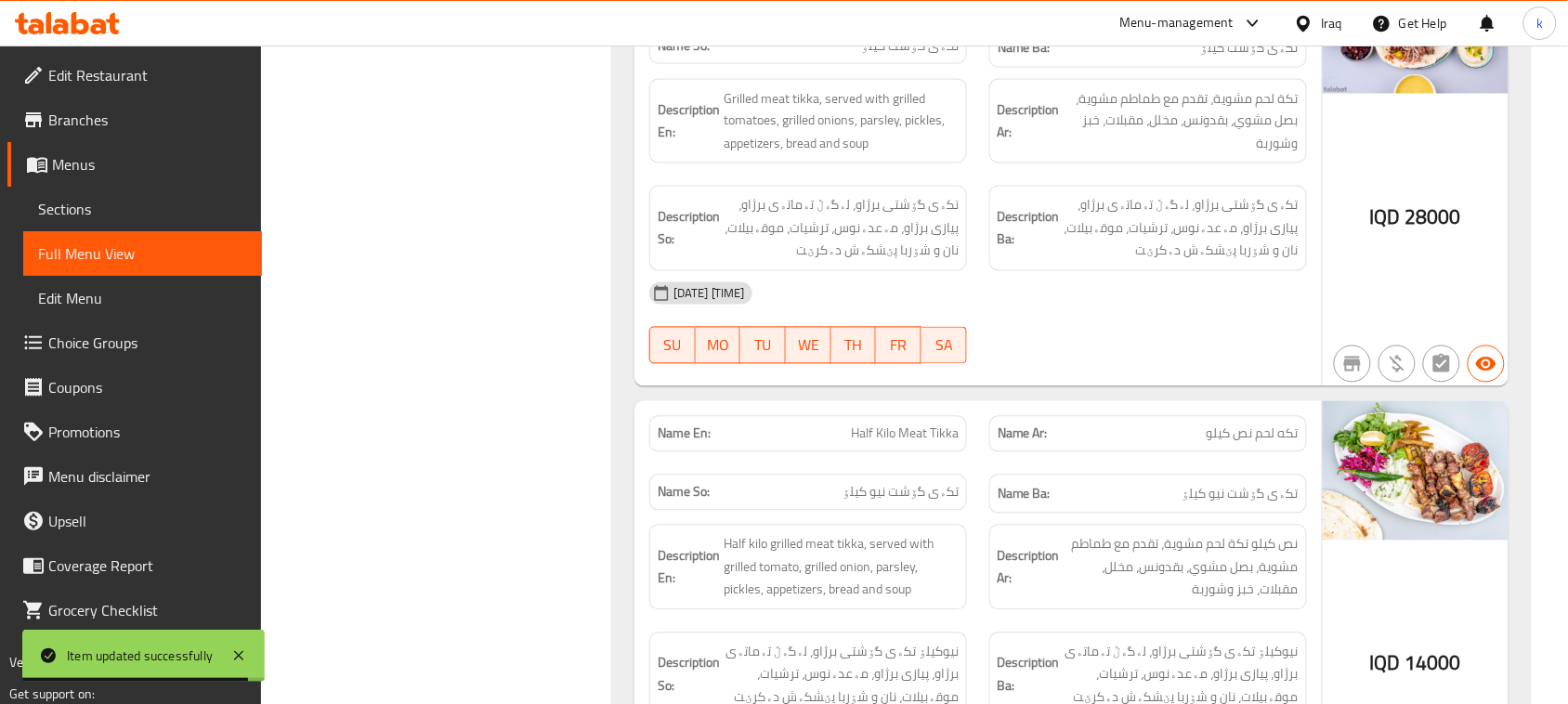 scroll, scrollTop: 3018, scrollLeft: 0, axis: vertical 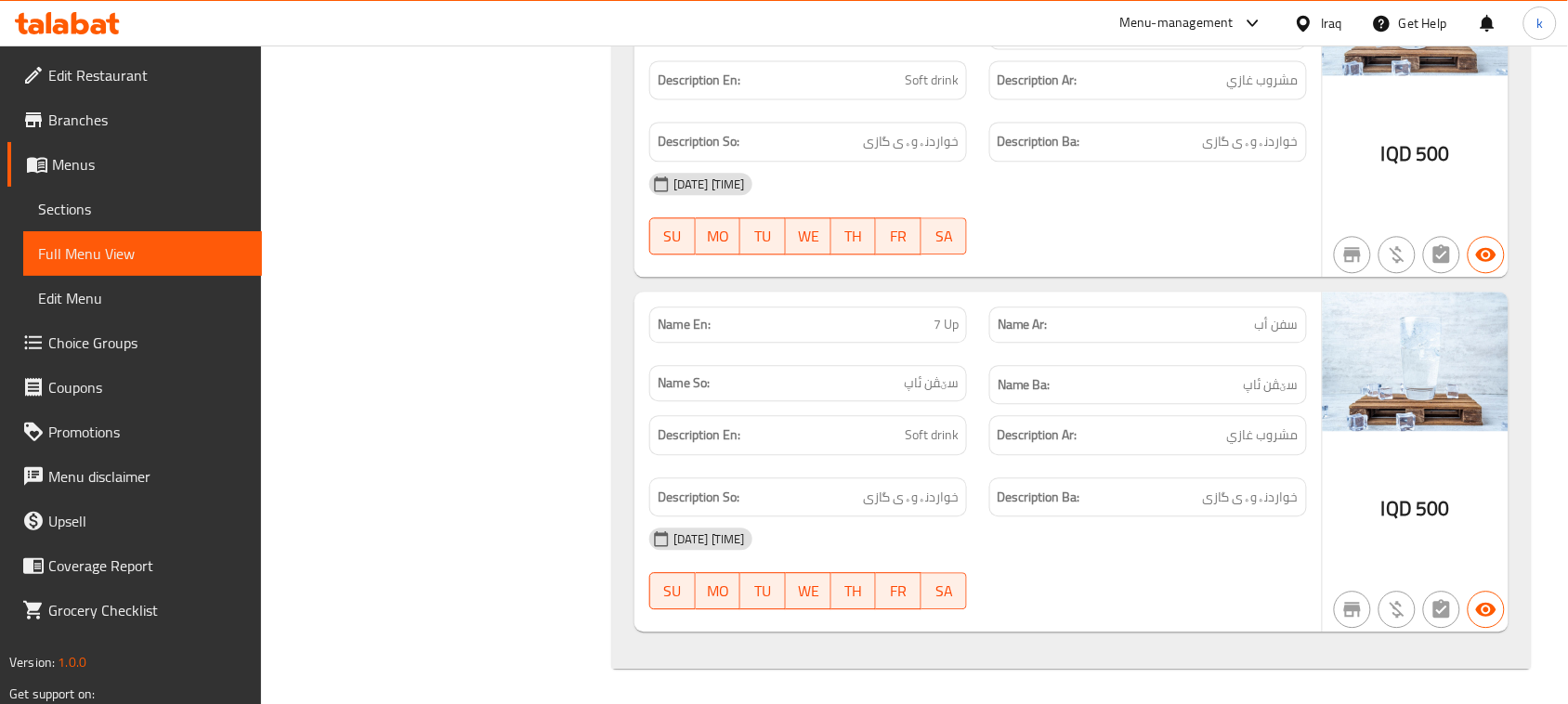 click 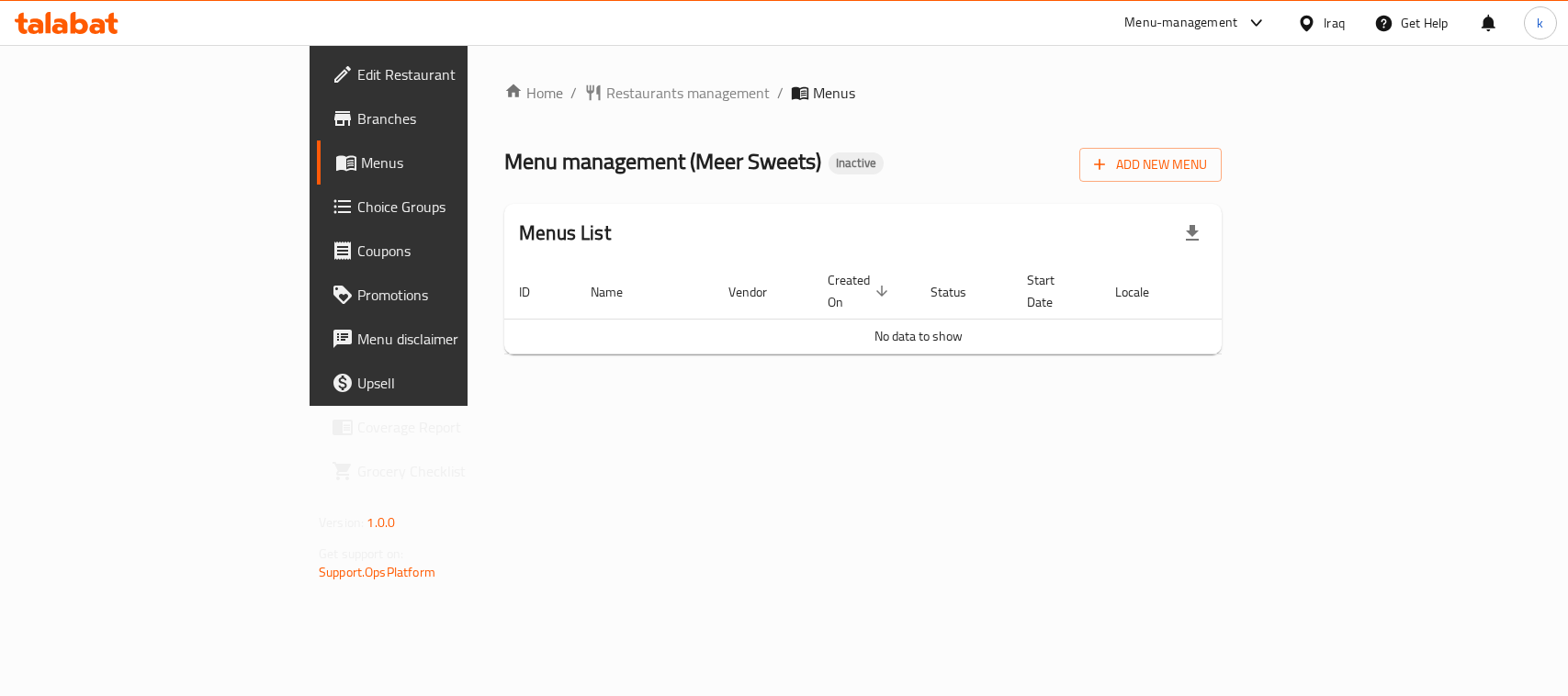 scroll, scrollTop: 0, scrollLeft: 0, axis: both 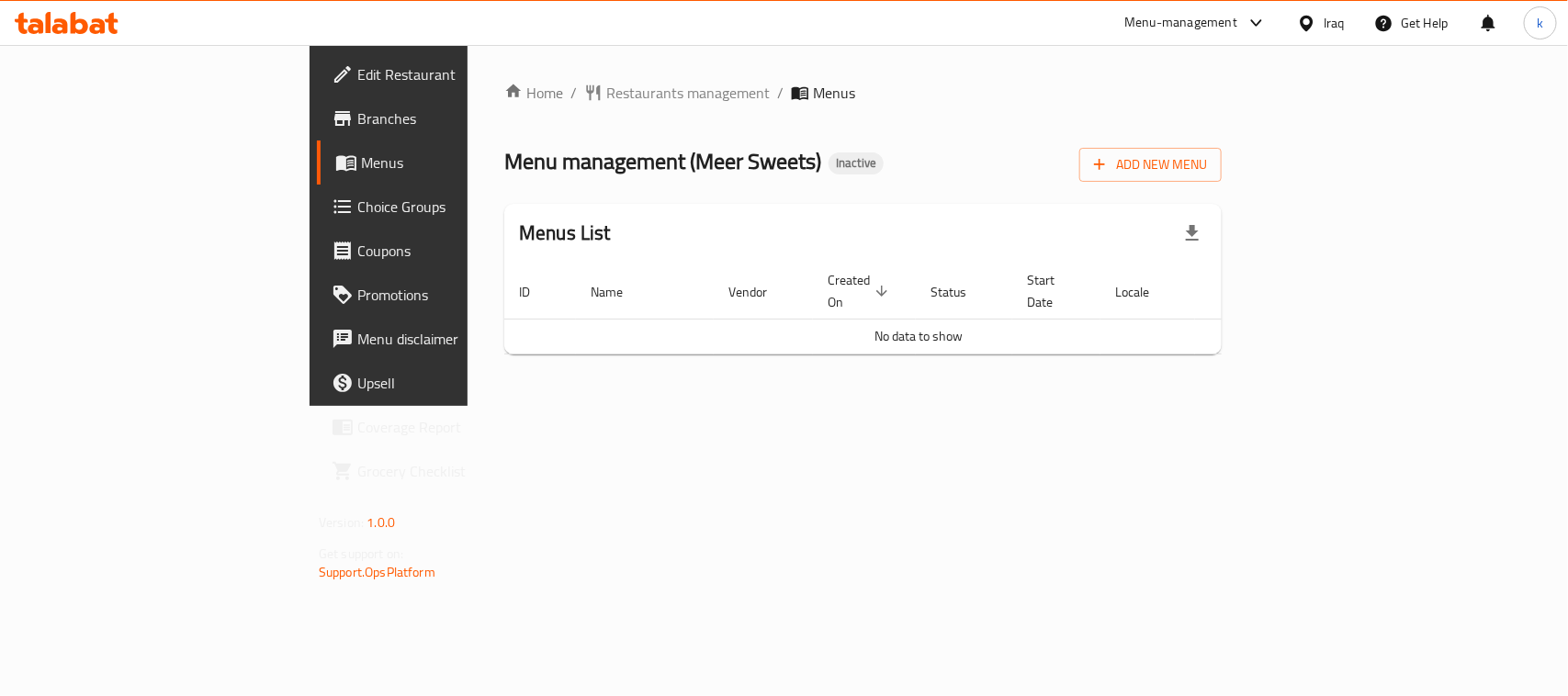 click on "Home / Restaurants management / Menus Menu management ( Meer Sweets )  Inactive Add New Menu Menus List   ID Name Vendor Created On sorted descending Status Start Date Locale Actions No data to show" at bounding box center (863, 225) 